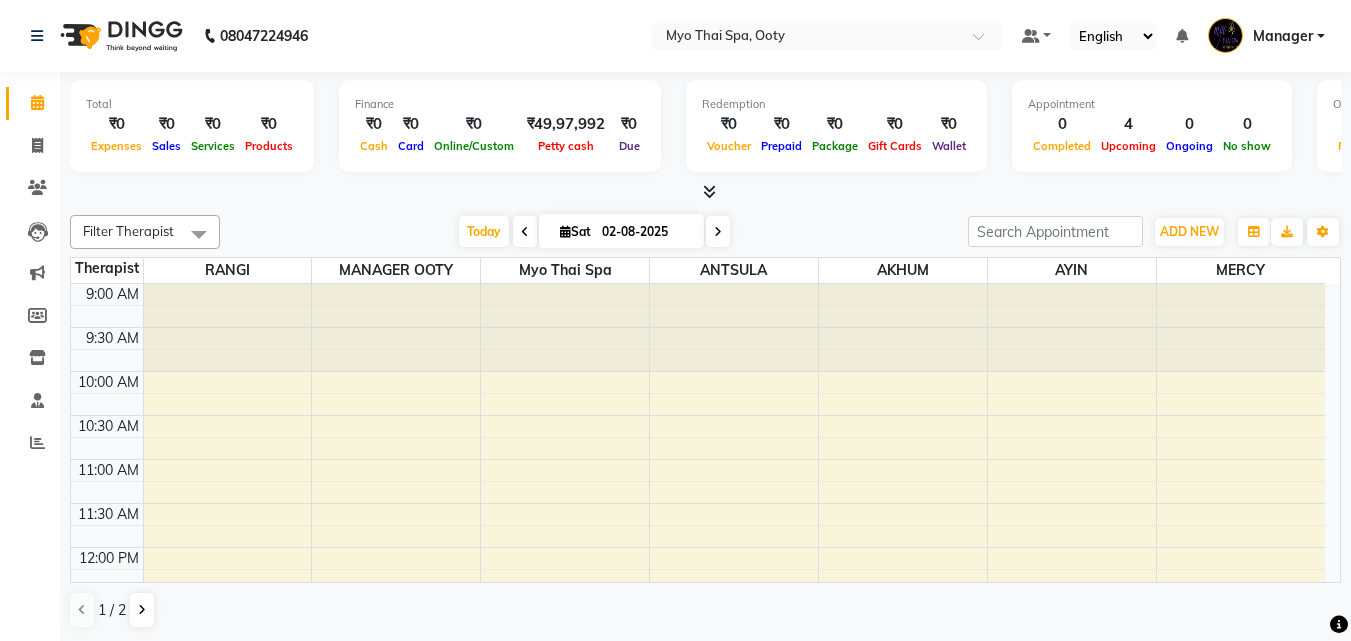 scroll, scrollTop: 0, scrollLeft: 0, axis: both 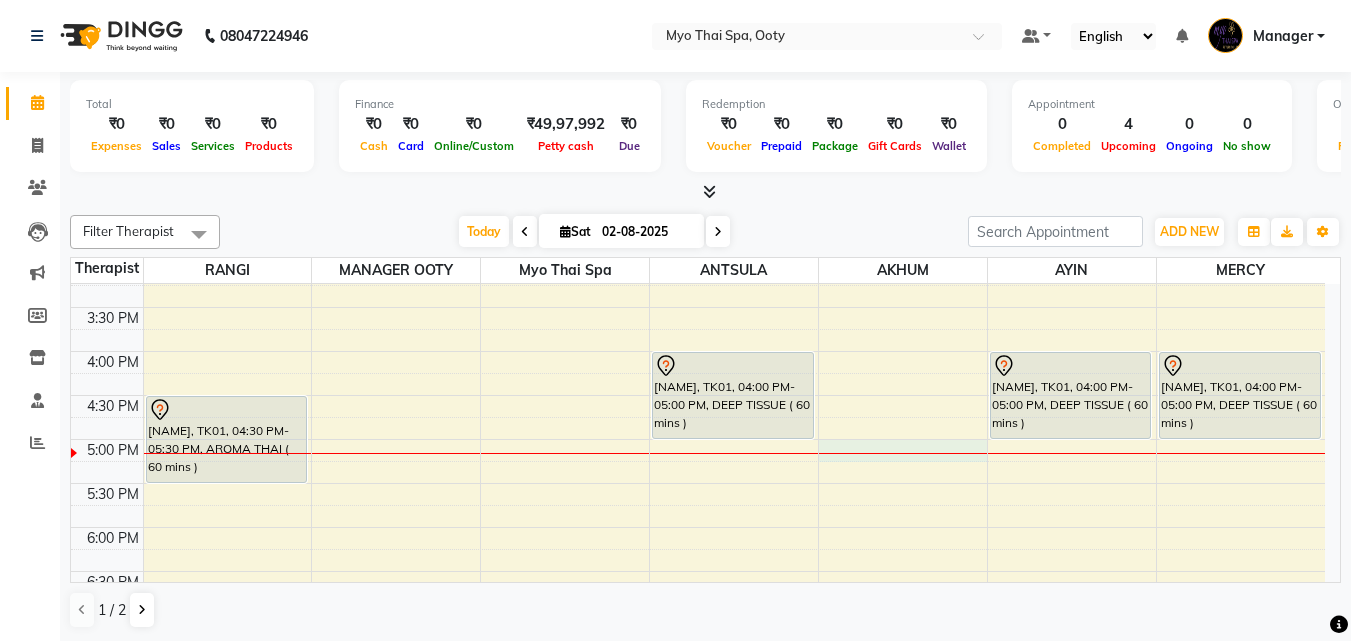 click on "[NAME], TK01, 04:30 PM-05:30 PM, AROMA THAI ( 60 mins )             [NAME], TK01, 04:00 PM-05:00 PM, DEEP TISSUE ( 60 mins )             [NAME], TK01, 04:00 PM-05:00 PM, DEEP TISSUE ( 60 mins )             [NAME], TK01, 04:00 PM-05:00 PM, DEEP TISSUE ( 60 mins )" at bounding box center [698, 307] 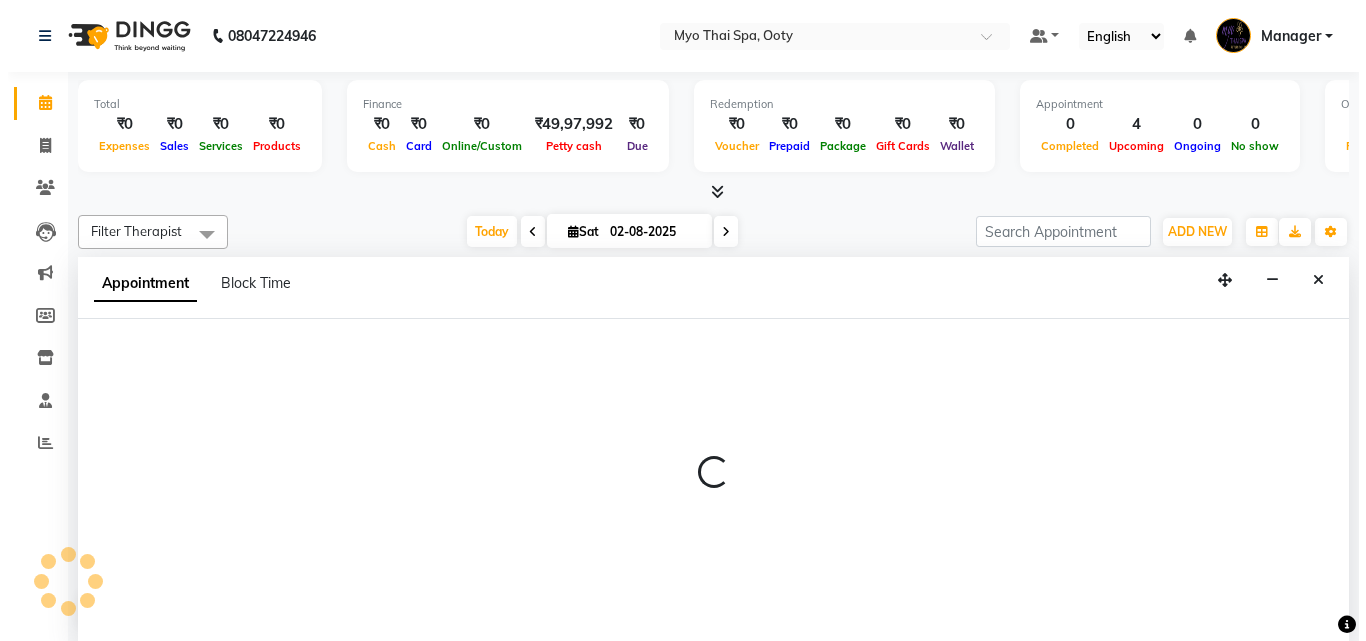 scroll, scrollTop: 1, scrollLeft: 0, axis: vertical 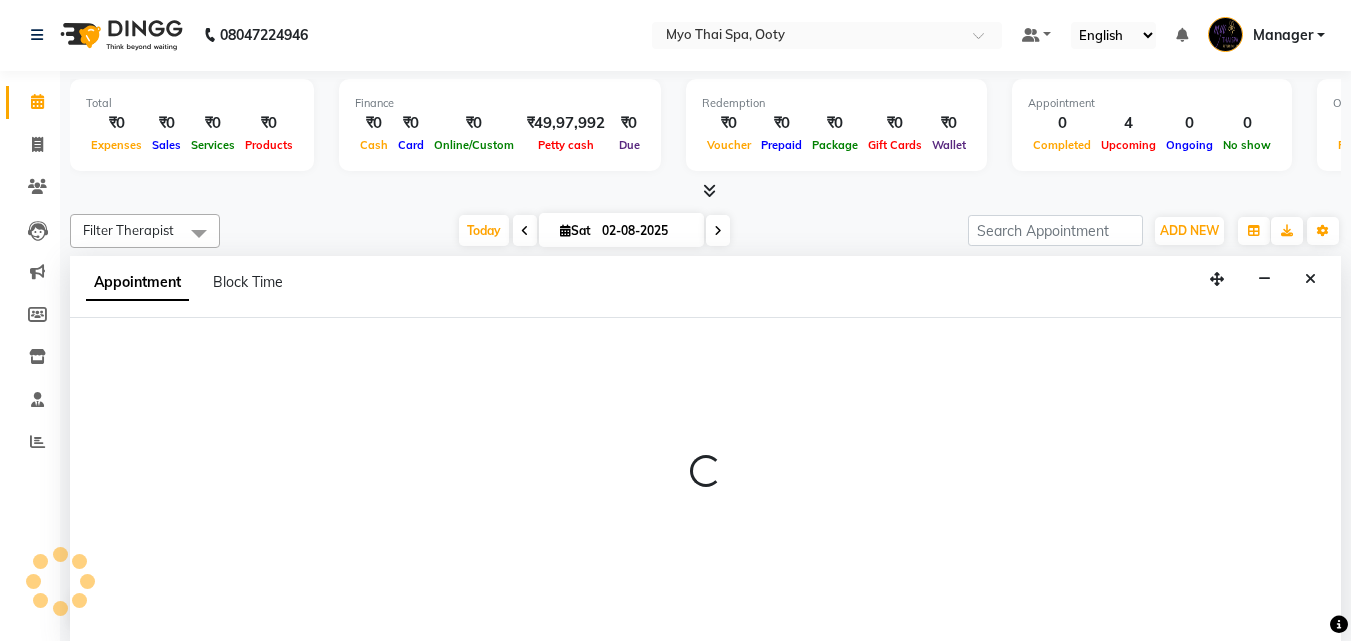 select on "59516" 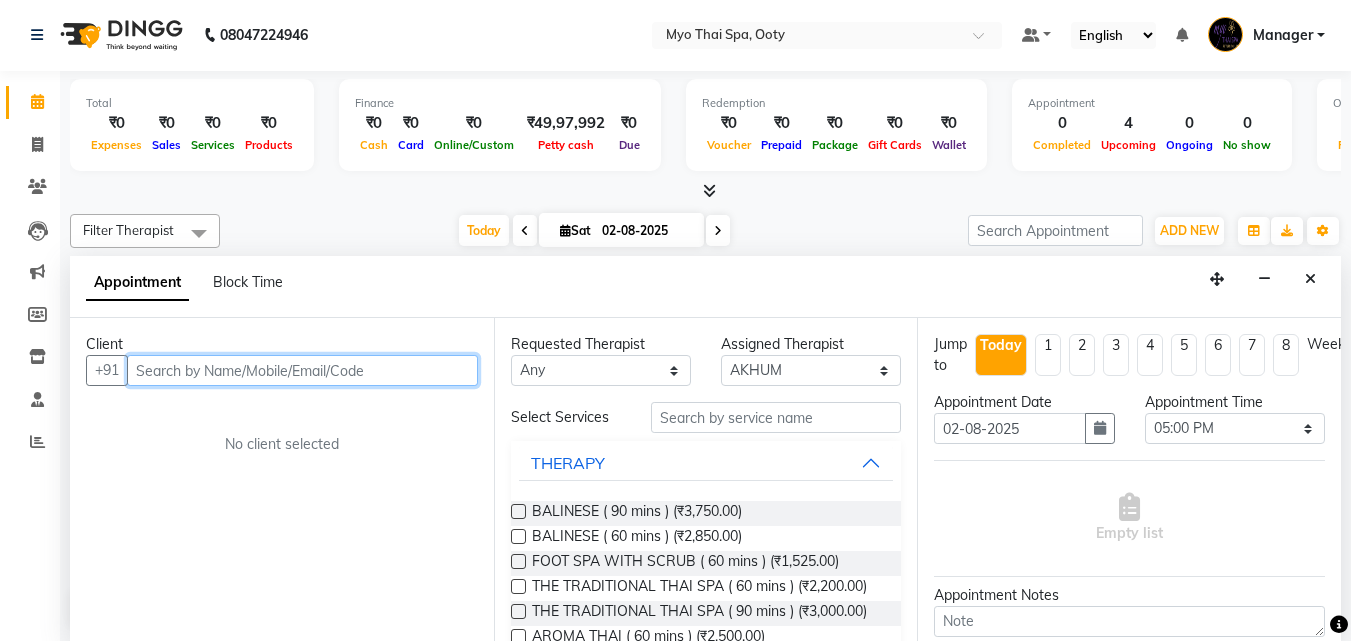 click at bounding box center (302, 370) 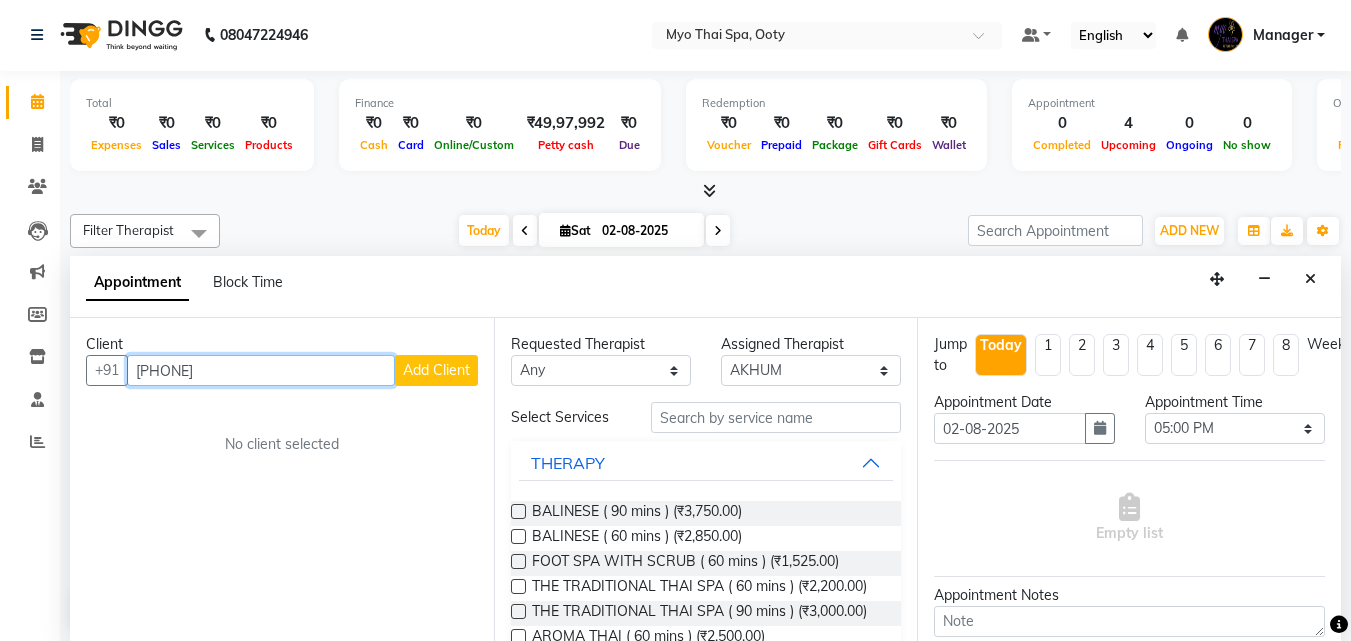 type on "[PHONE]" 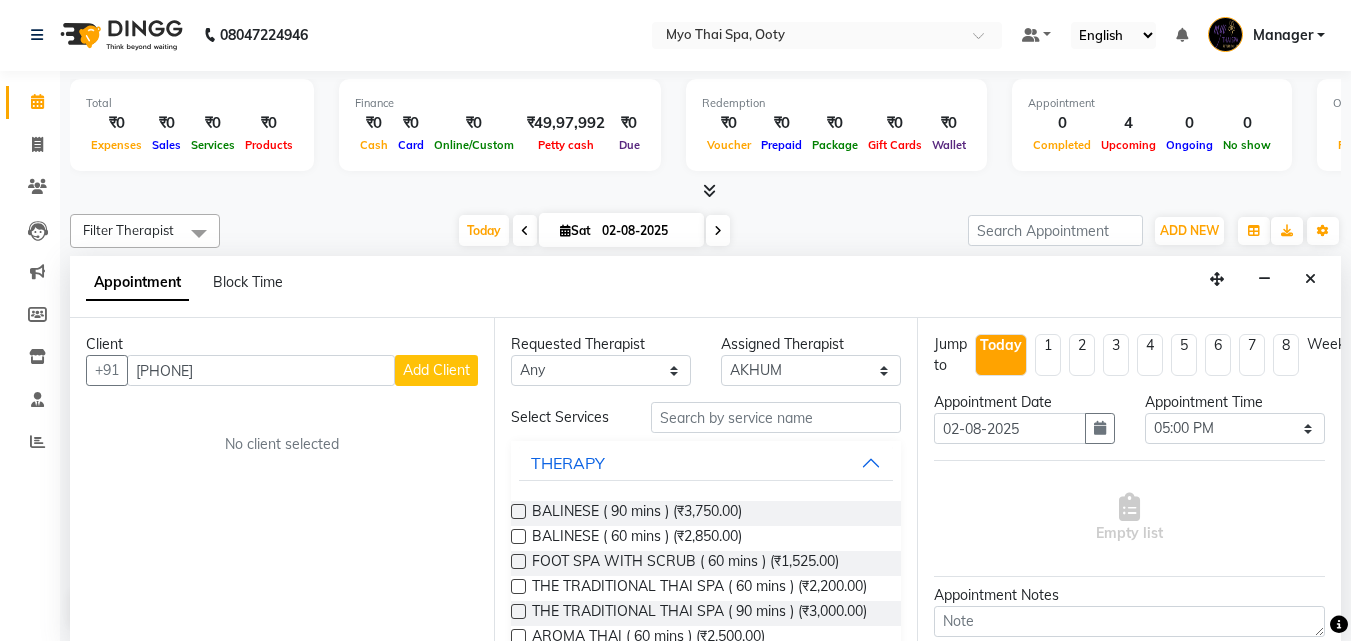 click on "Add Client" at bounding box center (436, 370) 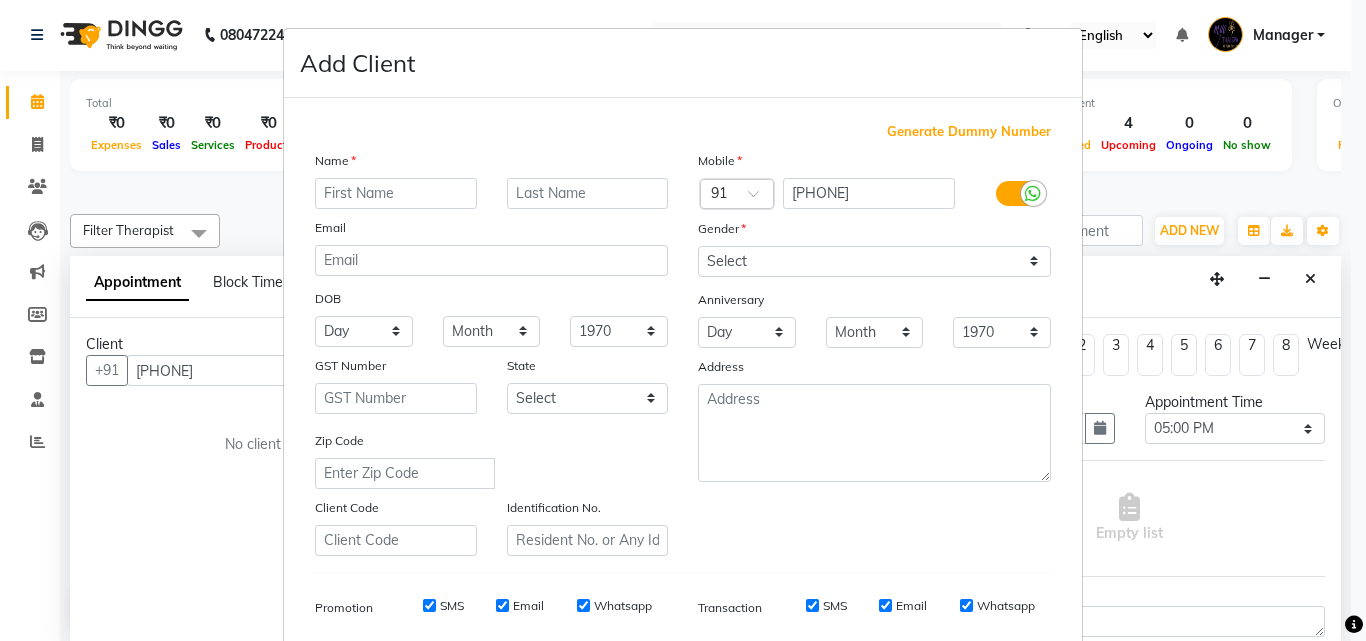 click at bounding box center [396, 193] 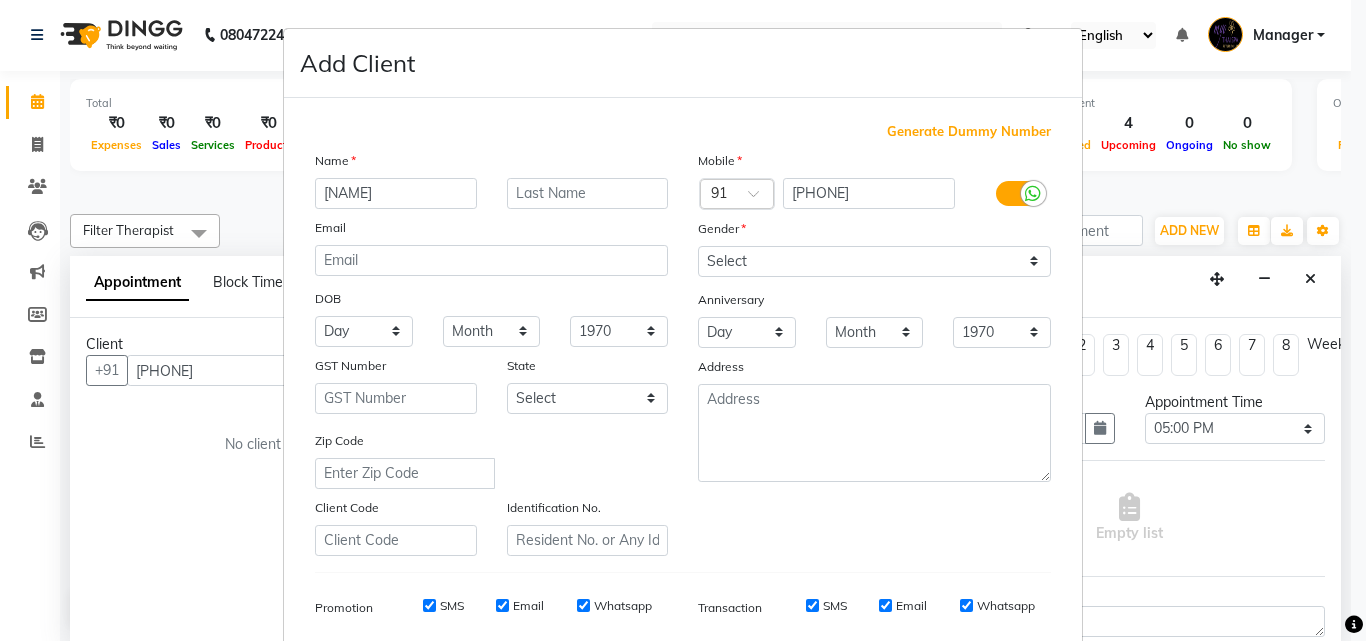 type on "[NAME]" 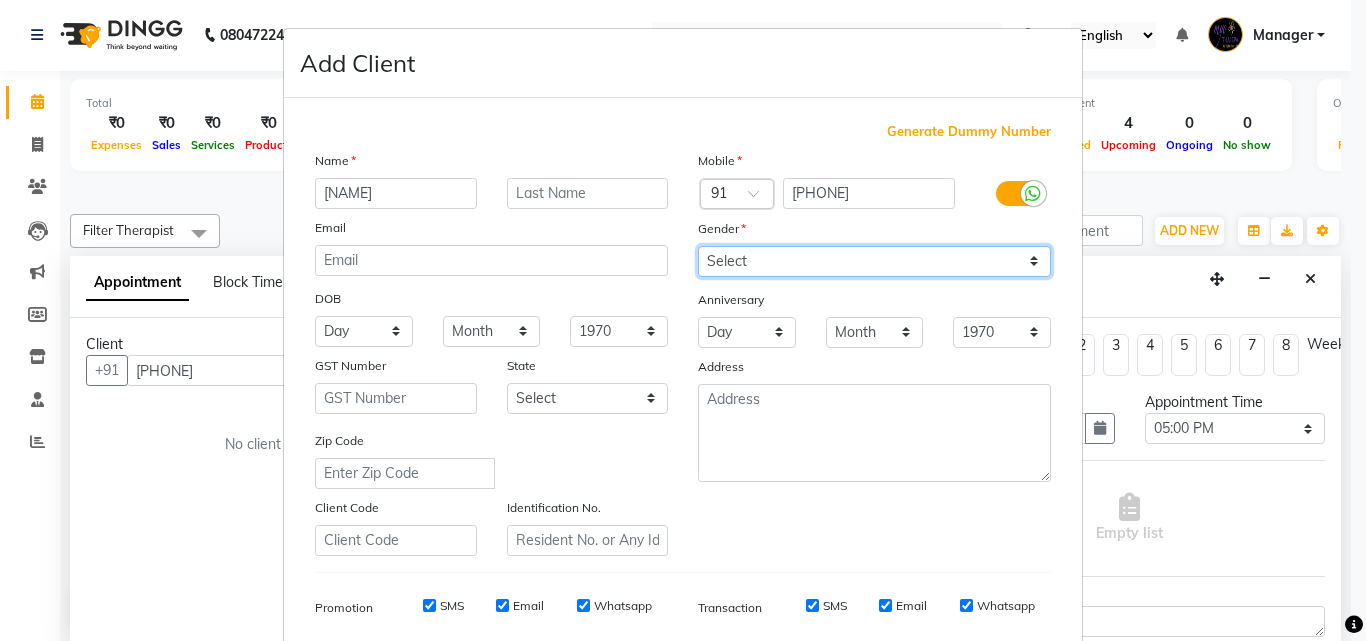 click on "Select Male Female Other Prefer Not To Say" at bounding box center [874, 261] 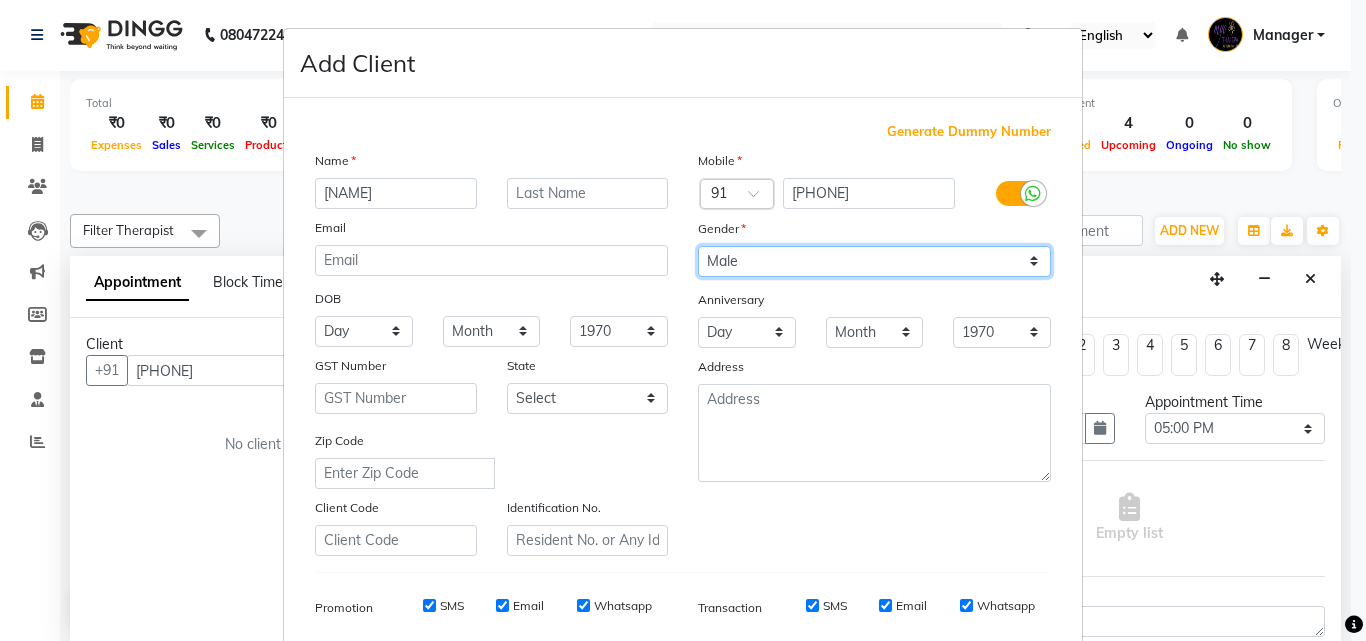 click on "Select Male Female Other Prefer Not To Say" at bounding box center (874, 261) 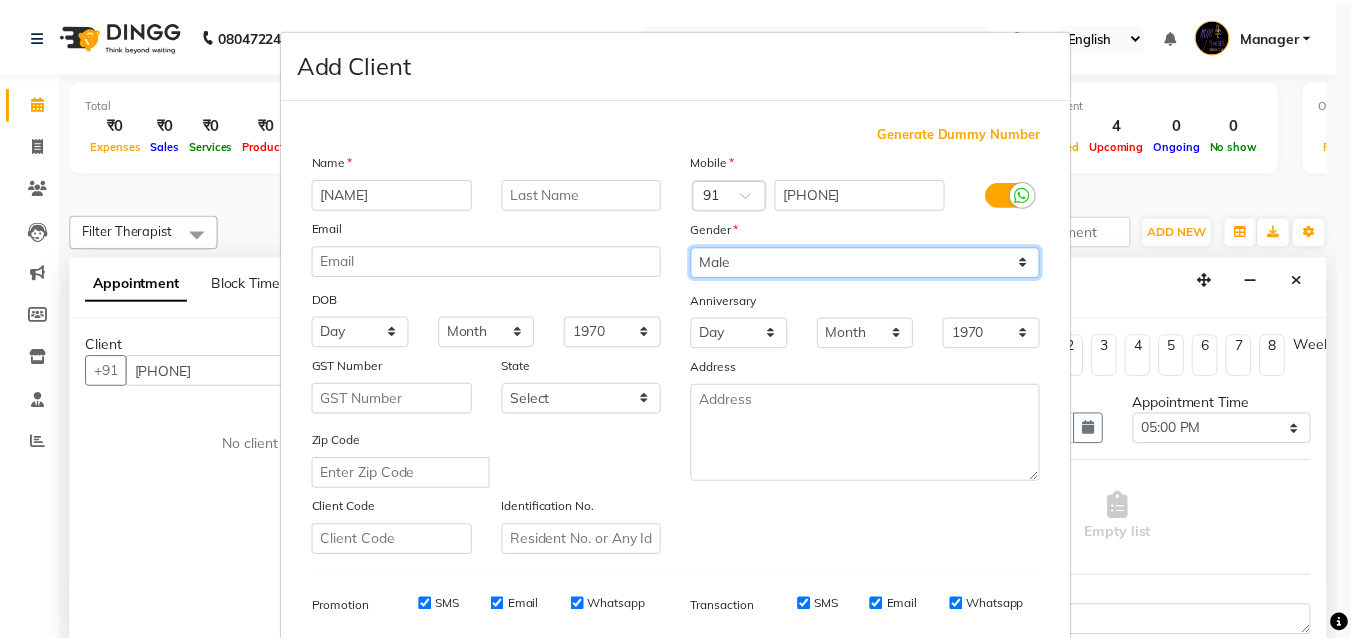 scroll, scrollTop: 282, scrollLeft: 0, axis: vertical 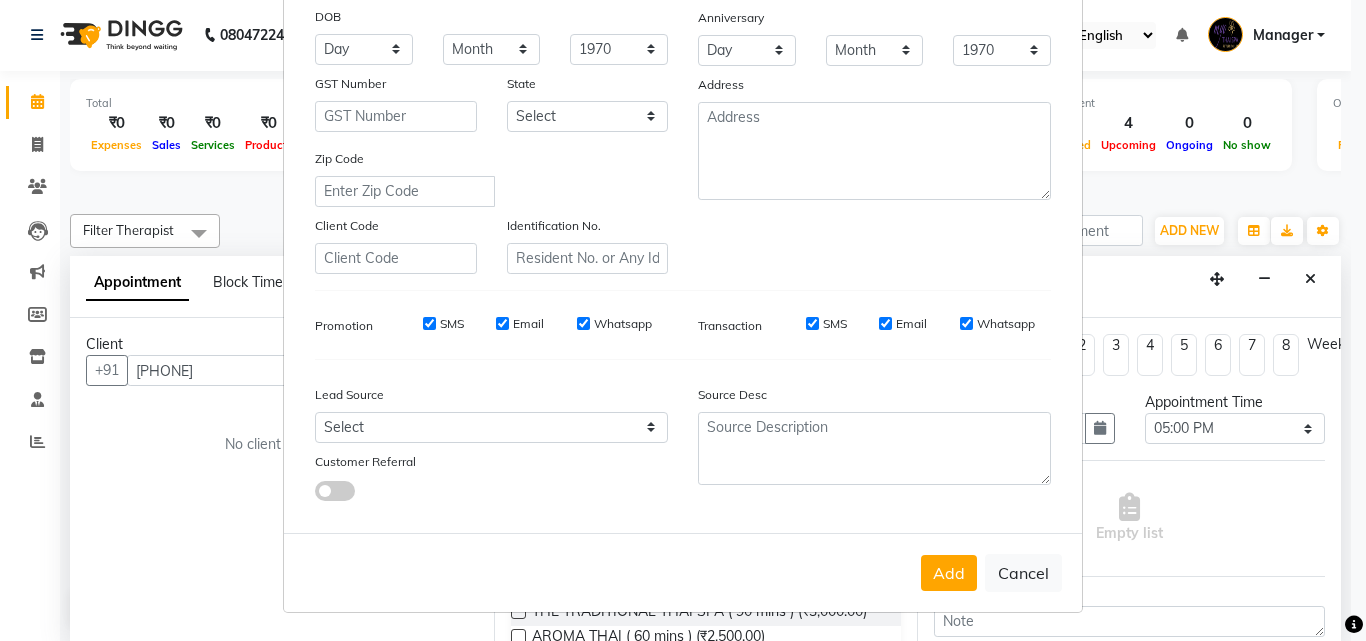 drag, startPoint x: 952, startPoint y: 554, endPoint x: 944, endPoint y: 566, distance: 14.422205 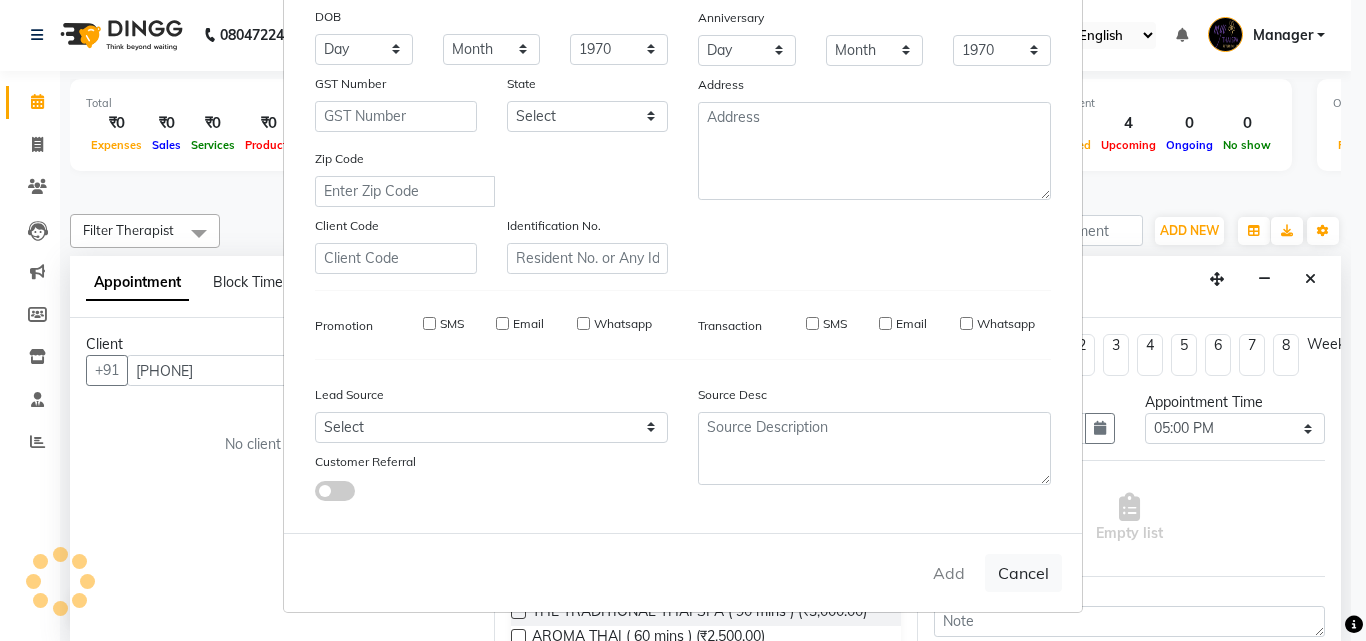 type 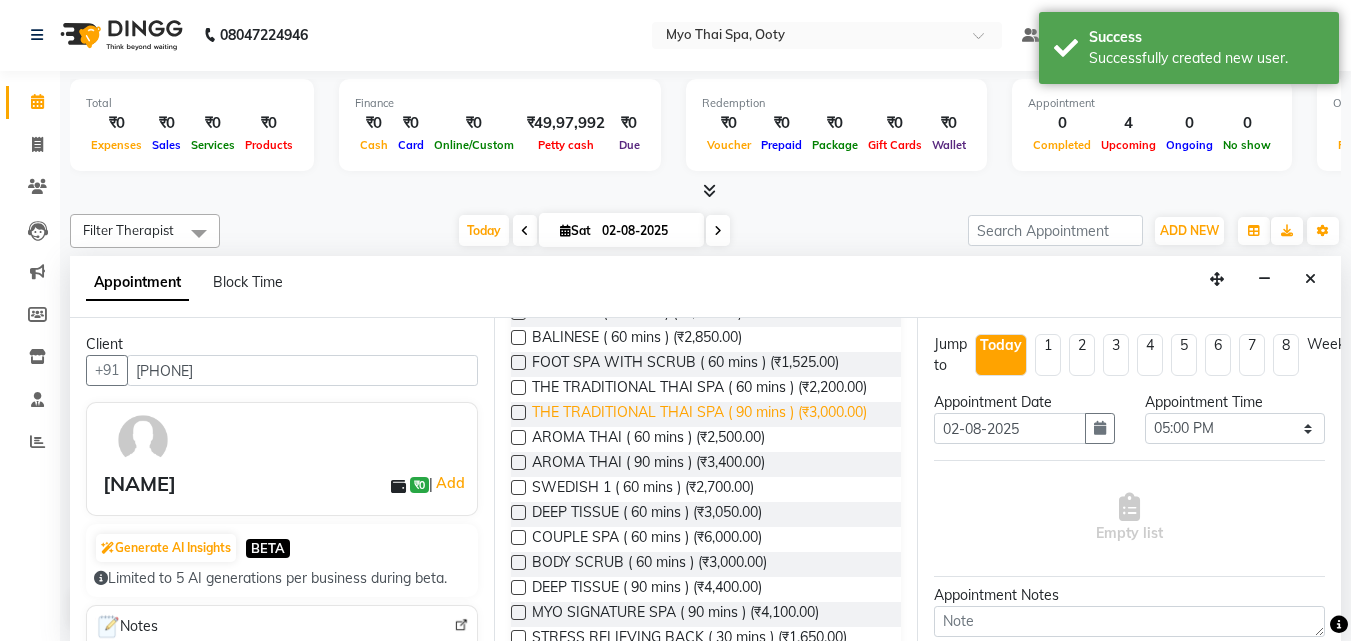 scroll, scrollTop: 200, scrollLeft: 0, axis: vertical 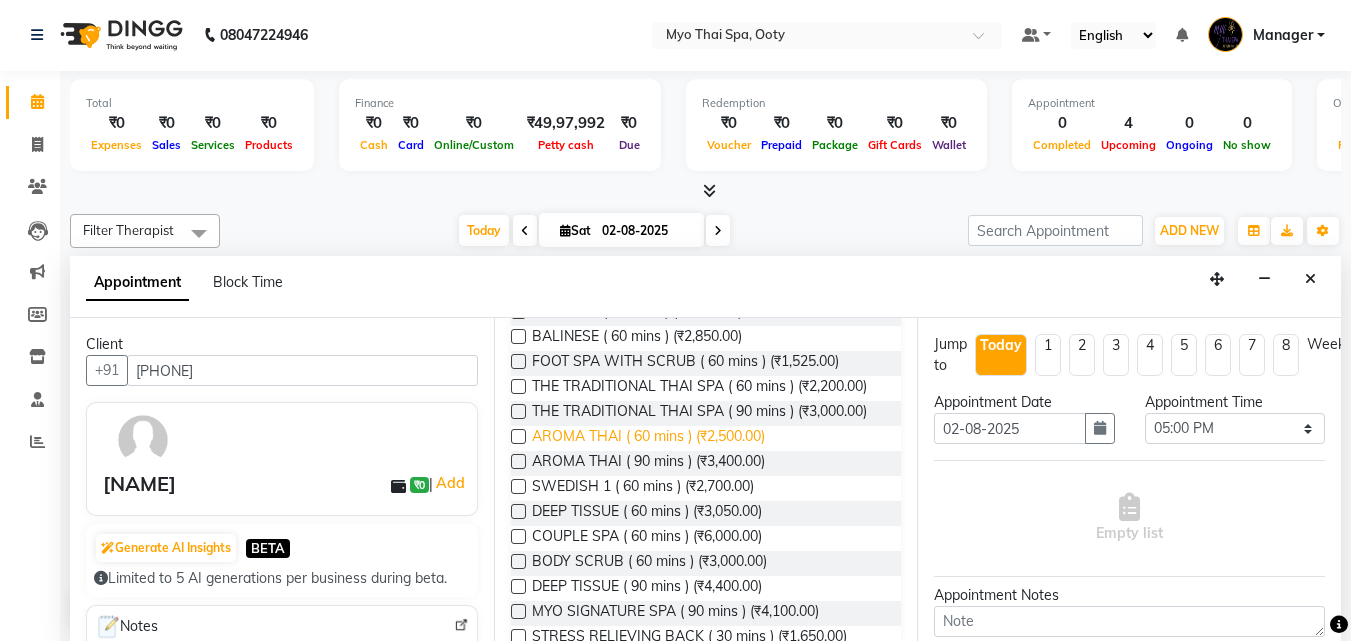 click on "AROMA THAI ( 60 mins ) (₹2,500.00)" at bounding box center (648, 438) 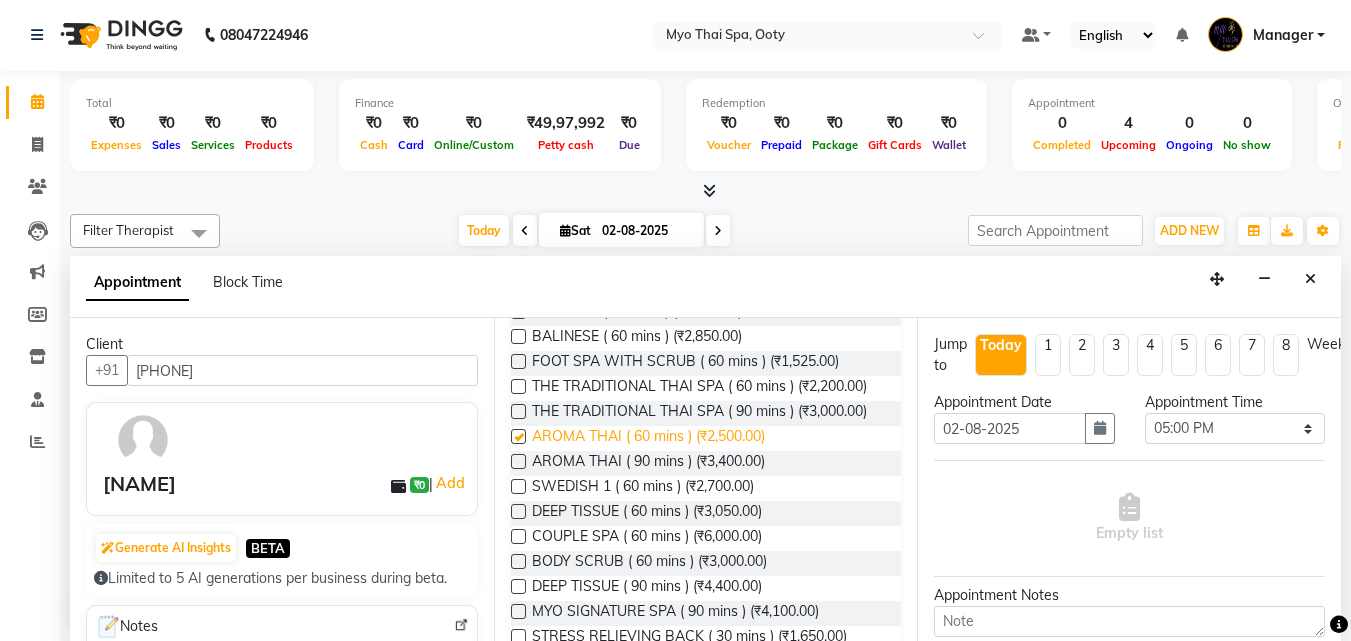 checkbox on "false" 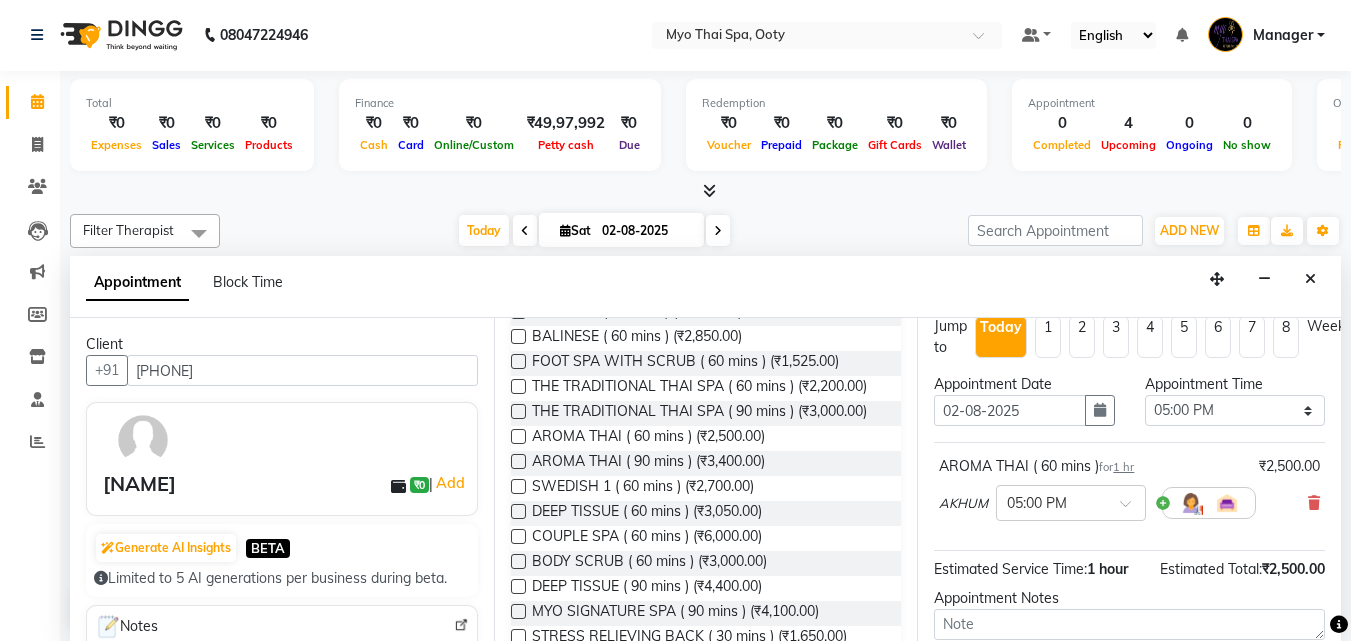 scroll, scrollTop: 218, scrollLeft: 0, axis: vertical 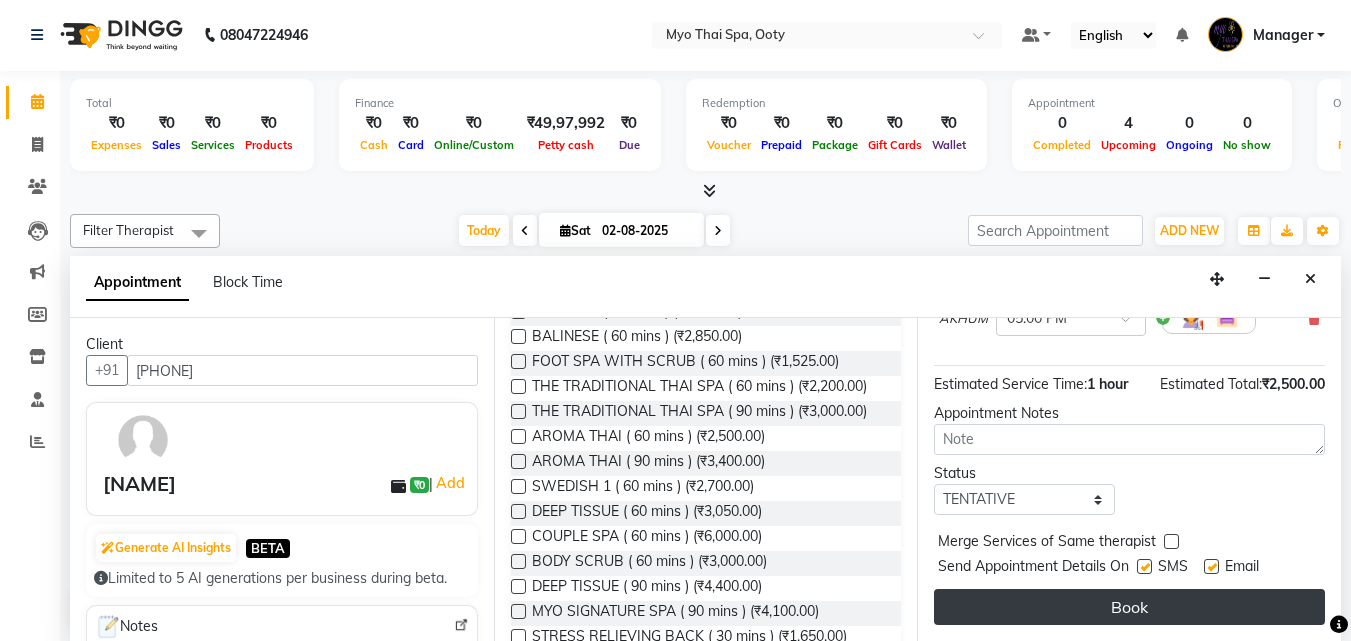 click on "Book" at bounding box center [1129, 607] 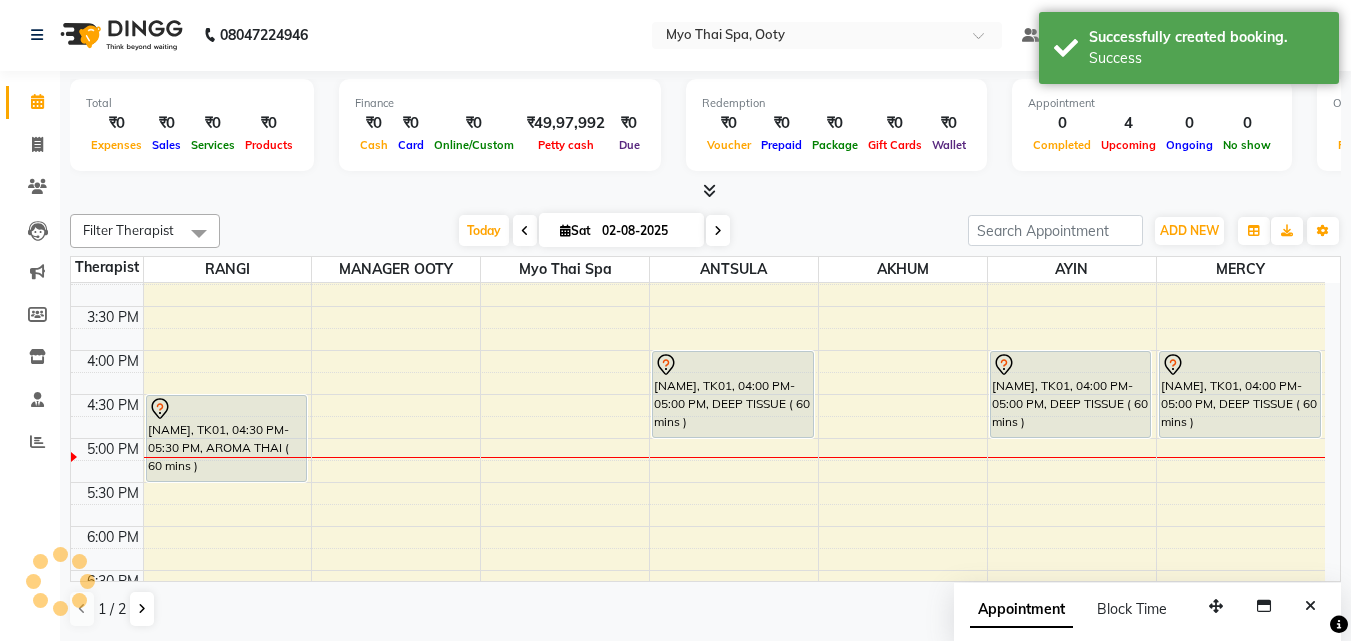 scroll, scrollTop: 0, scrollLeft: 0, axis: both 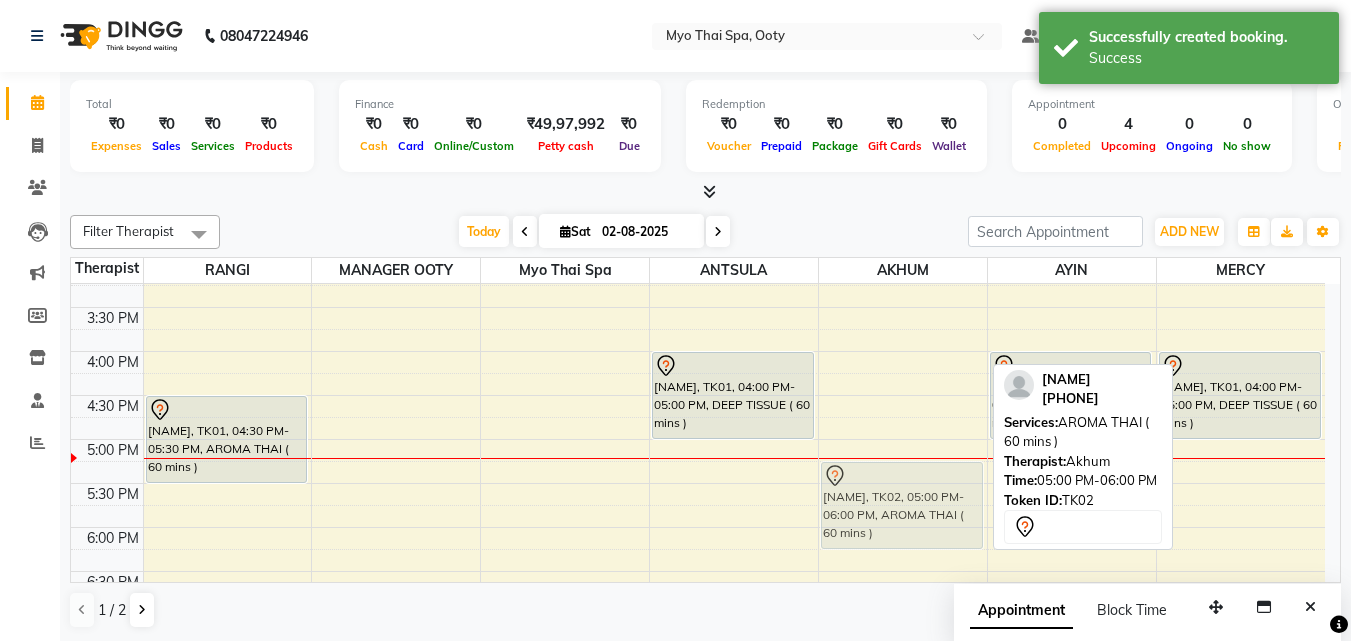 drag, startPoint x: 916, startPoint y: 468, endPoint x: 911, endPoint y: 500, distance: 32.38827 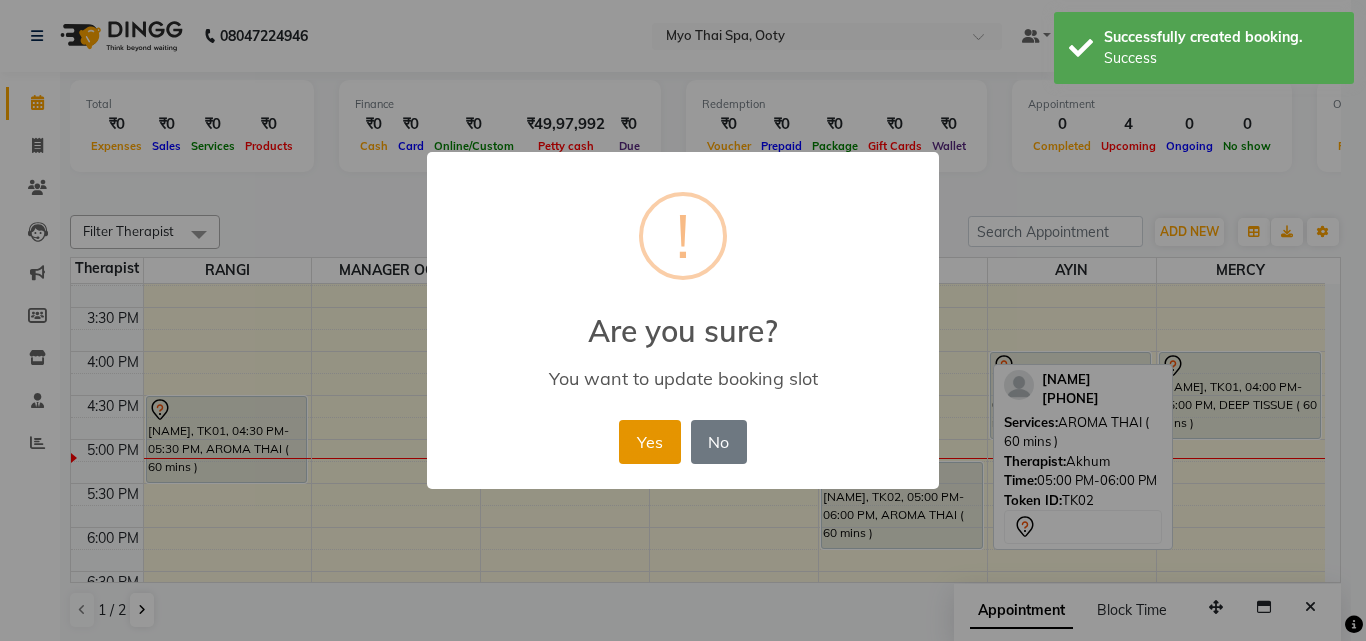 click on "Yes" at bounding box center [649, 442] 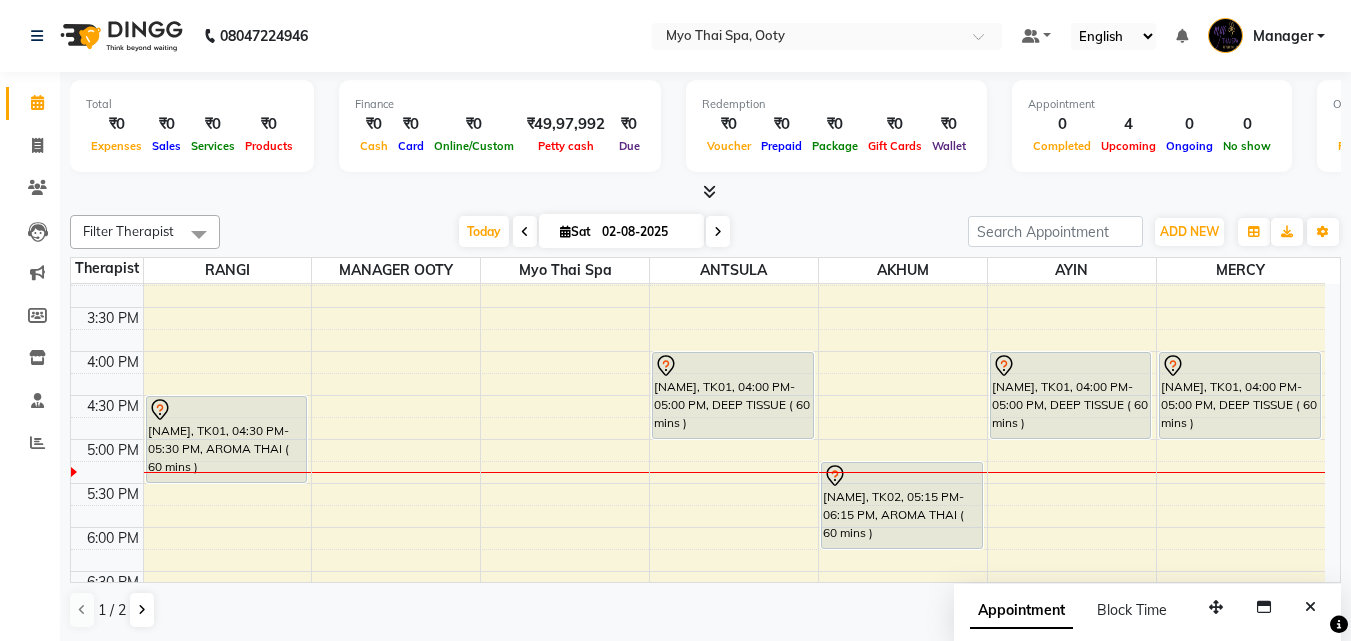 click on "Myo Thai Spa, Ooty Default Panel My Panel English ENGLISH Español العربية मराठी हिंदी ગુજરાતી தமிழ் 中文 Notifications nothing to show Manager Manage Profile Change Password Sign out  Version:3.15.11" 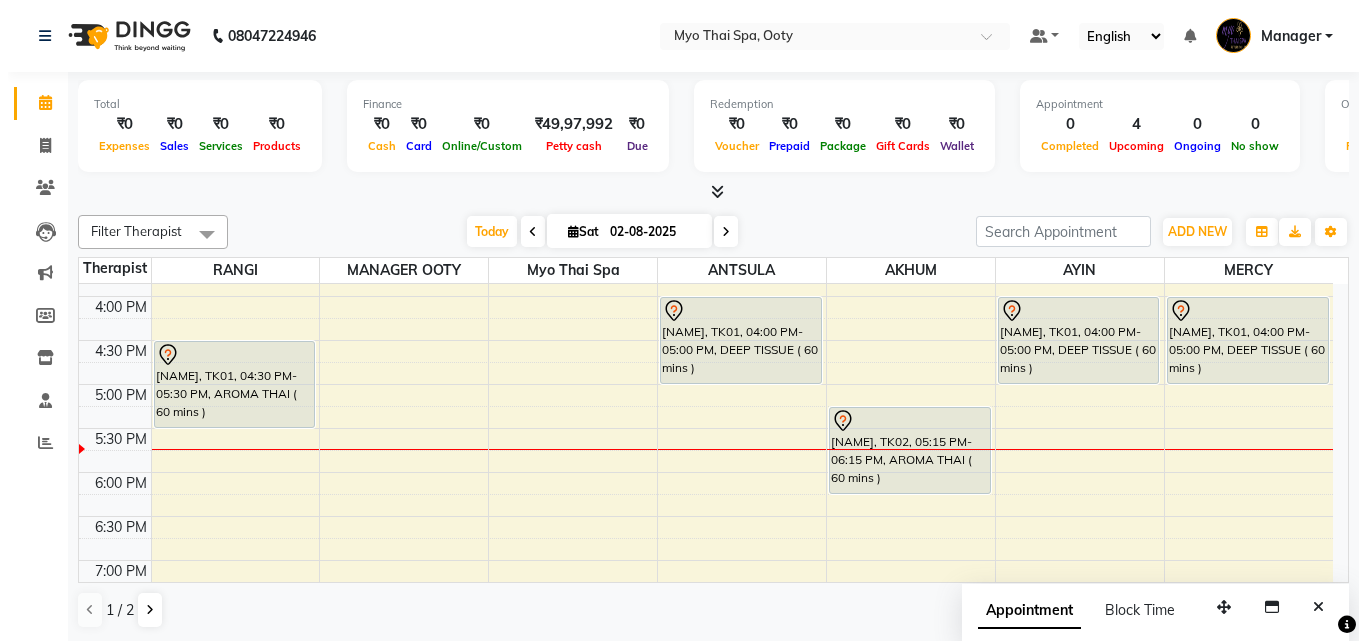 scroll, scrollTop: 648, scrollLeft: 0, axis: vertical 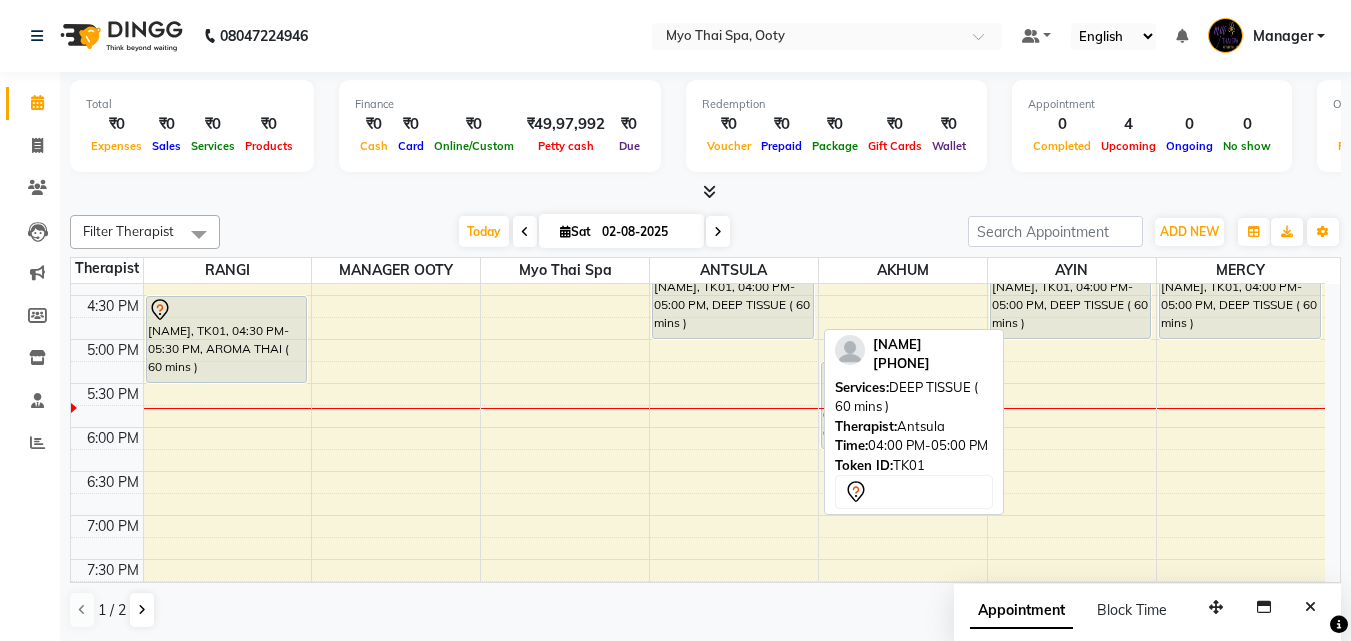 click on "[NAME], TK01, 04:00 PM-05:00 PM, DEEP TISSUE ( 60 mins )" at bounding box center [733, 295] 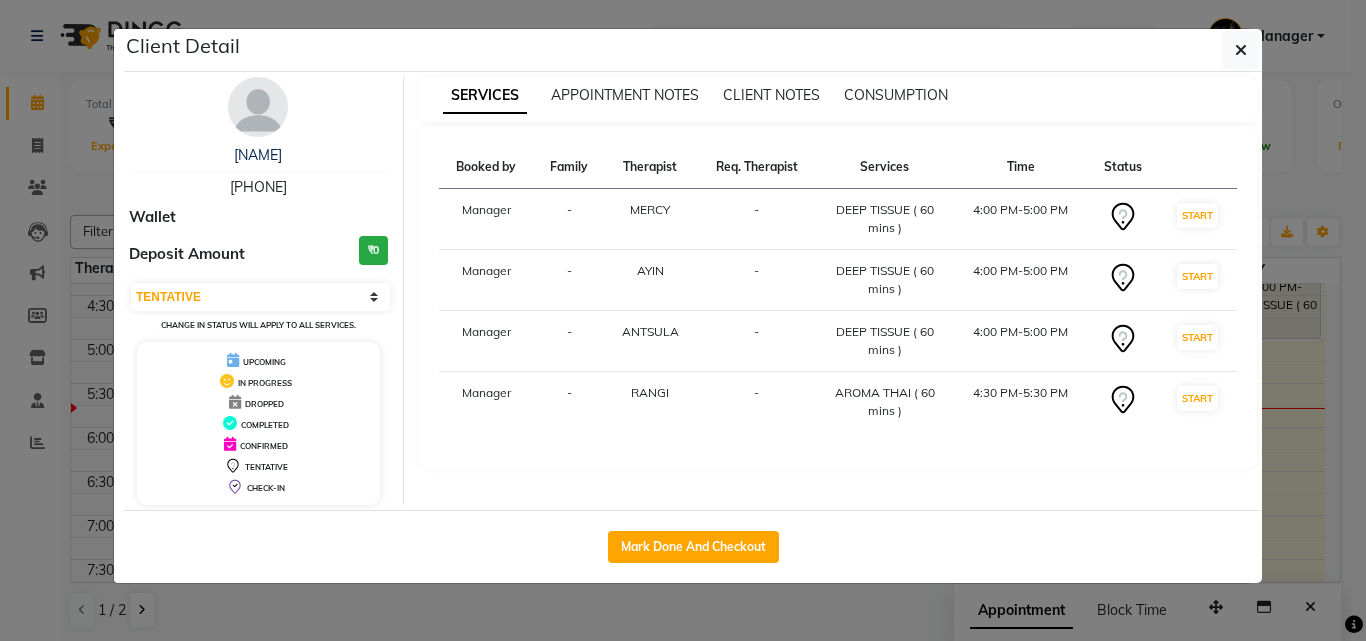 click on "Mark Done And Checkout" 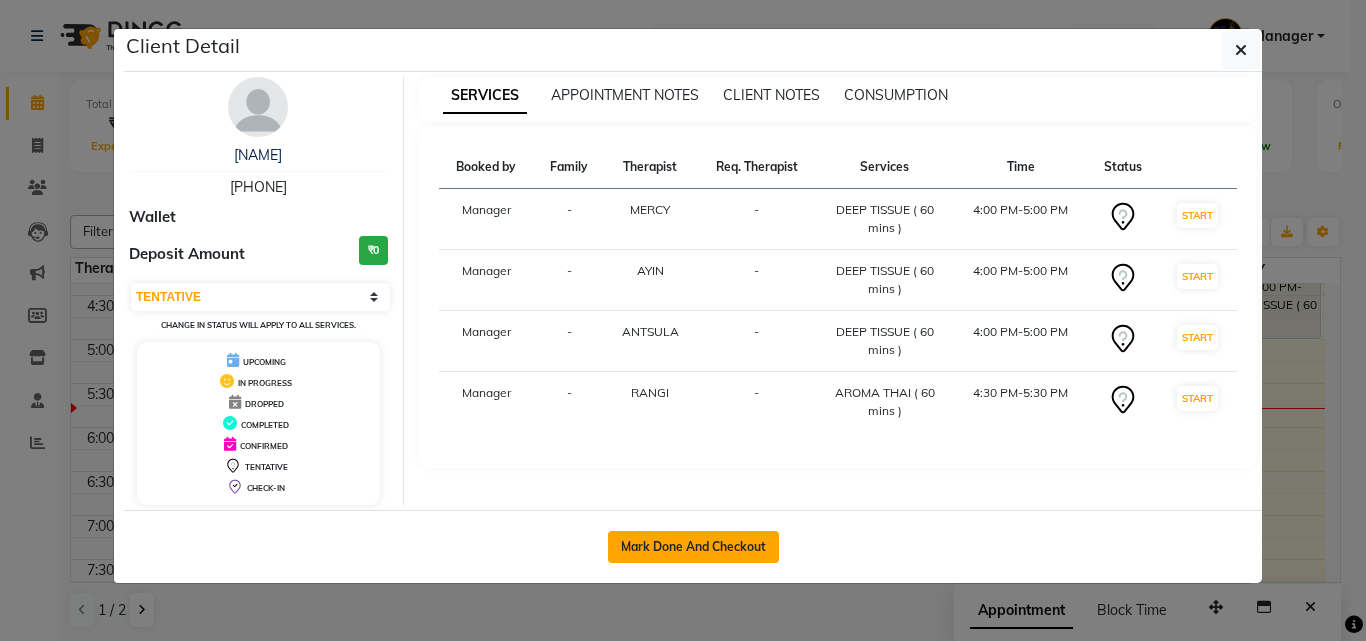 click on "Mark Done And Checkout" 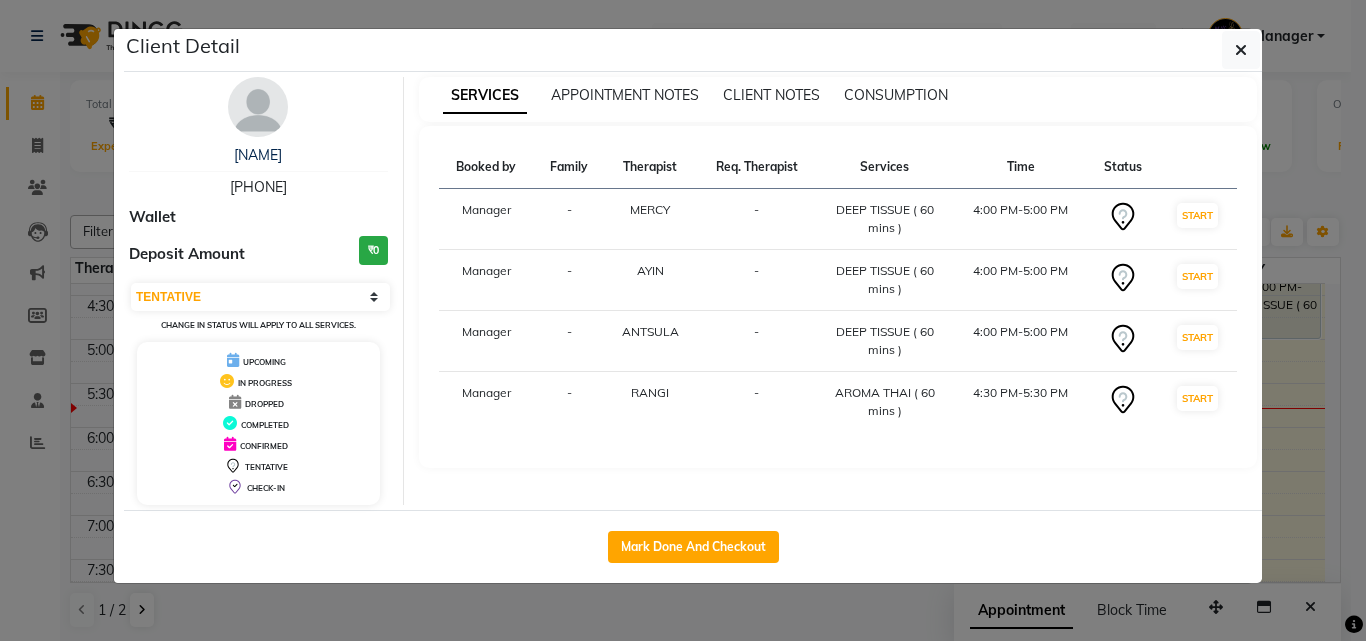 select on "558" 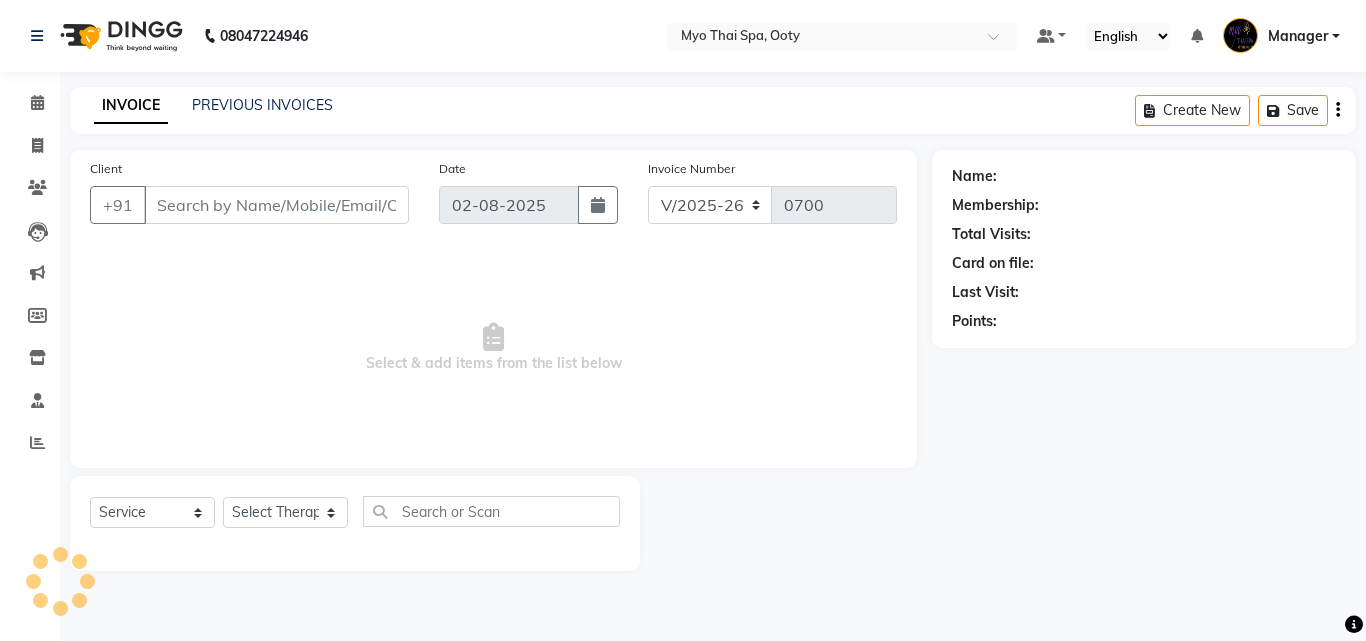 select on "V" 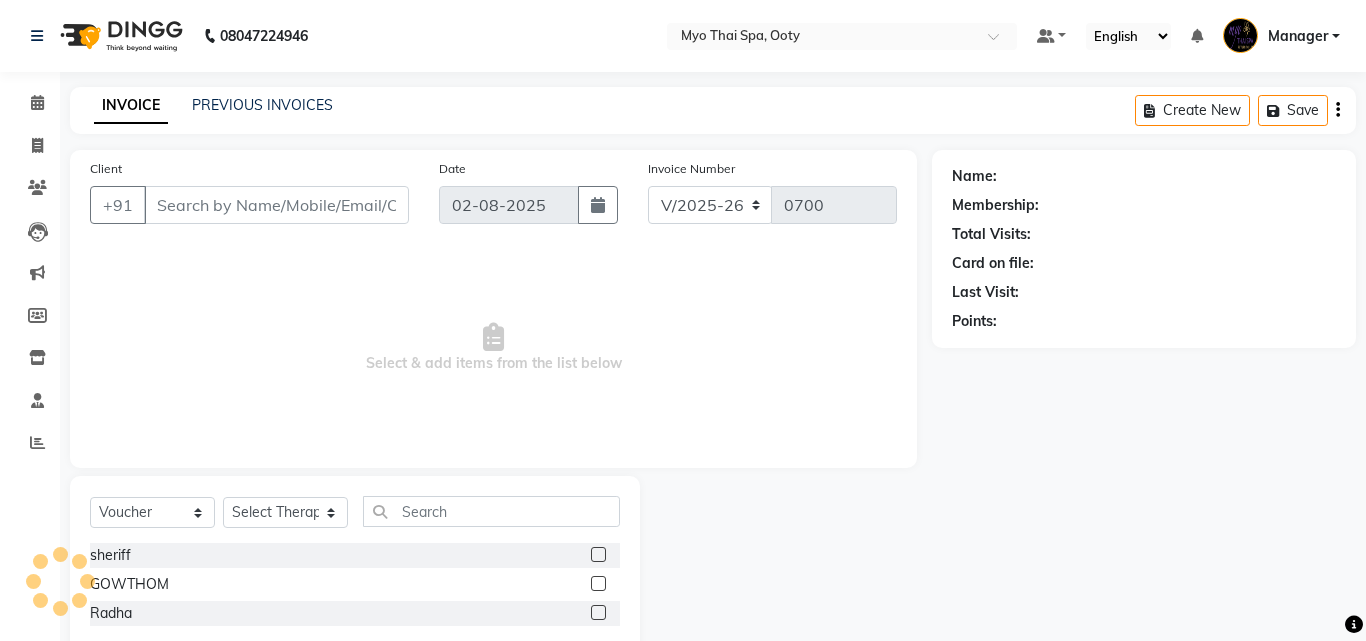 type on "[PHONE]" 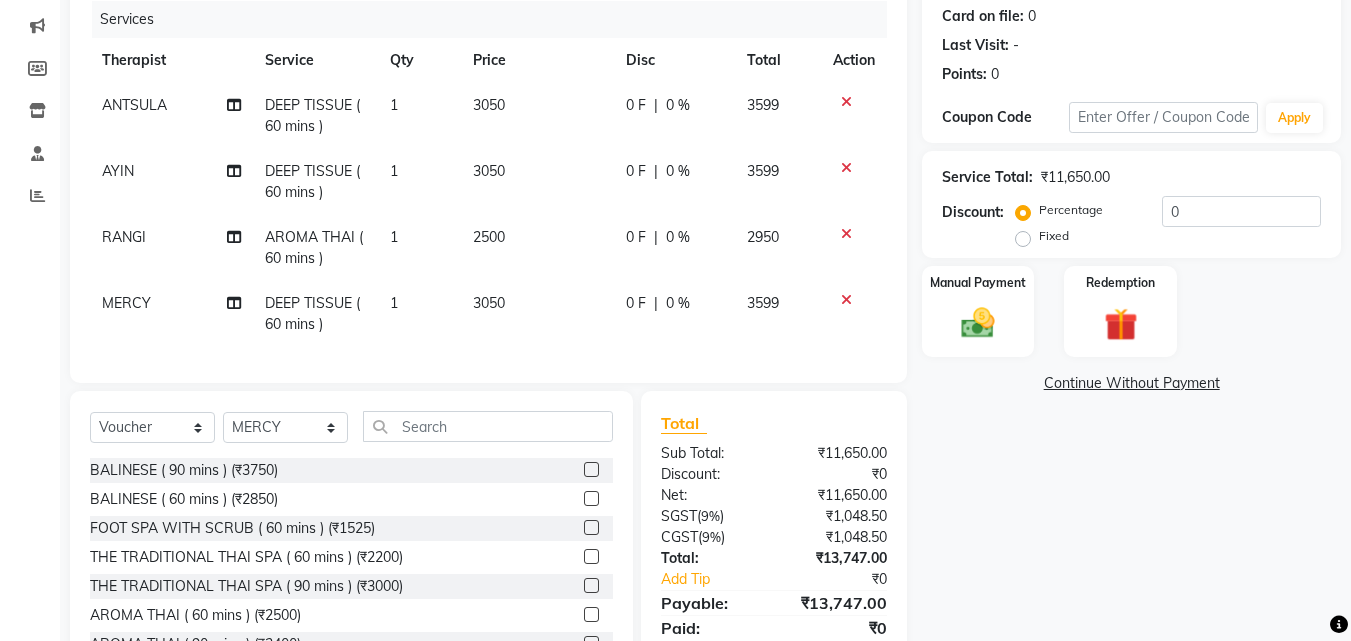scroll, scrollTop: 337, scrollLeft: 0, axis: vertical 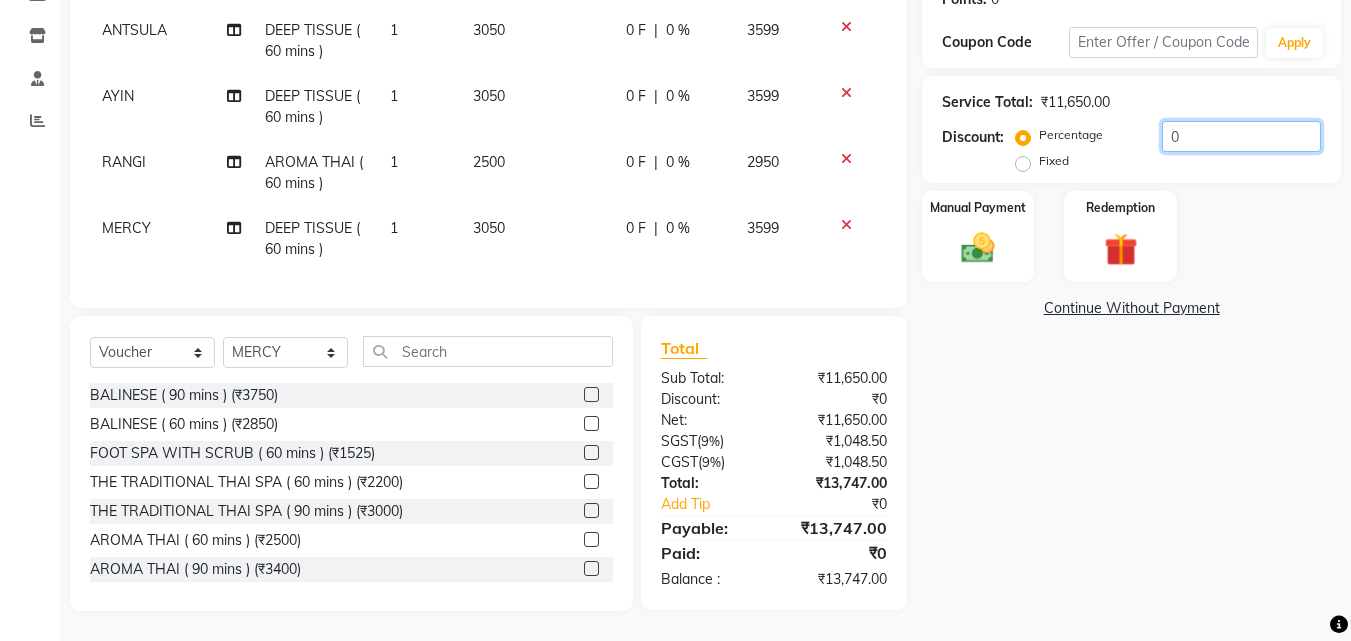click on "0" 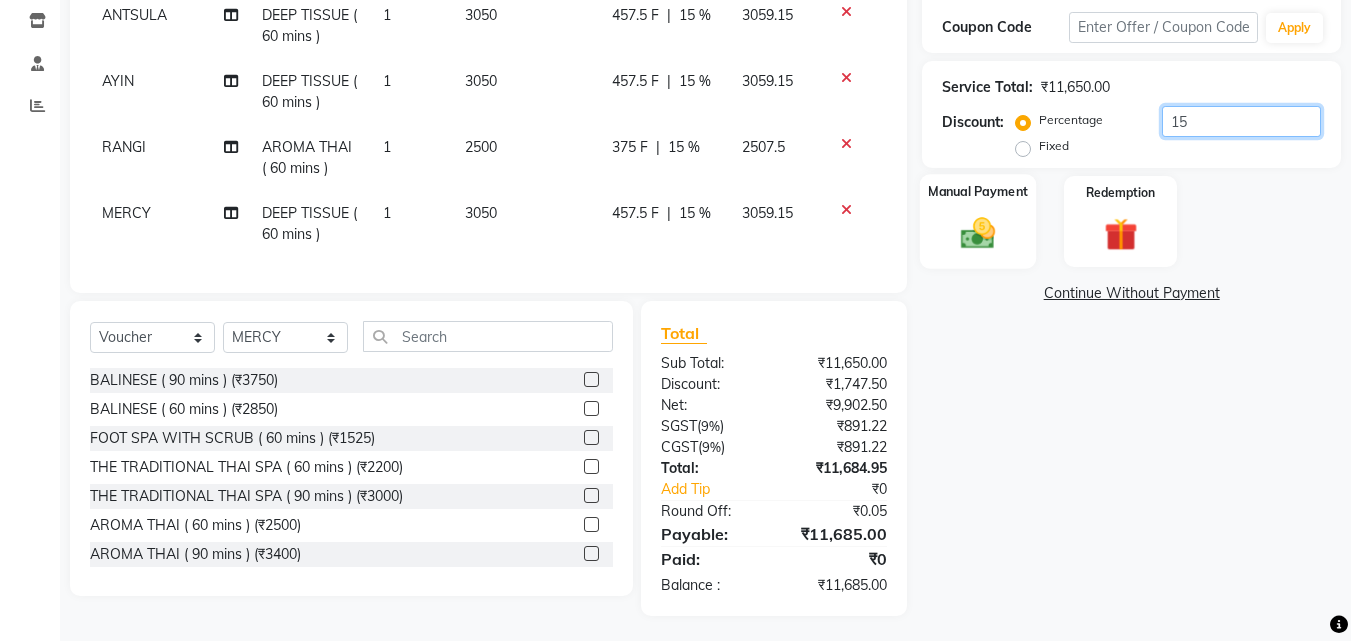 type on "15" 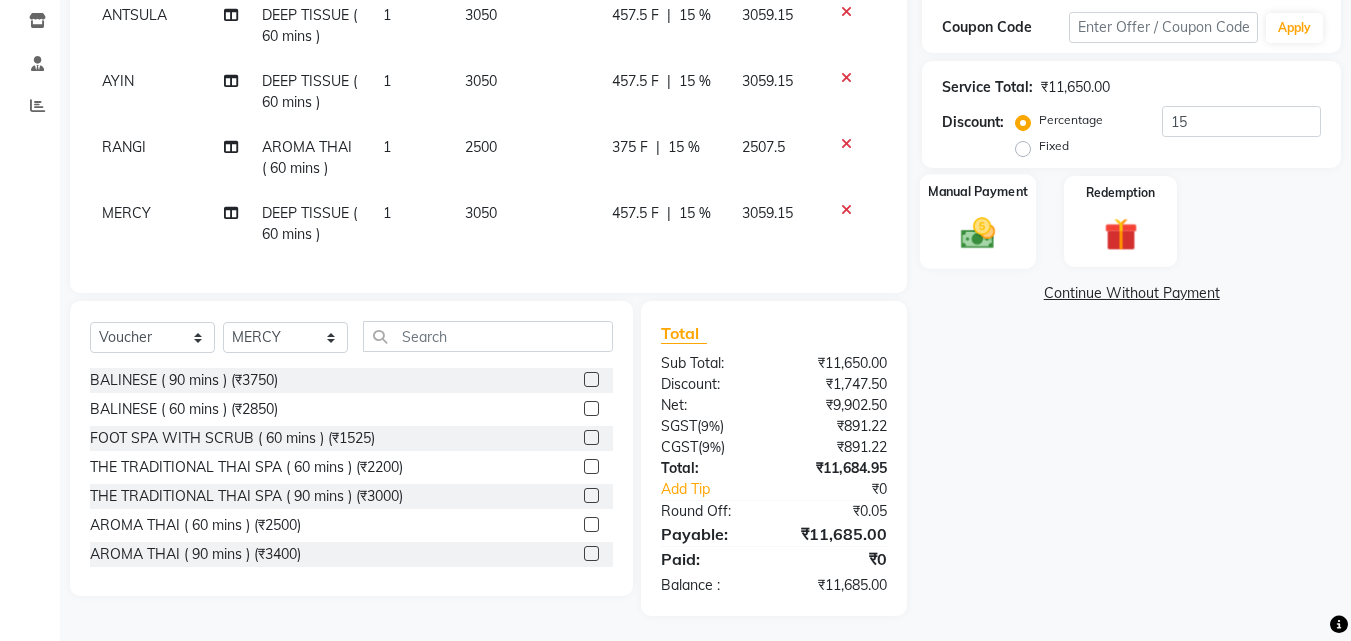 click 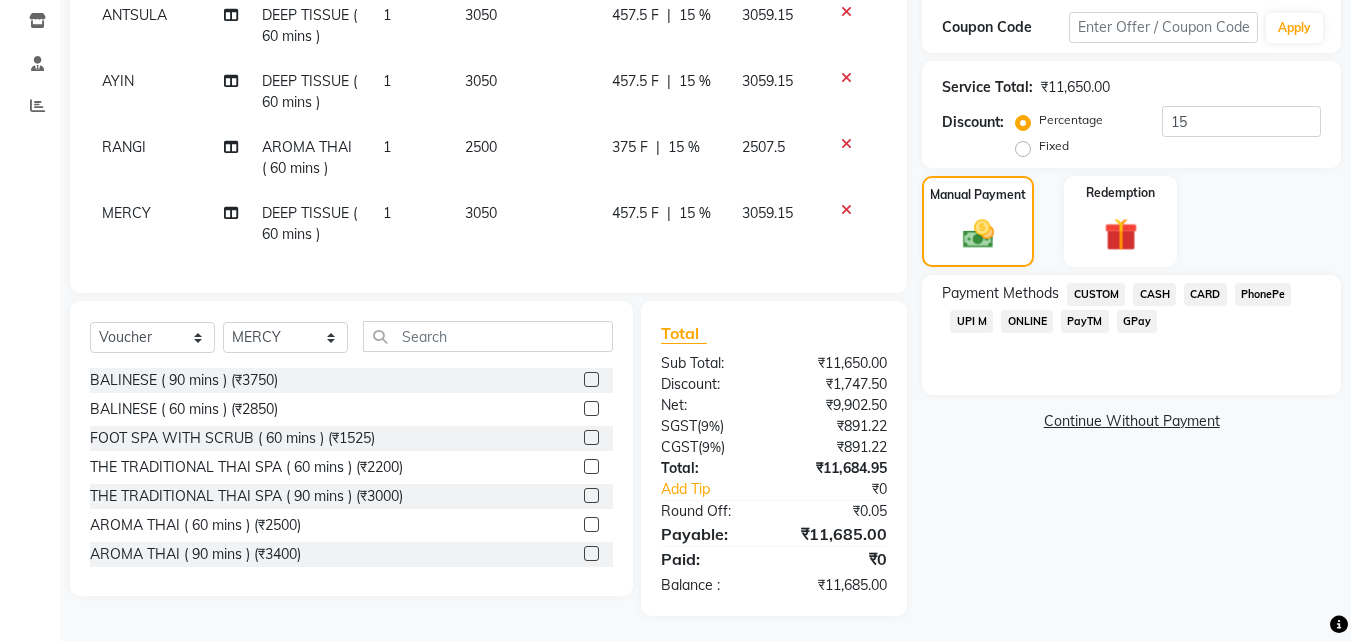 click on "UPI M" 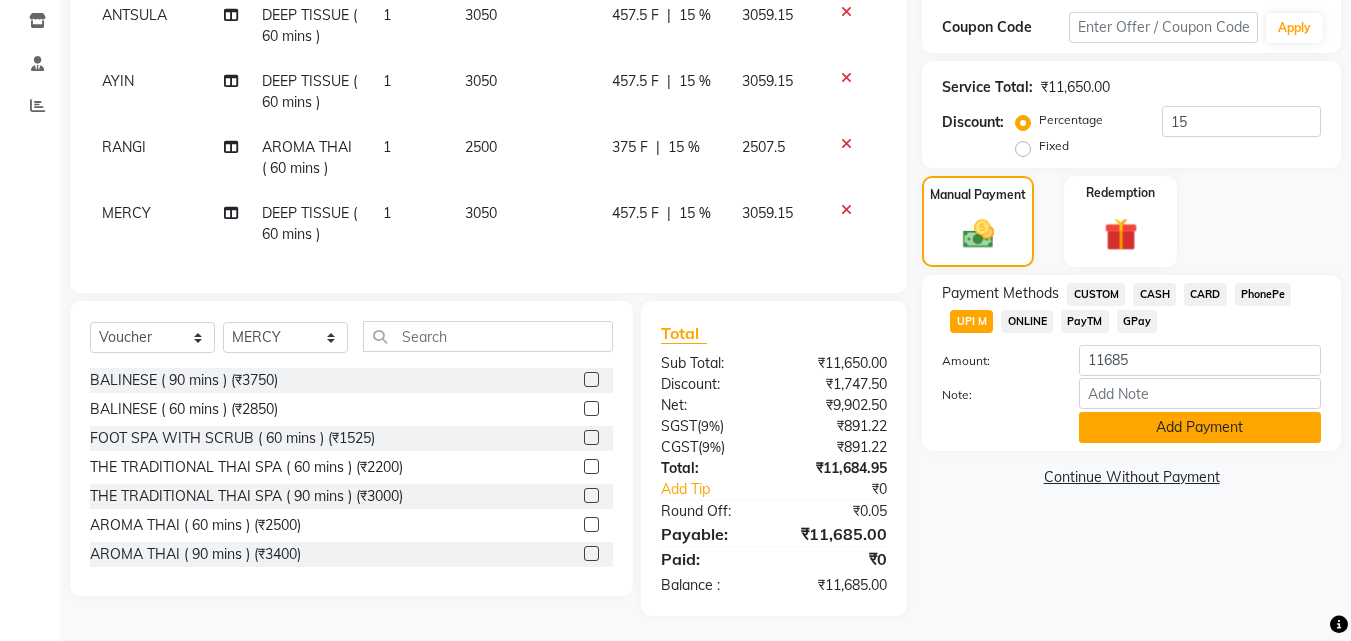click on "Add Payment" 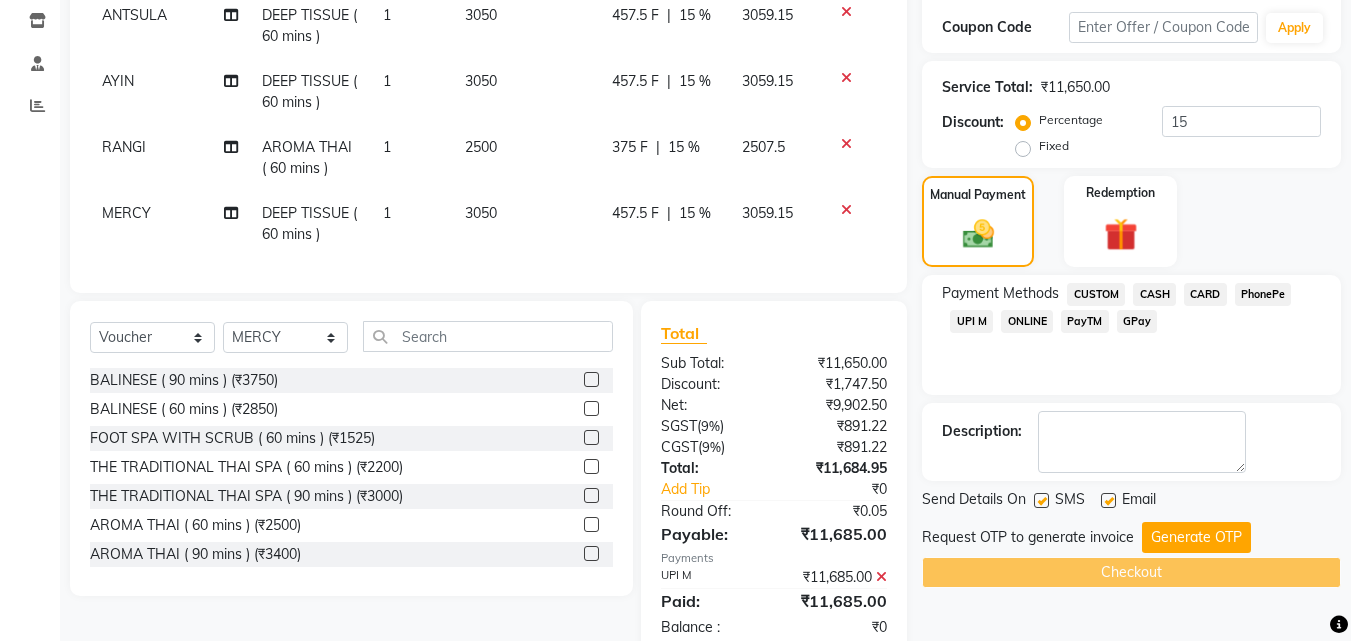 scroll, scrollTop: 399, scrollLeft: 0, axis: vertical 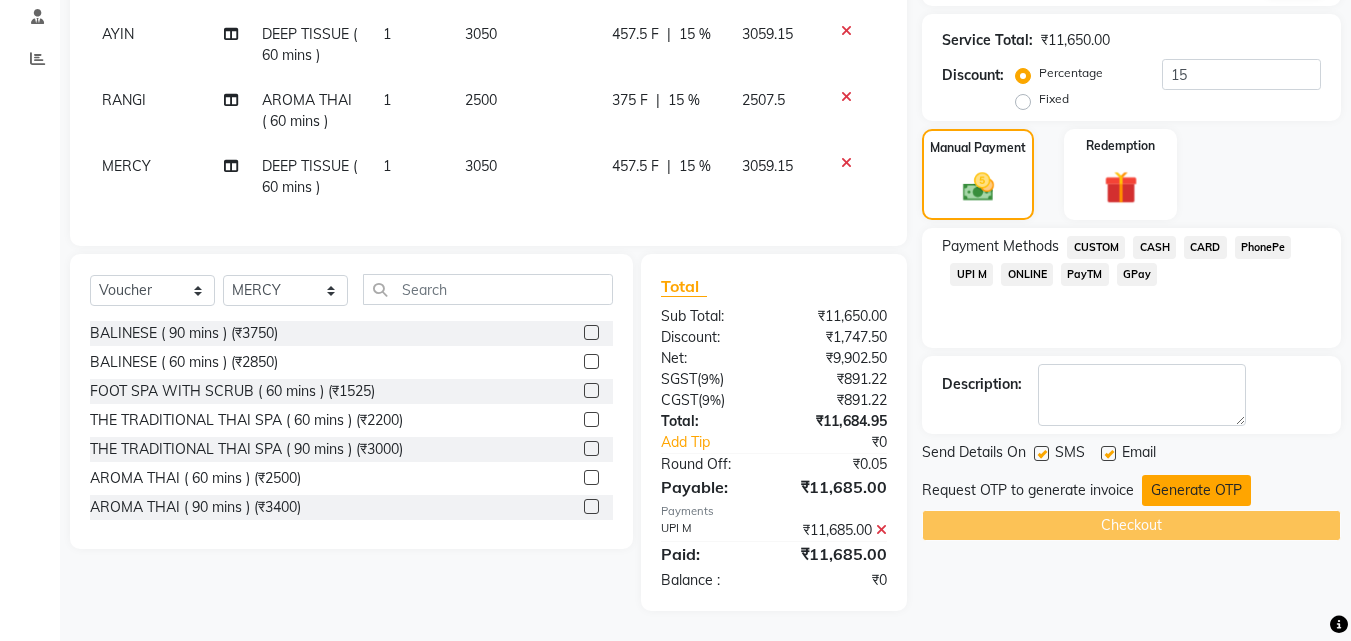 click on "Generate OTP" 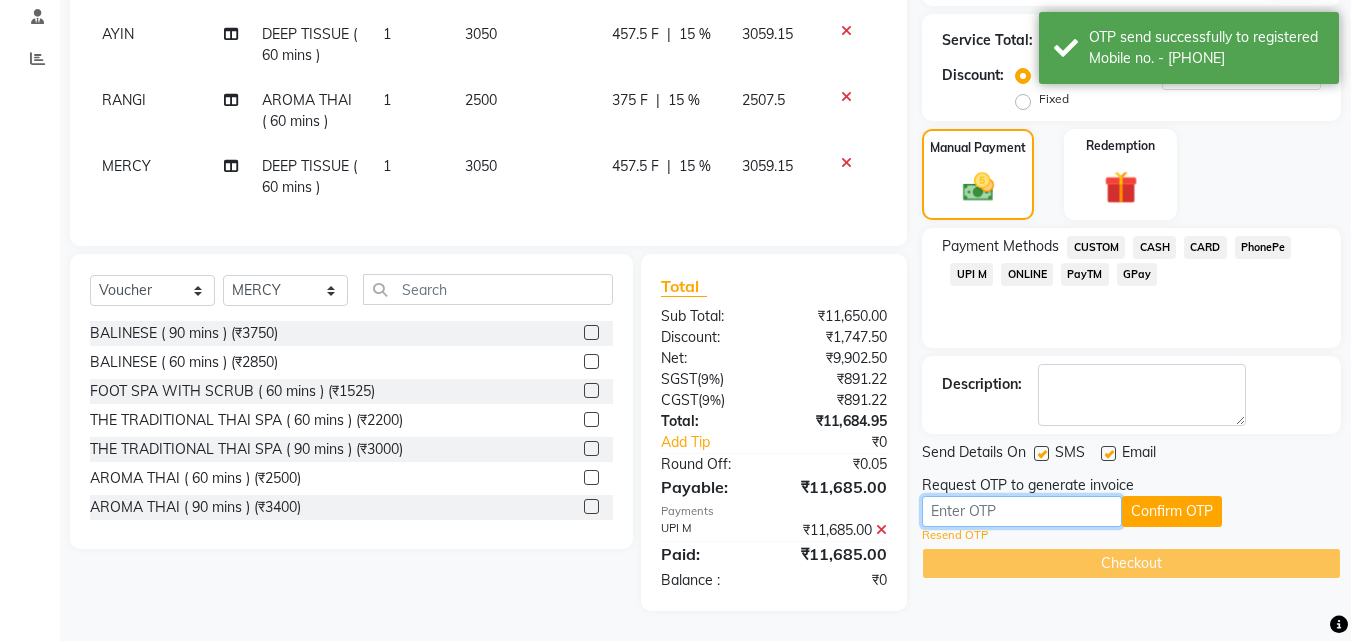 click at bounding box center [1022, 511] 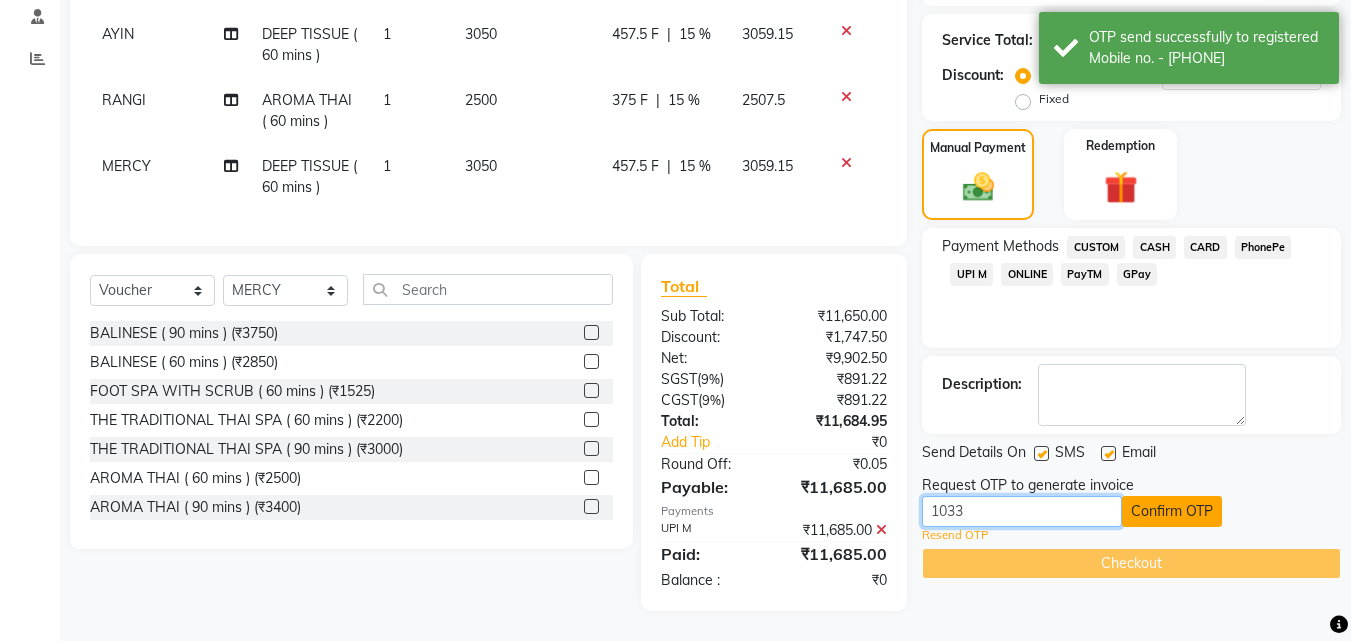 type on "1033" 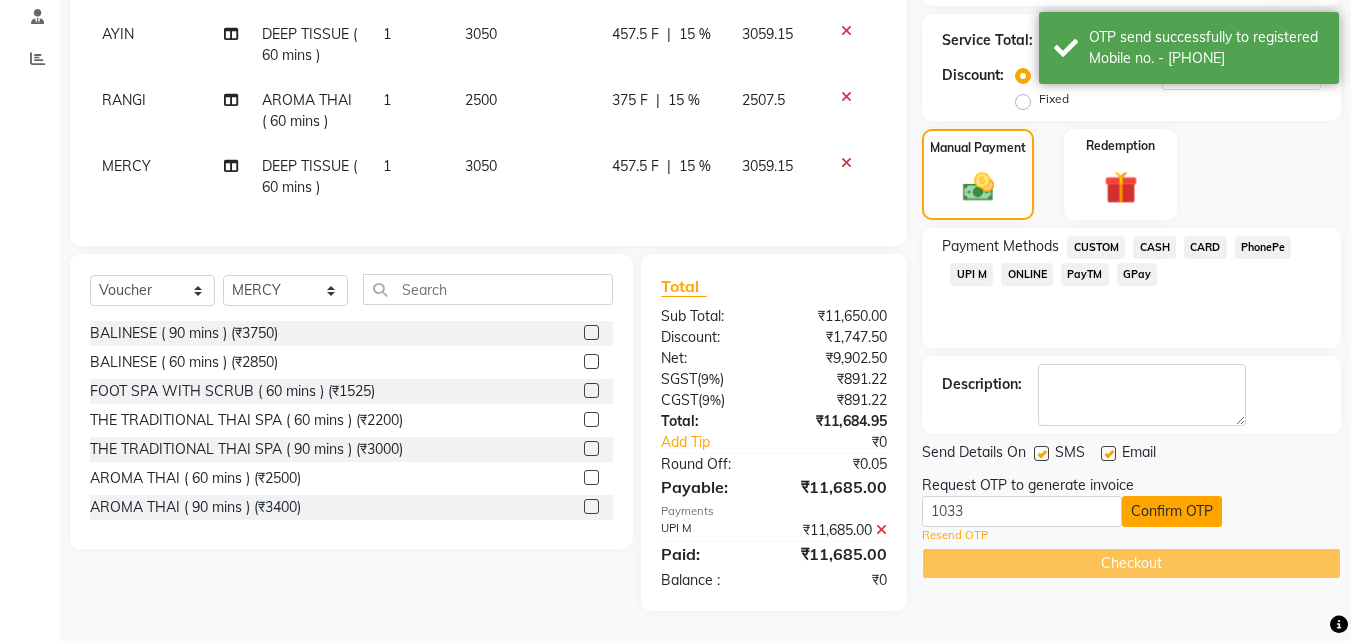 click on "Confirm OTP" 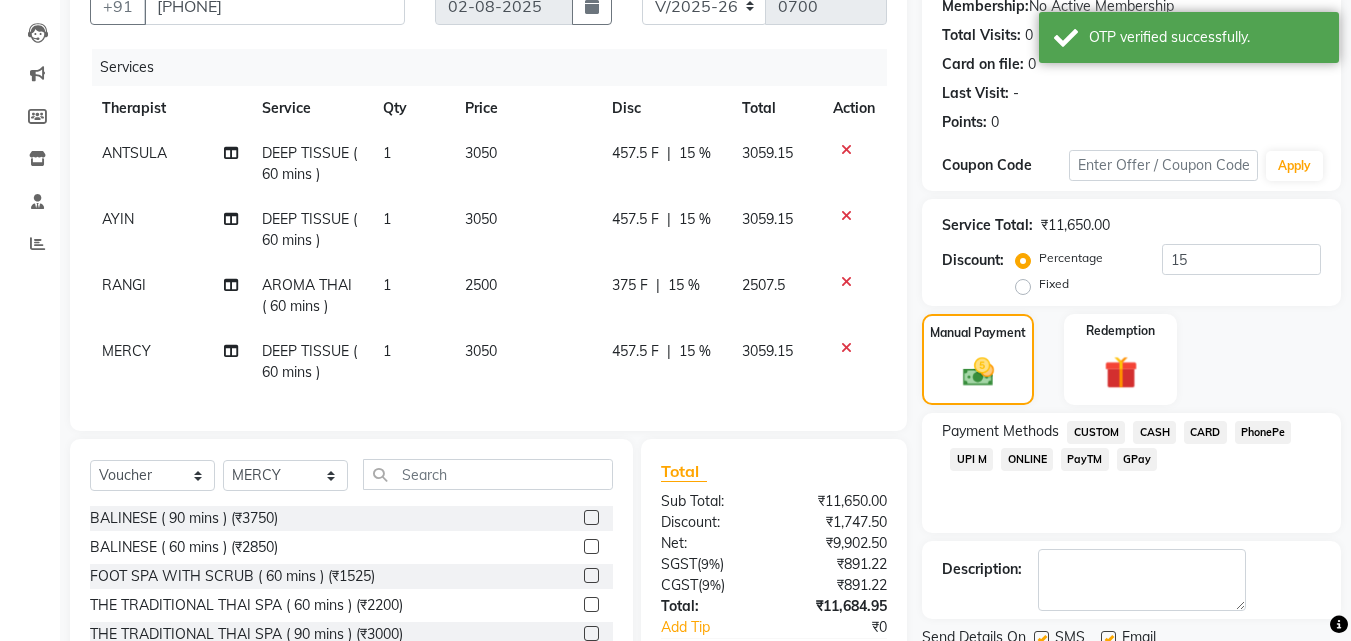 scroll, scrollTop: 399, scrollLeft: 0, axis: vertical 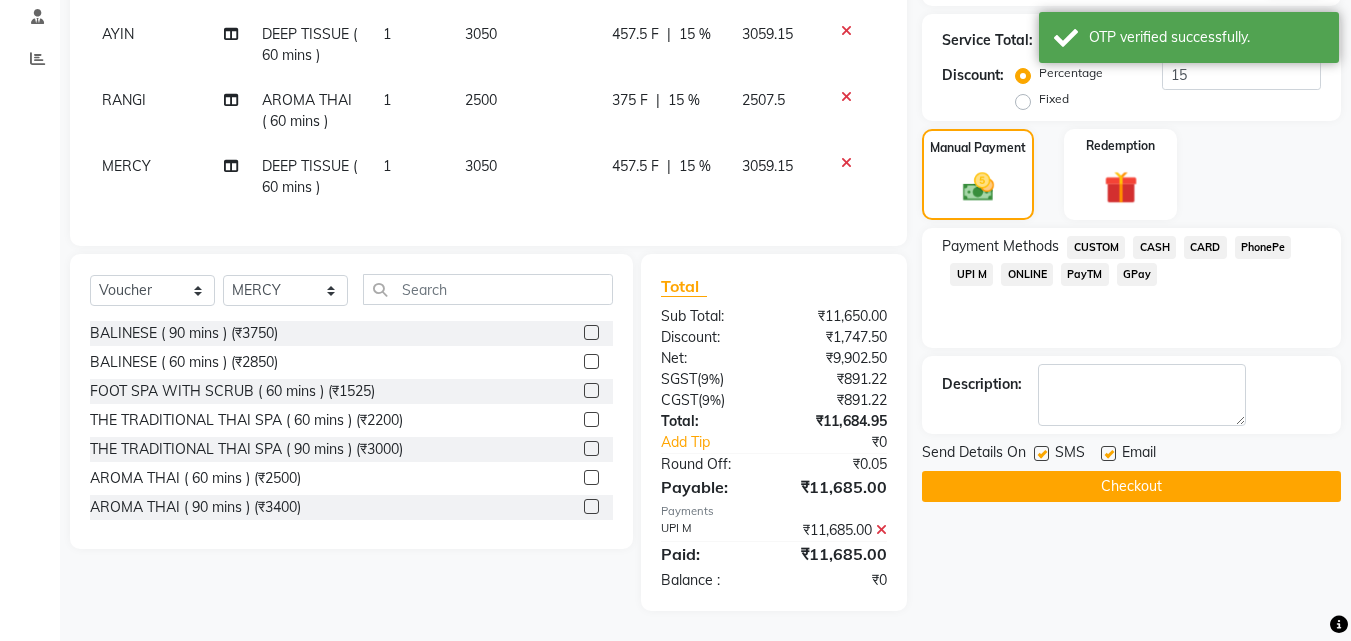 click on "Checkout" 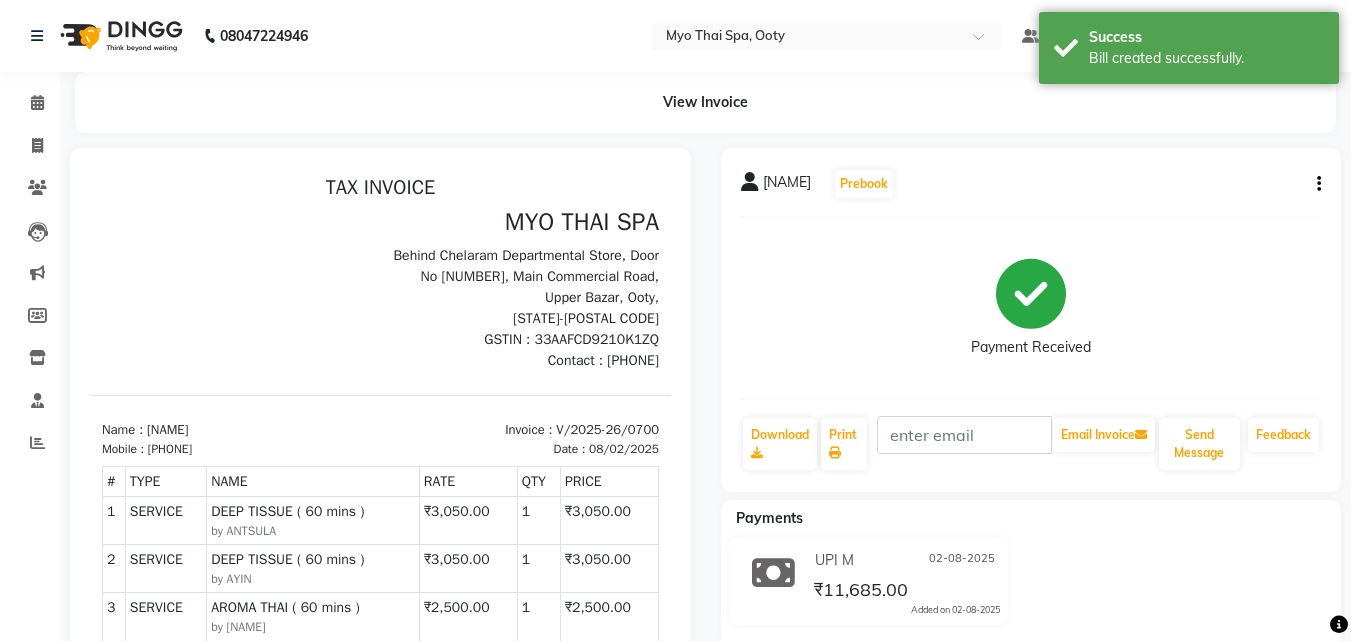 scroll, scrollTop: 0, scrollLeft: 0, axis: both 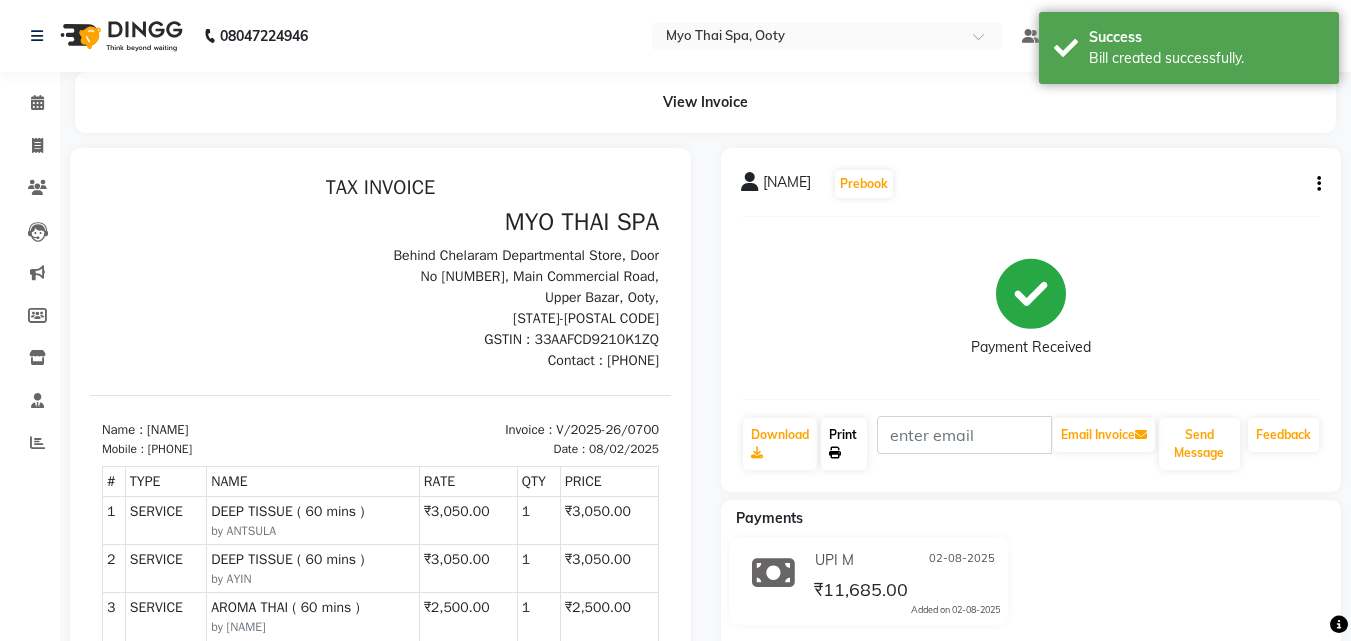 click on "Print" 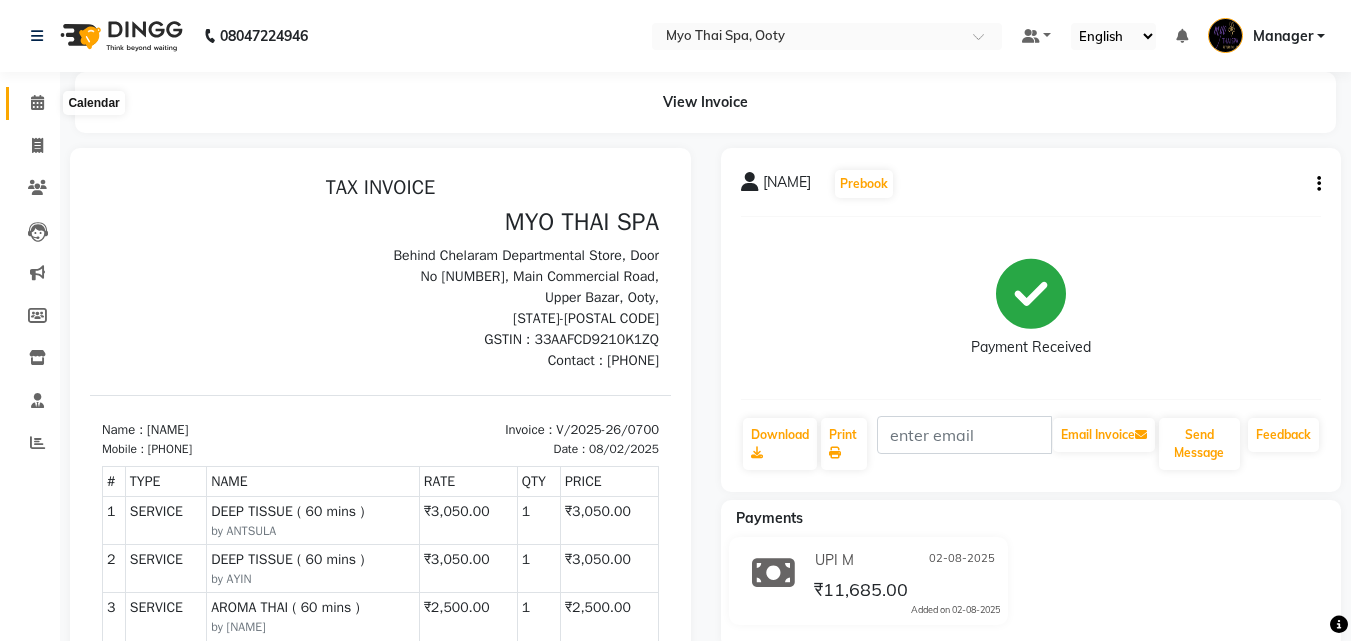 click 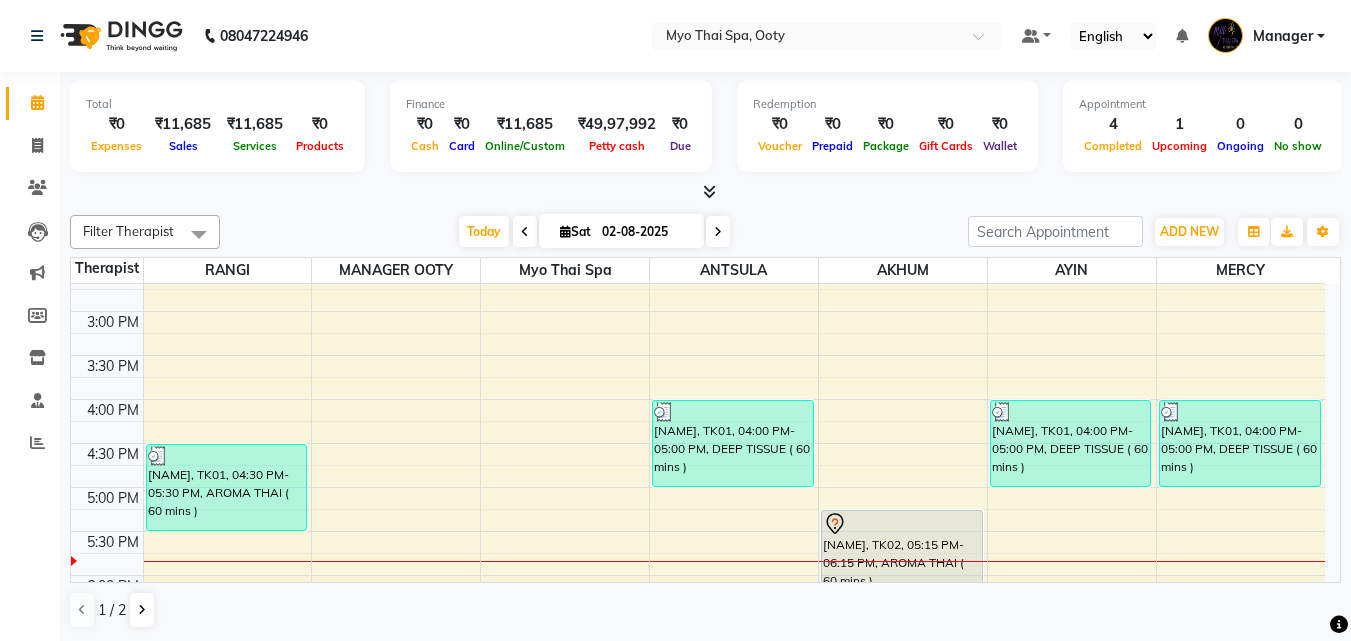 scroll, scrollTop: 600, scrollLeft: 0, axis: vertical 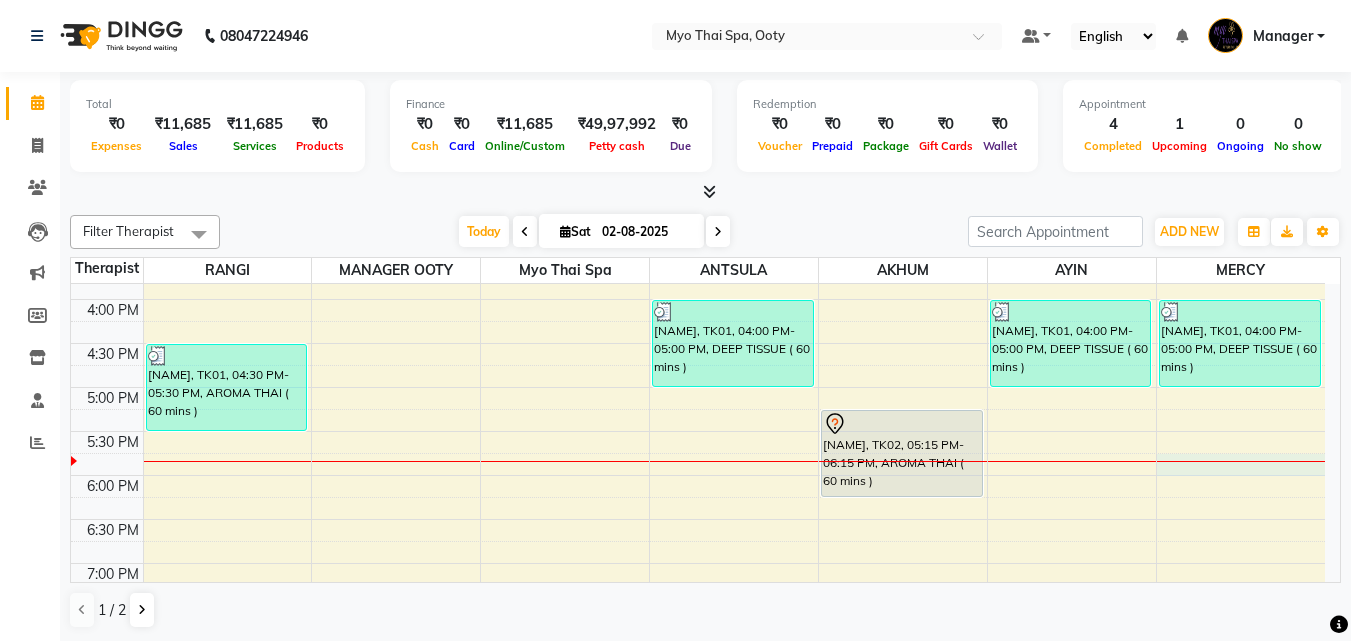 click on "[NAME], TK01, 04:30 PM-05:30 PM, AROMA THAI ( 60 mins )     [NAME], TK01, 04:00 PM-05:00 PM, DEEP TISSUE ( 60 mins )             [NAME], TK02, 05:15 PM-06:15 PM, AROMA THAI ( 60 mins )     [NAME], TK01, 04:00 PM-05:00 PM, DEEP TISSUE ( 60 mins )     [NAME], TK01, 04:00 PM-05:00 PM, DEEP TISSUE ( 60 mins )" at bounding box center (698, 255) 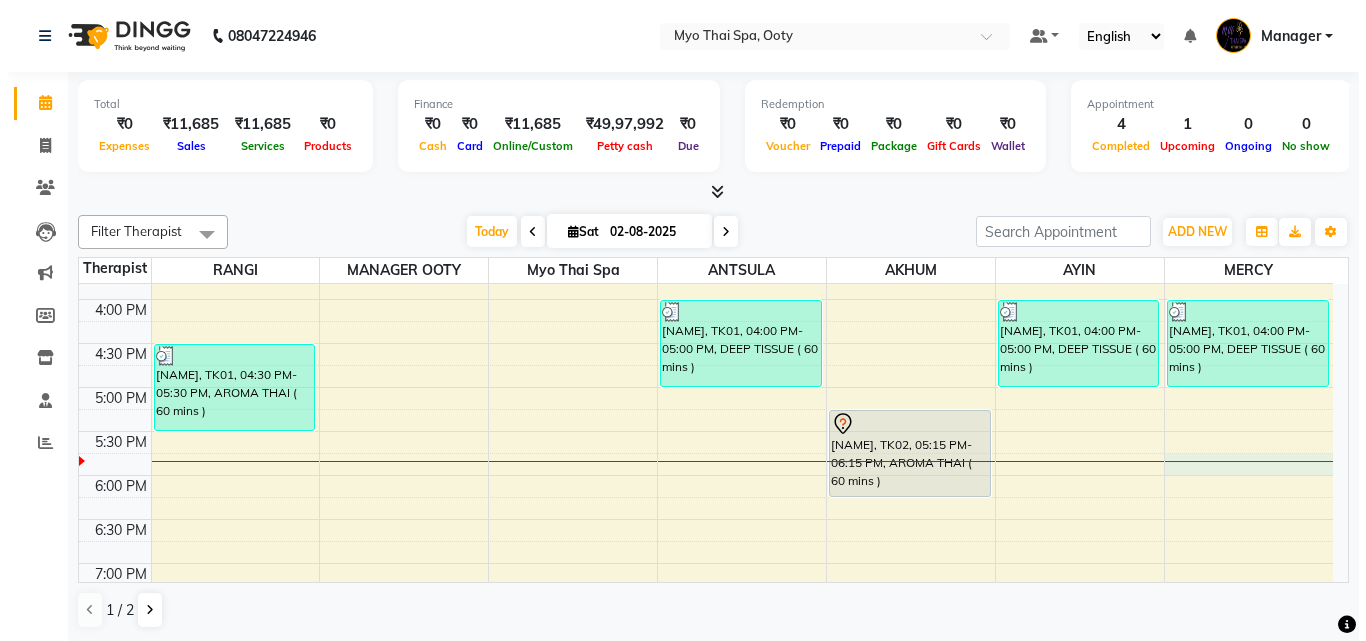 scroll, scrollTop: 1, scrollLeft: 0, axis: vertical 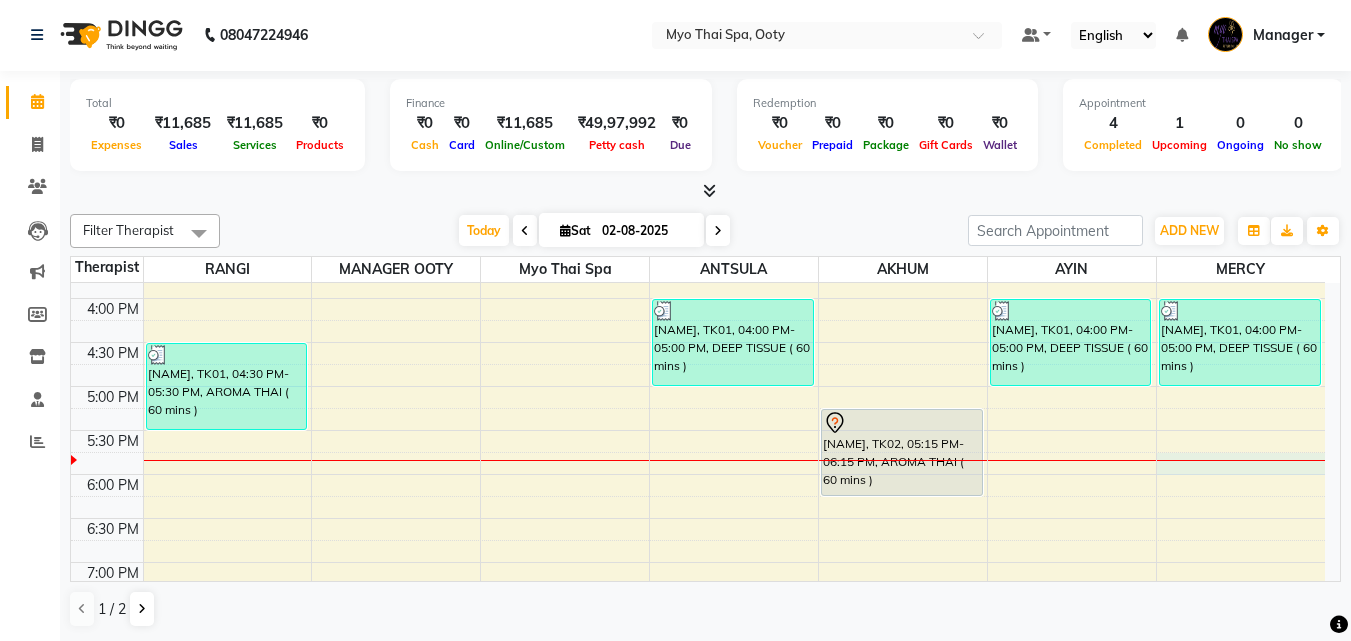 select on "86044" 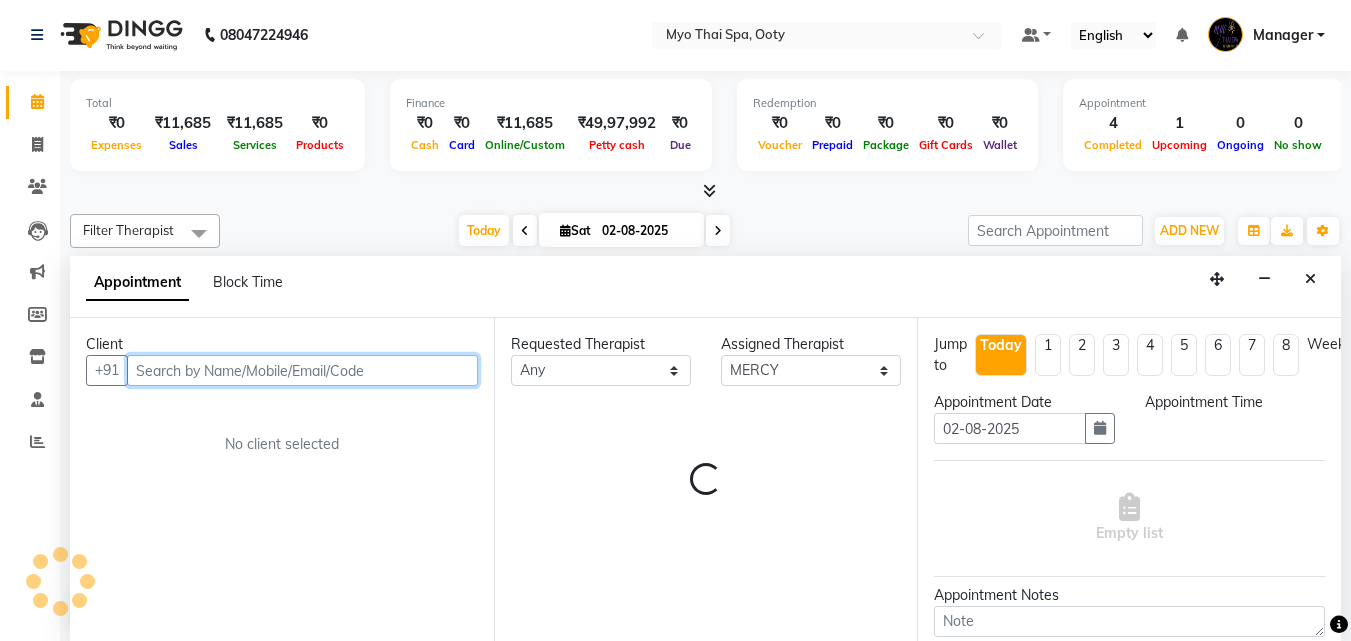select on "1065" 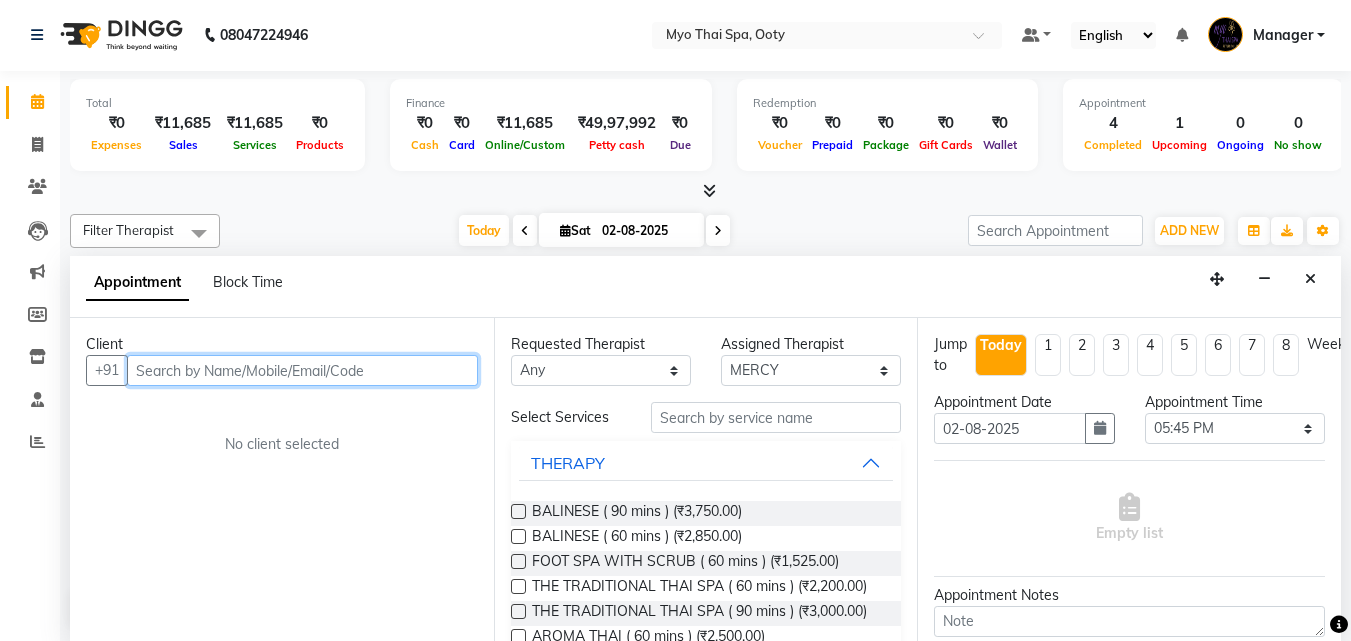 click at bounding box center [302, 370] 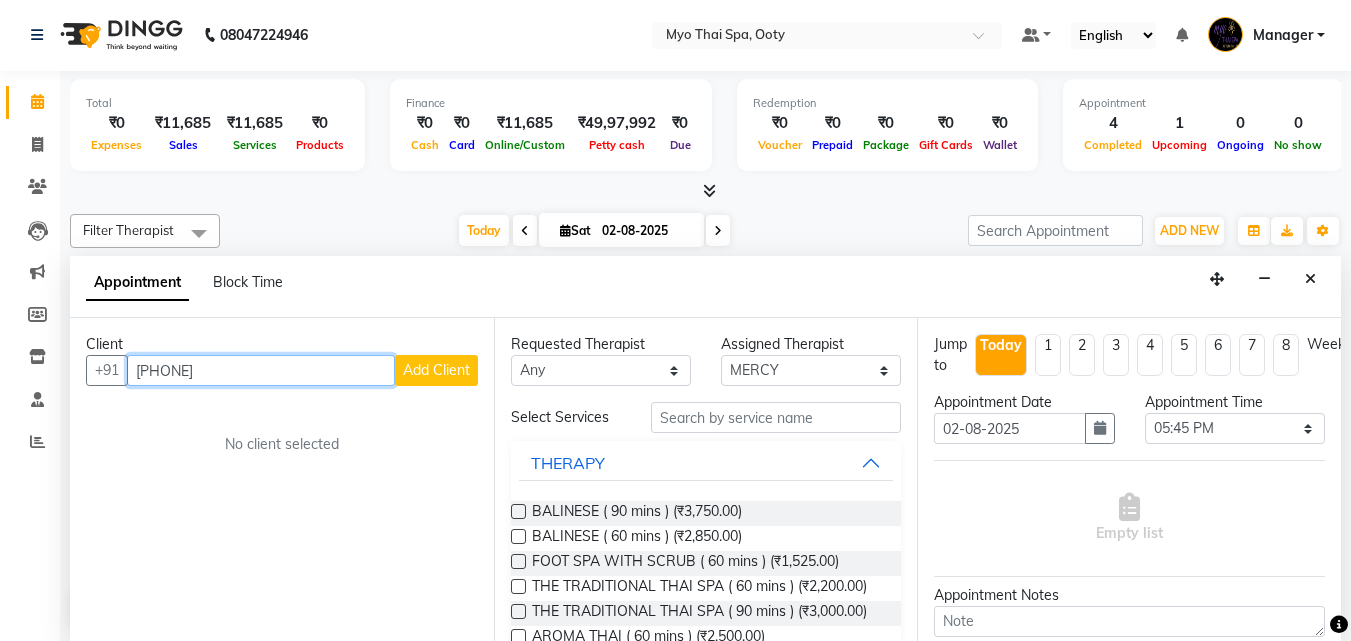 type on "[PHONE]" 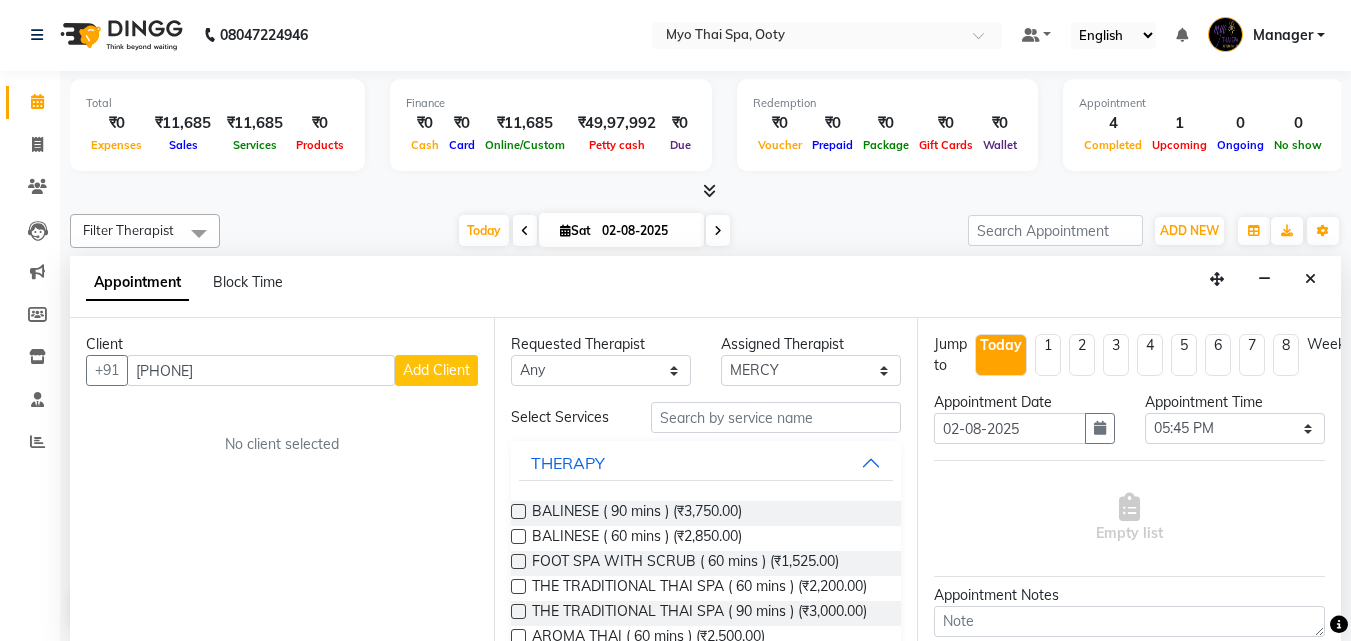 click on "Add Client" at bounding box center [436, 370] 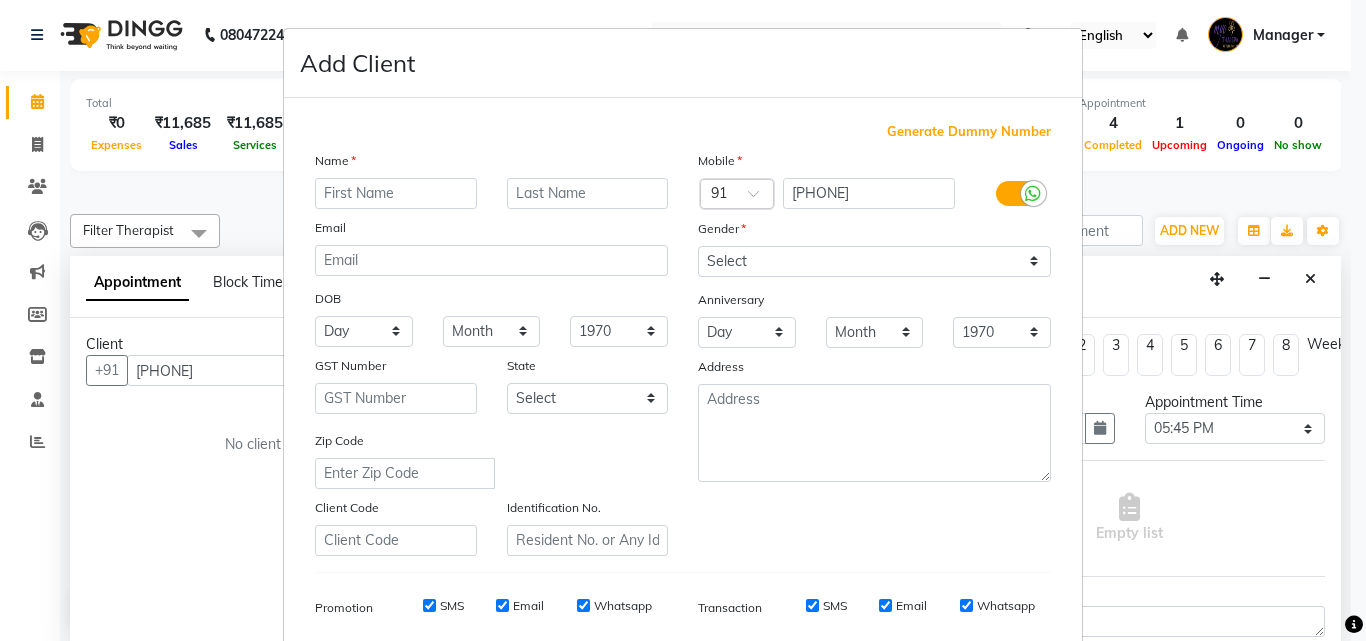 click at bounding box center (396, 193) 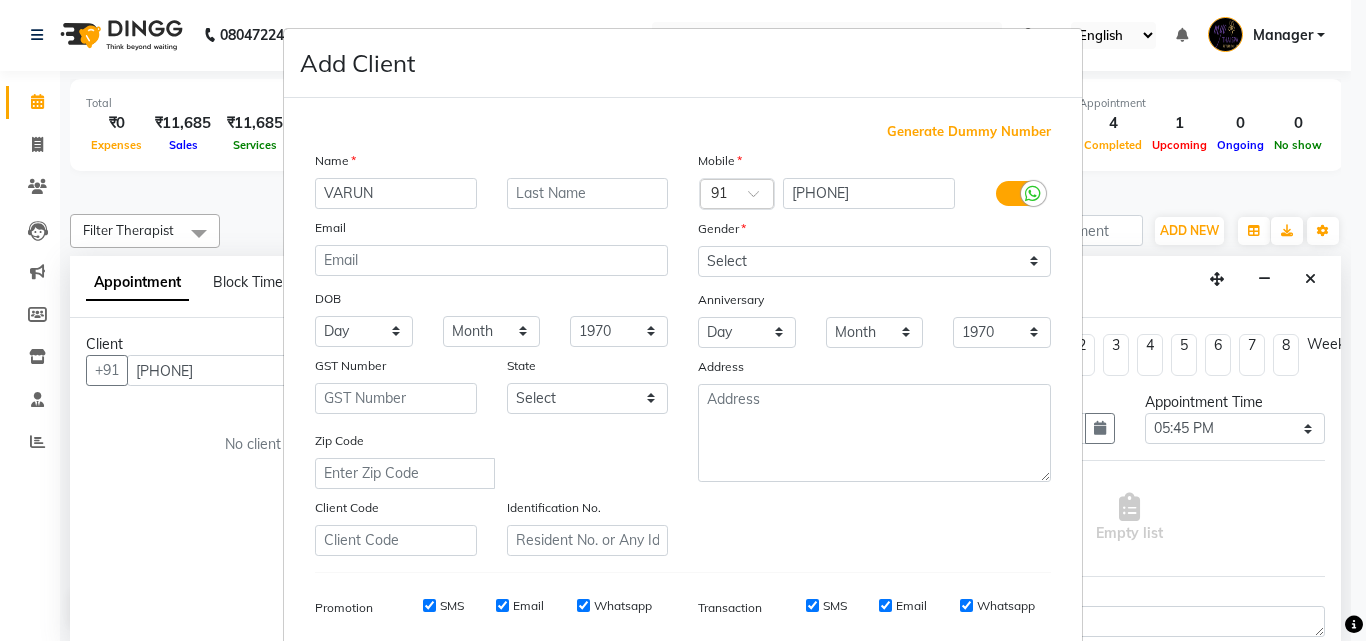 type on "VARUN" 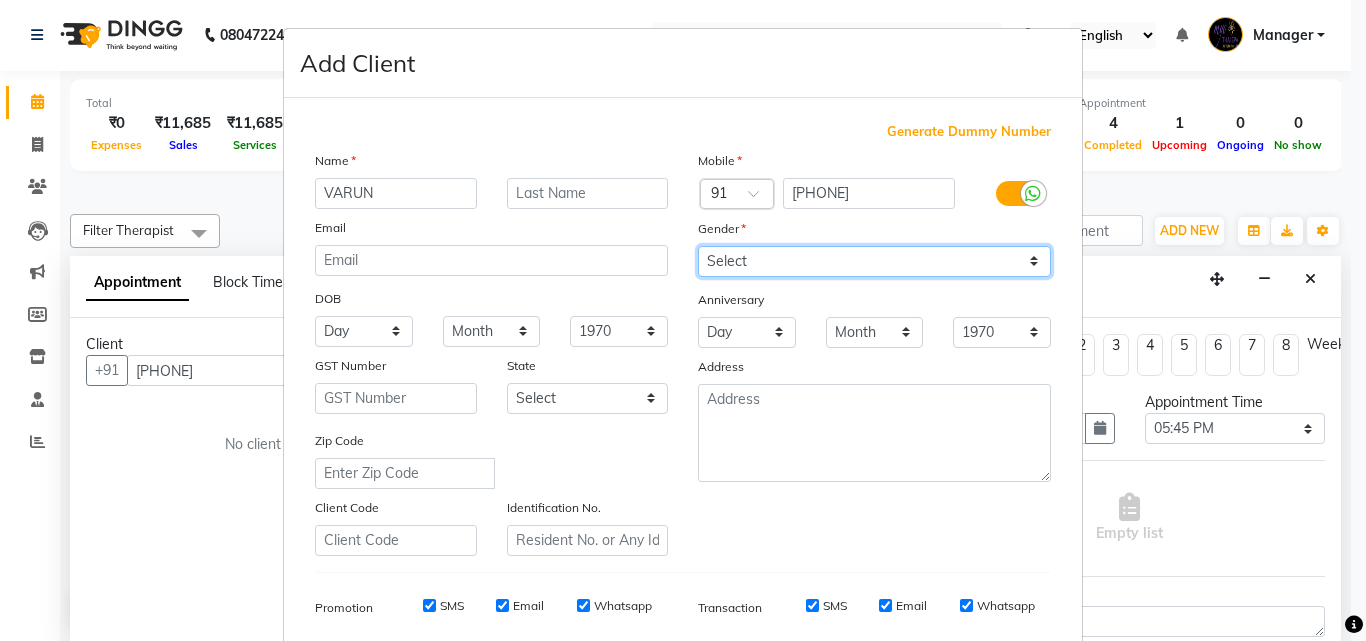 click on "Select Male Female Other Prefer Not To Say" at bounding box center (874, 261) 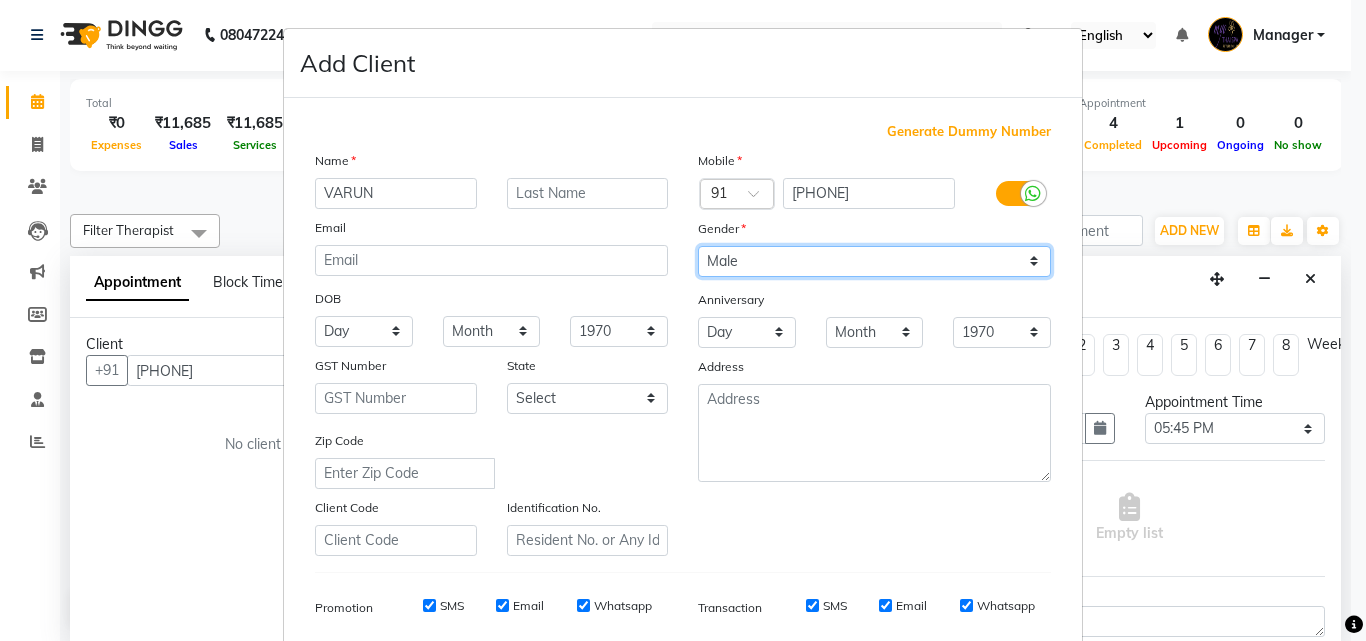 click on "Select Male Female Other Prefer Not To Say" at bounding box center (874, 261) 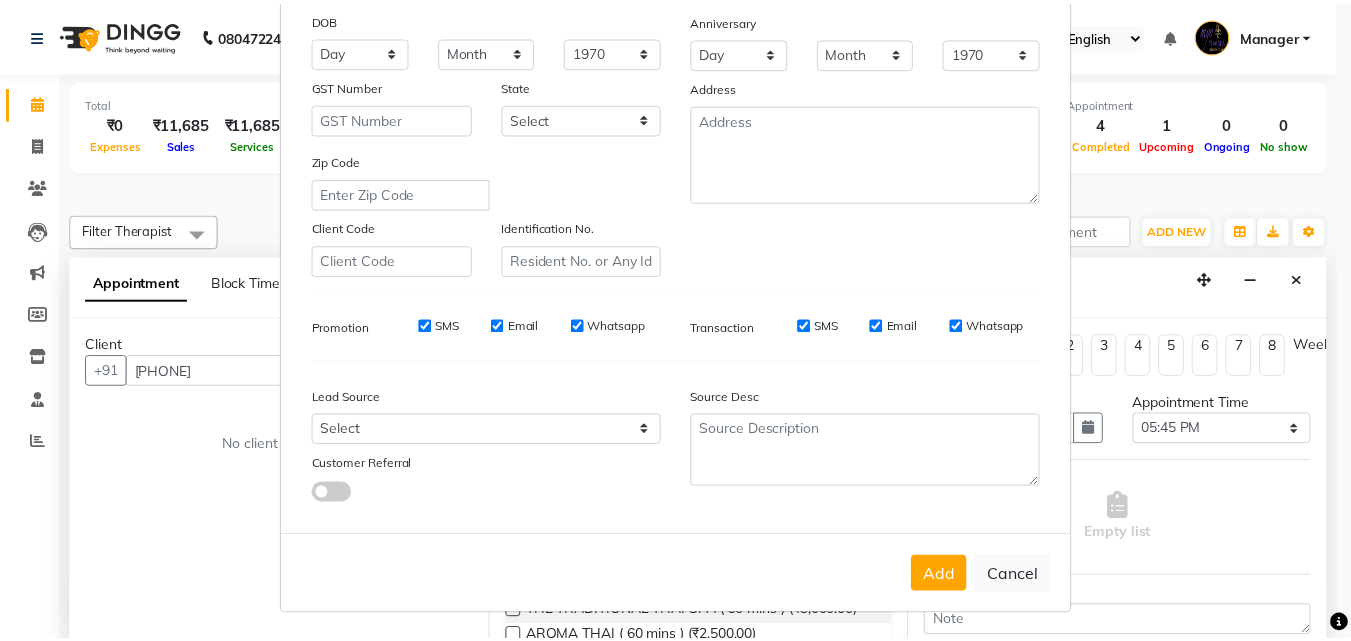 scroll, scrollTop: 282, scrollLeft: 0, axis: vertical 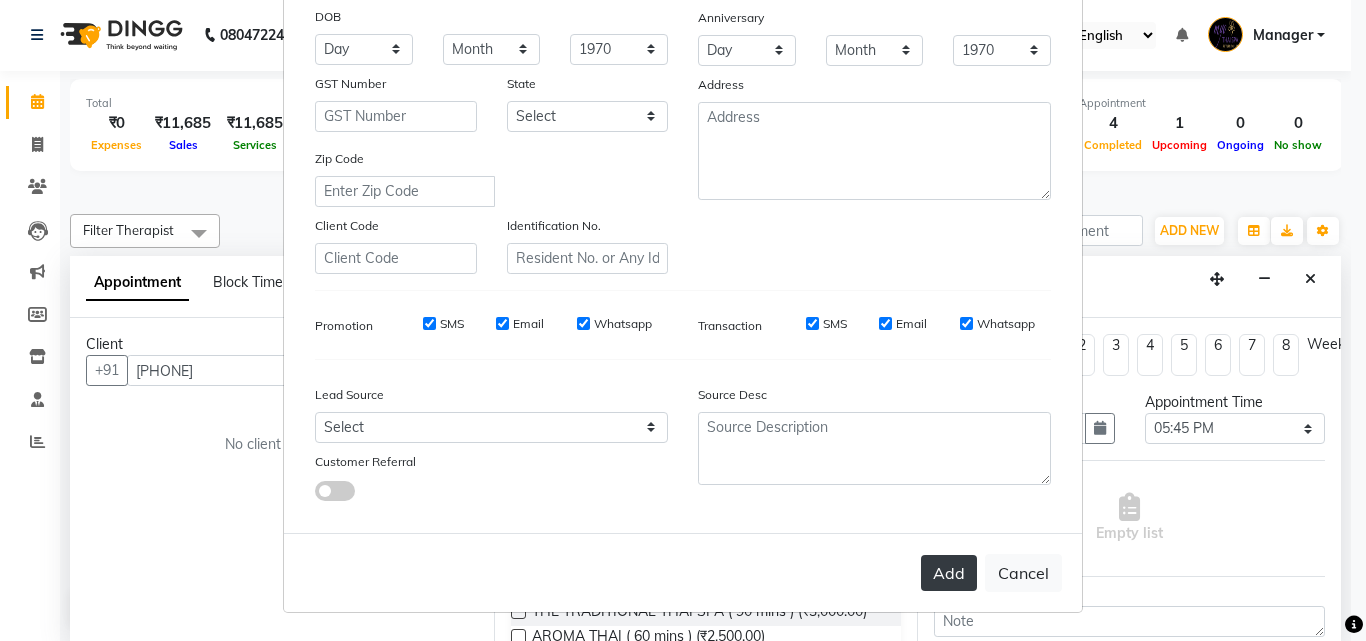 click on "Add" at bounding box center (949, 573) 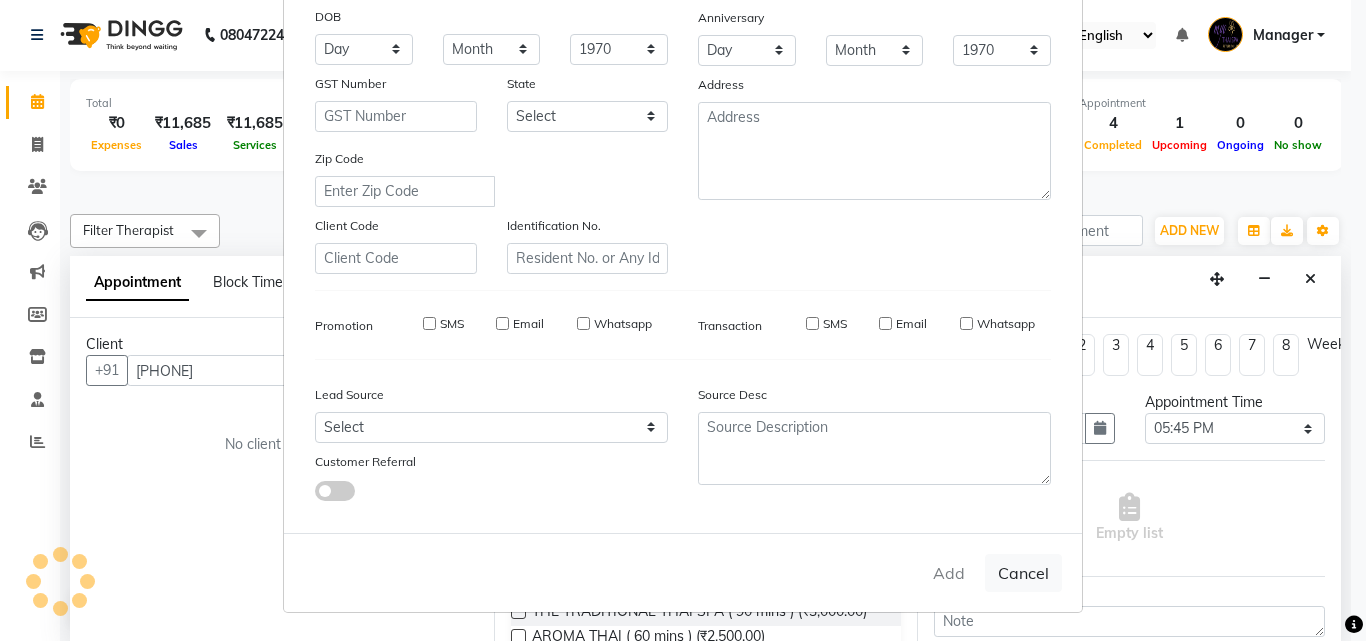 type 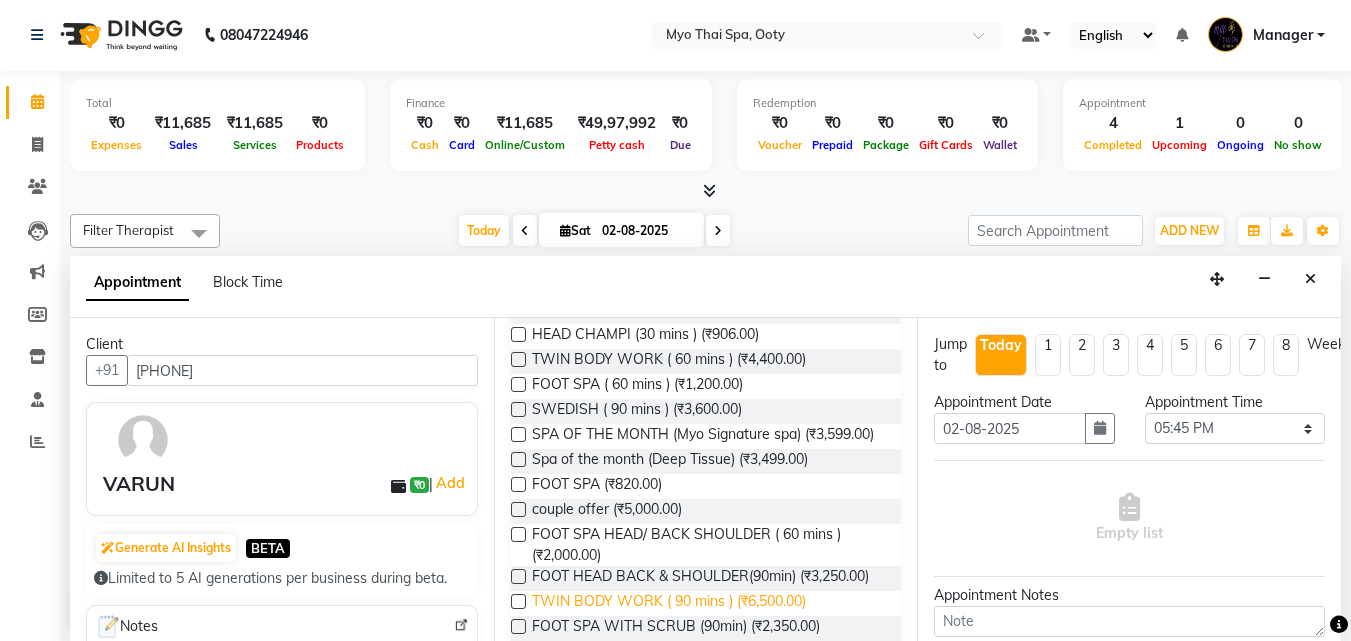scroll, scrollTop: 600, scrollLeft: 0, axis: vertical 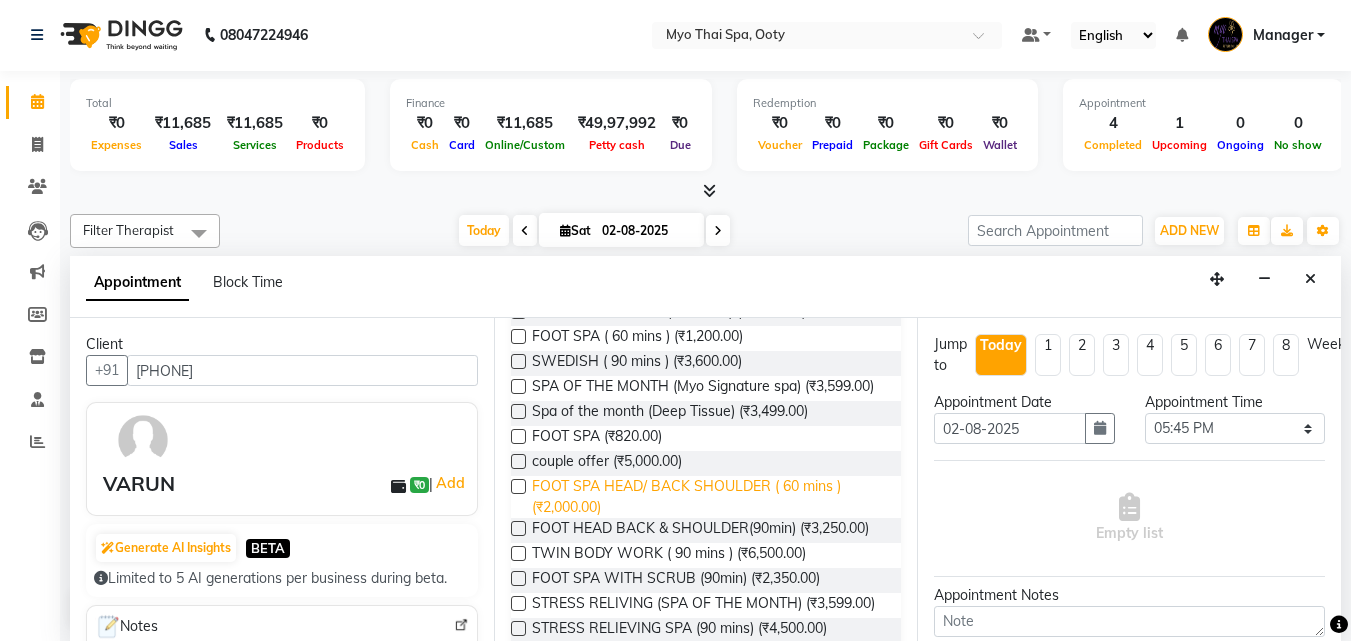 click on "FOOT SPA HEAD/ BACK SHOULDER ( 60 mins ) (₹2,000.00)" at bounding box center (709, 497) 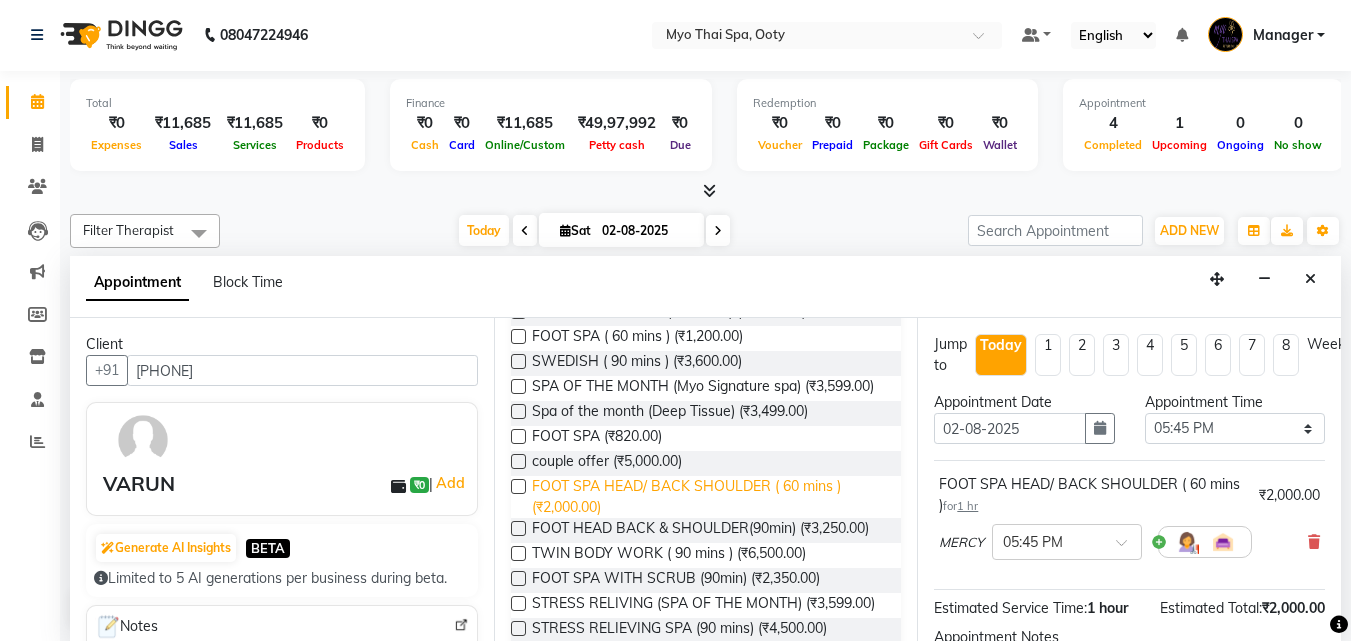 click on "FOOT SPA HEAD/ BACK SHOULDER ( 60 mins ) (₹2,000.00)" at bounding box center (709, 497) 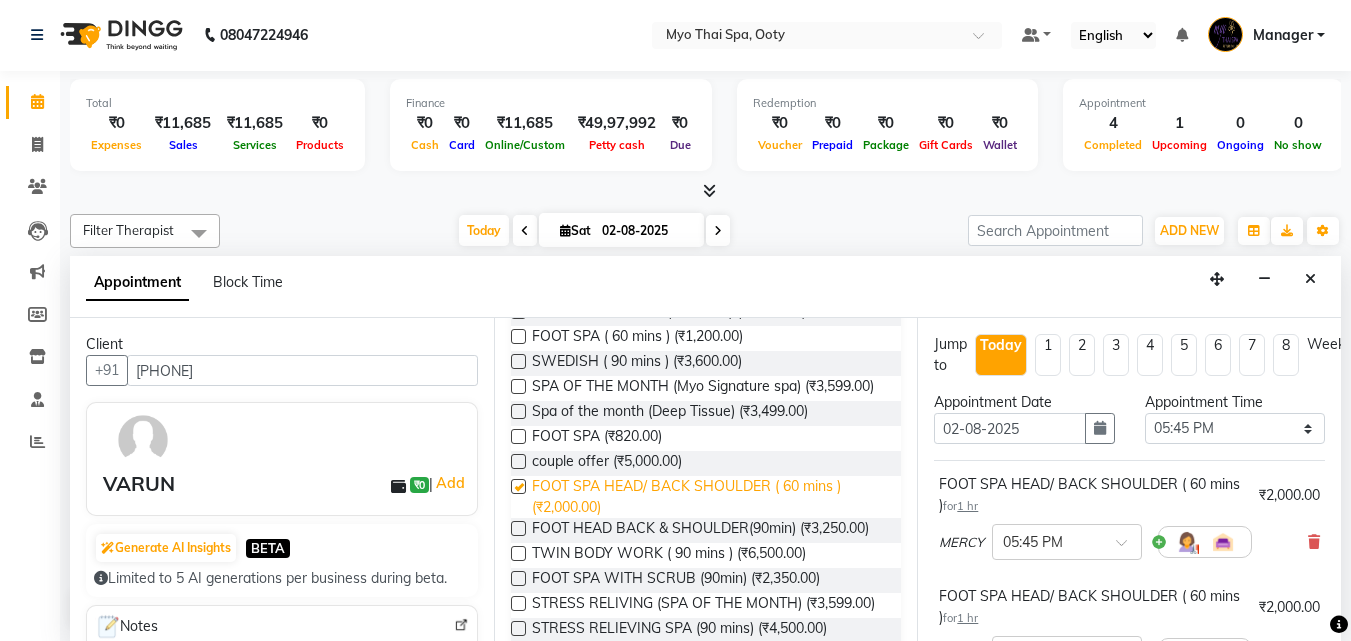 checkbox on "false" 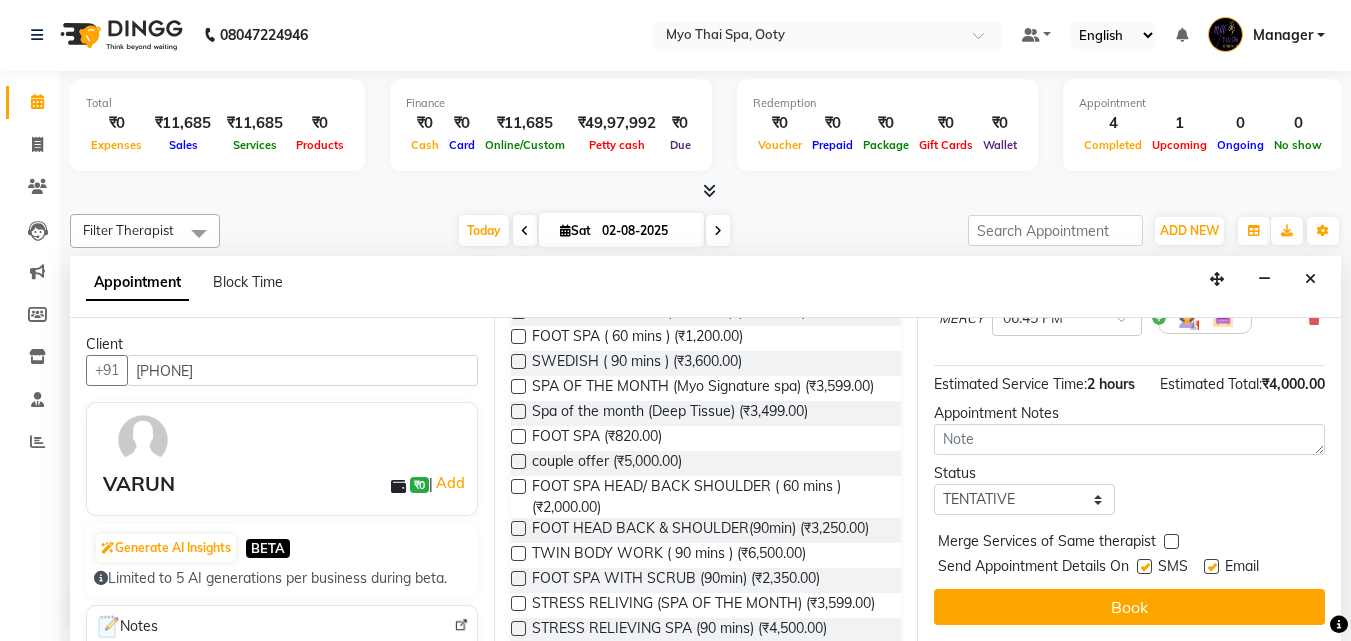 scroll, scrollTop: 372, scrollLeft: 0, axis: vertical 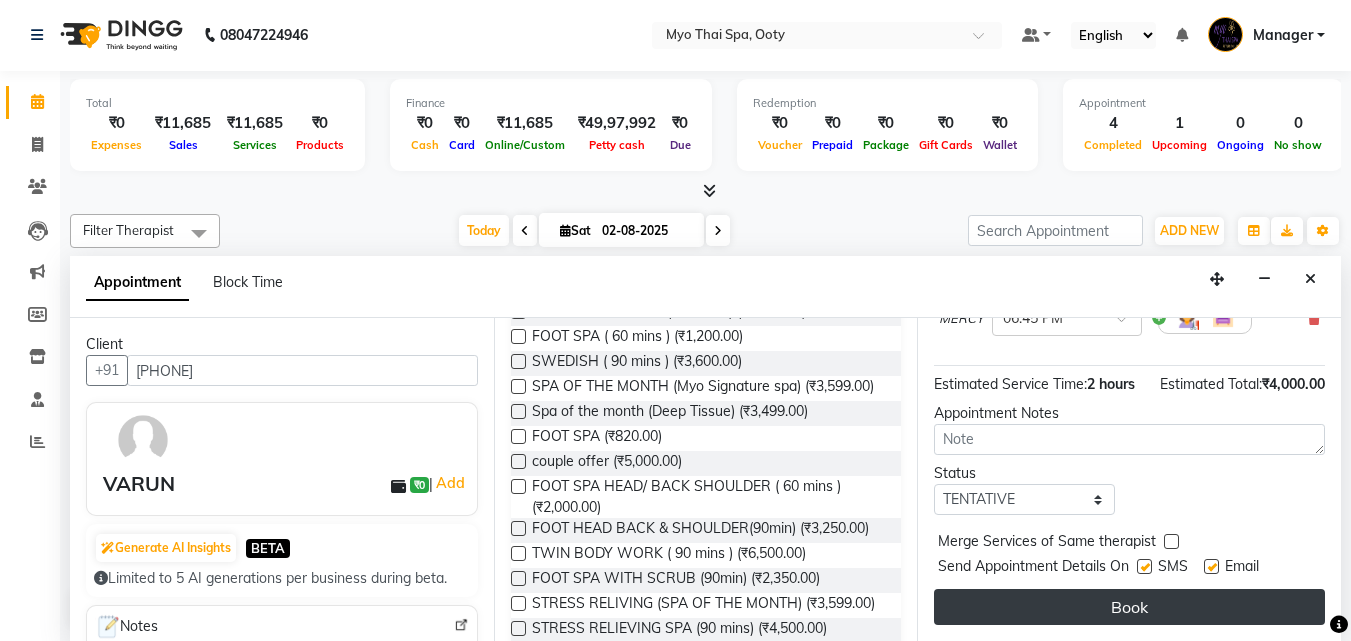 click on "Book" at bounding box center [1129, 607] 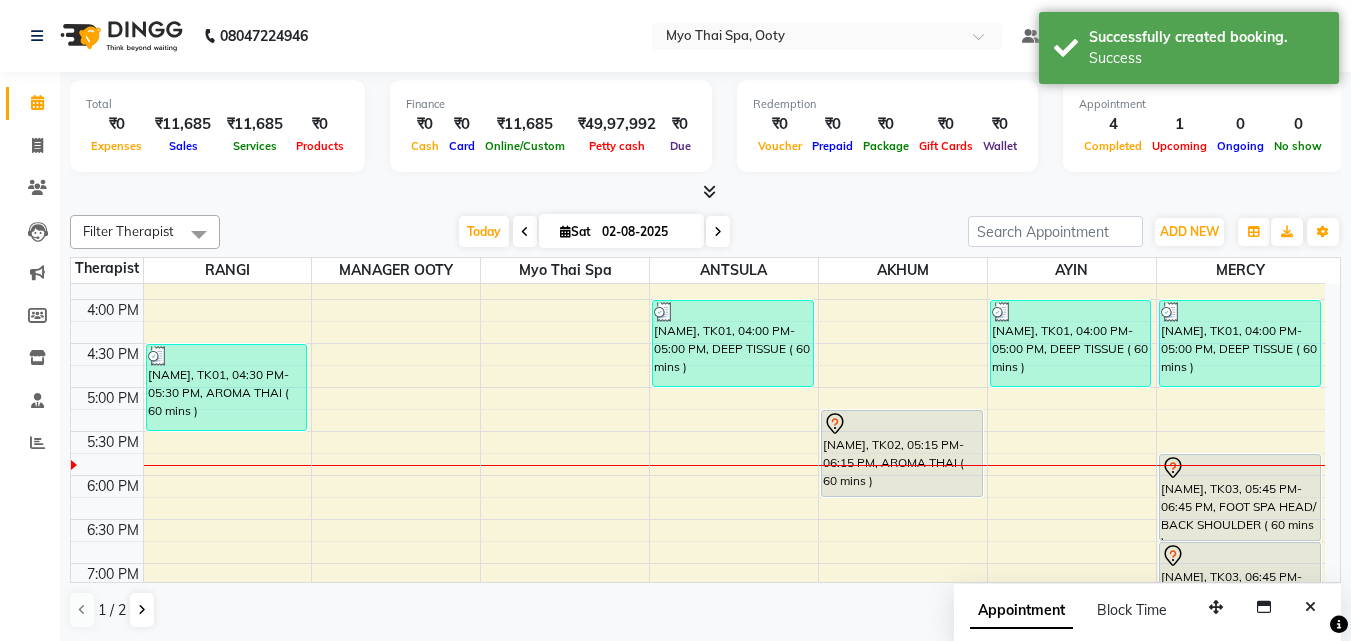 scroll, scrollTop: 1, scrollLeft: 0, axis: vertical 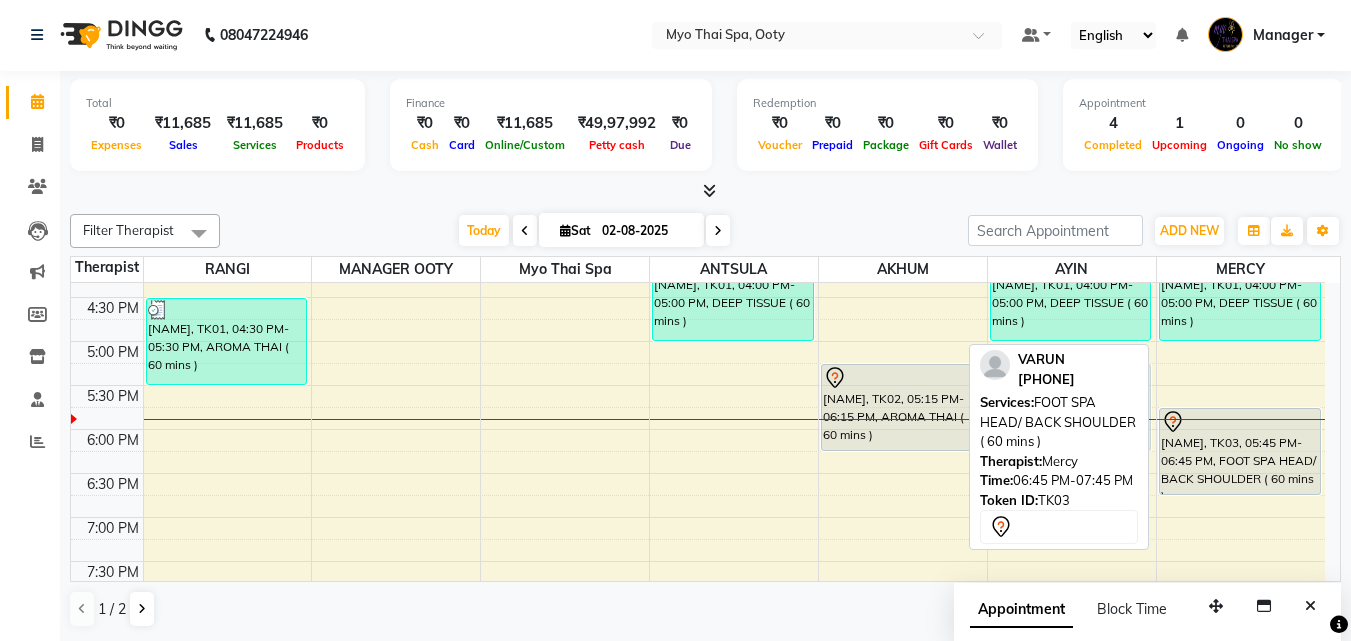 drag, startPoint x: 1252, startPoint y: 567, endPoint x: 1049, endPoint y: 432, distance: 243.7909 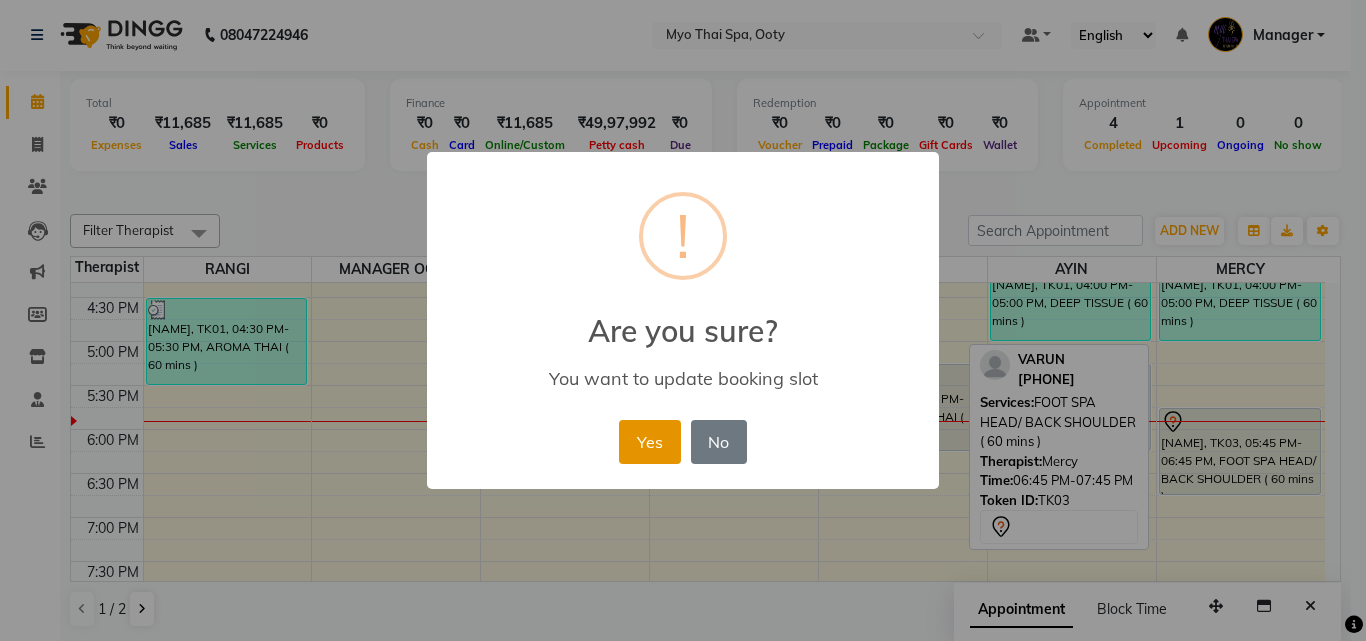 click on "Yes" at bounding box center [649, 442] 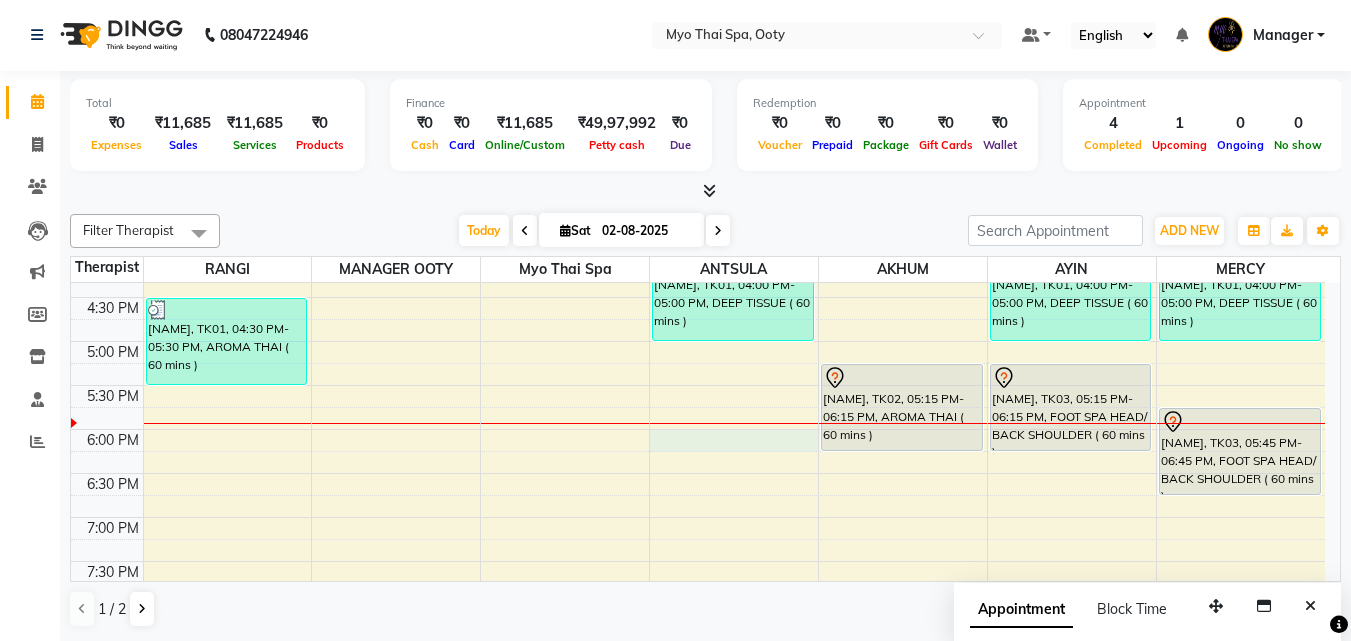 click on "[NAME], TK01, 04:30 PM-05:30 PM, AROMA THAI ( 60 mins )             [NAME], TK01, 04:00 PM-05:00 PM, DEEP TISSUE ( 60 mins )             [NAME], TK01, 04:00 PM-05:00 PM, DEEP TISSUE ( 60 mins )             [NAME], TK01, 04:00 PM-05:00 PM, DEEP TISSUE ( 60 mins )" at bounding box center [698, 209] 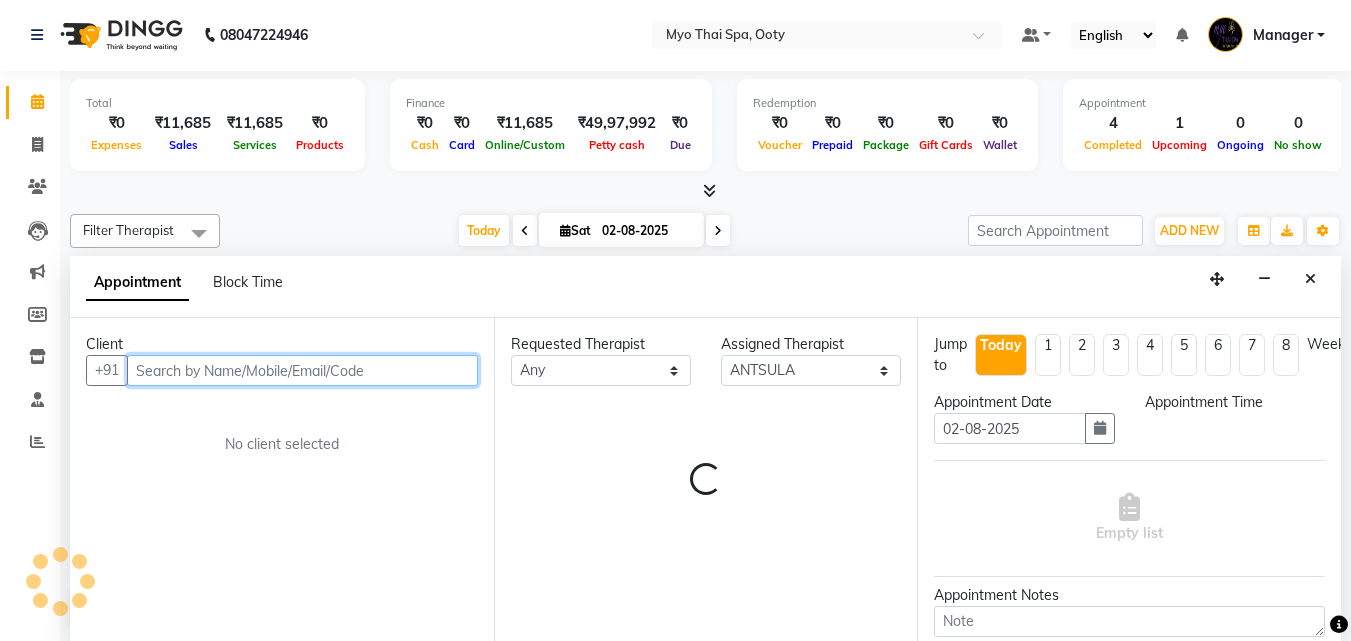 select on "1080" 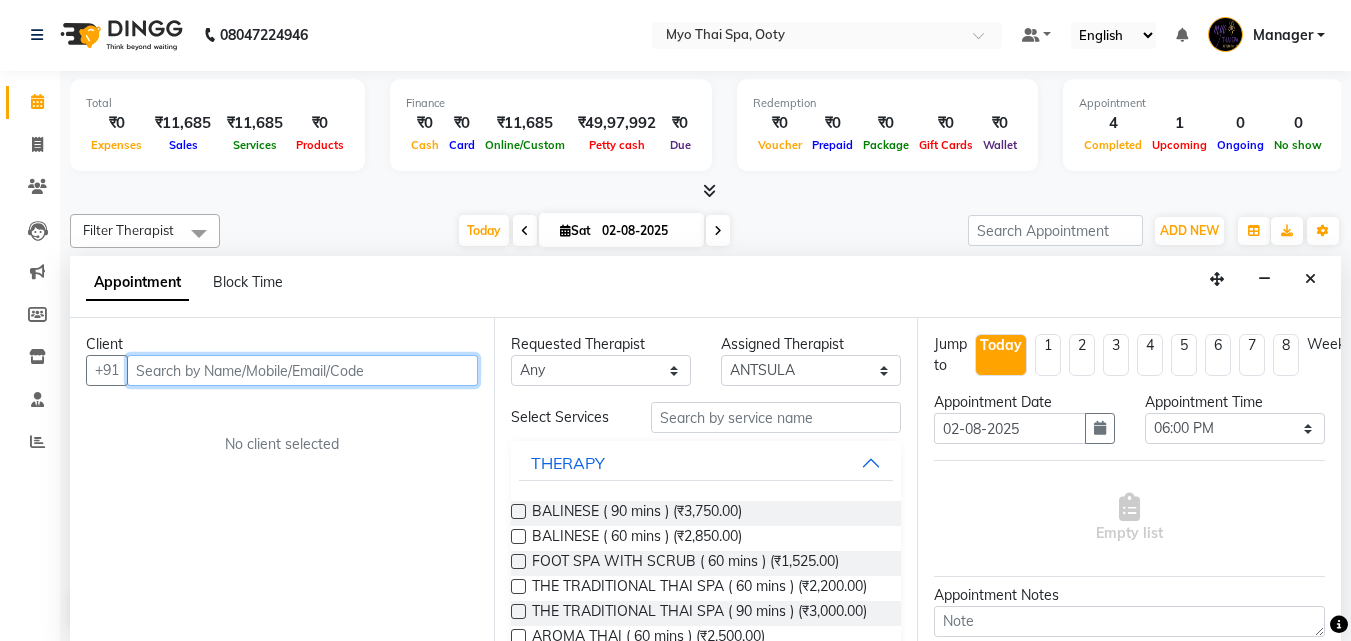 click at bounding box center [302, 370] 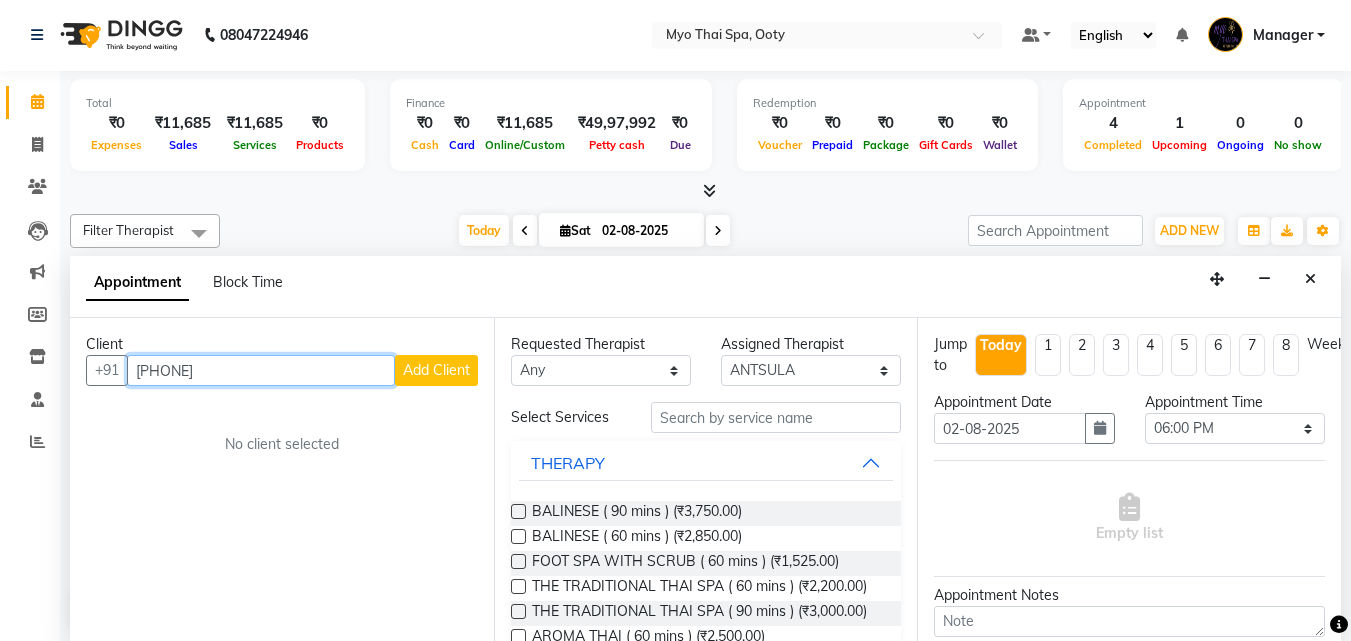 type on "[PHONE]" 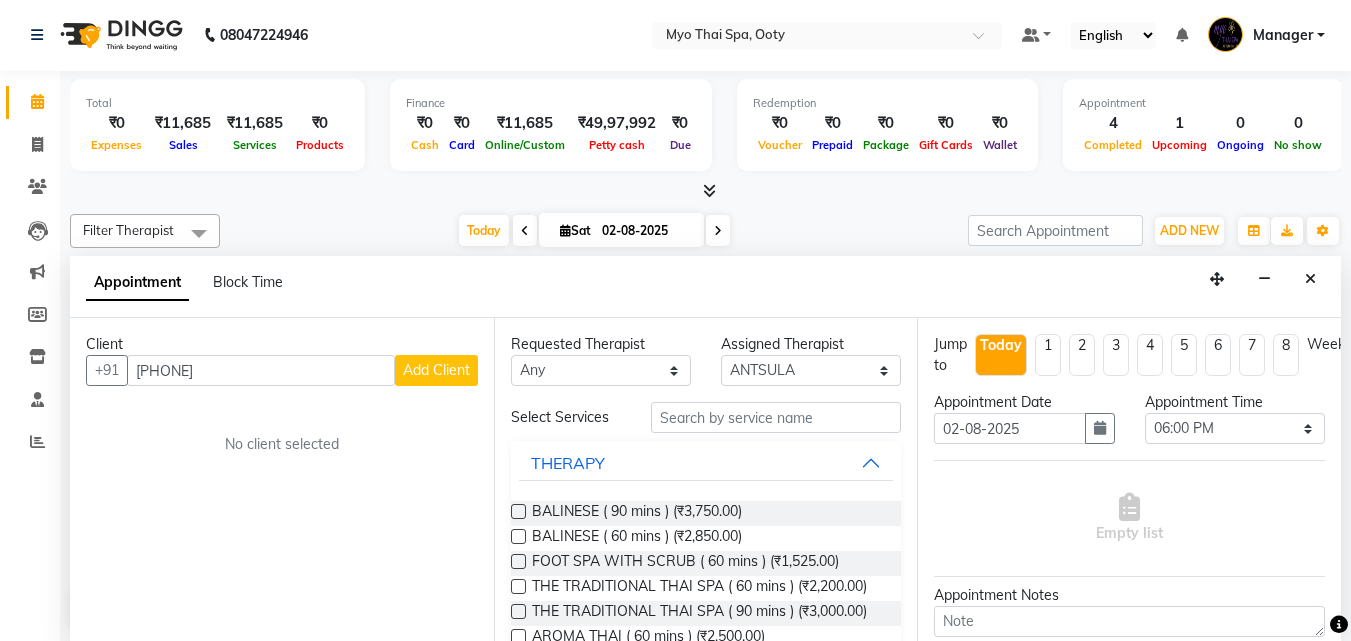 click on "Add Client" at bounding box center (436, 370) 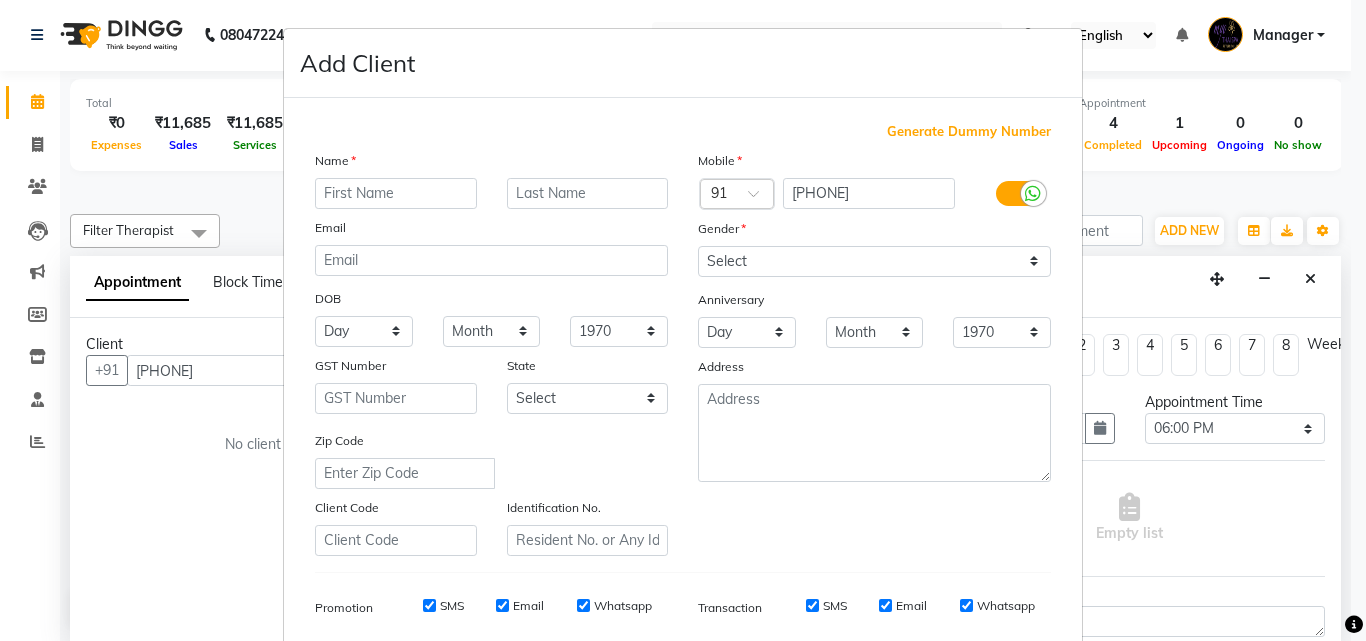 click at bounding box center (396, 193) 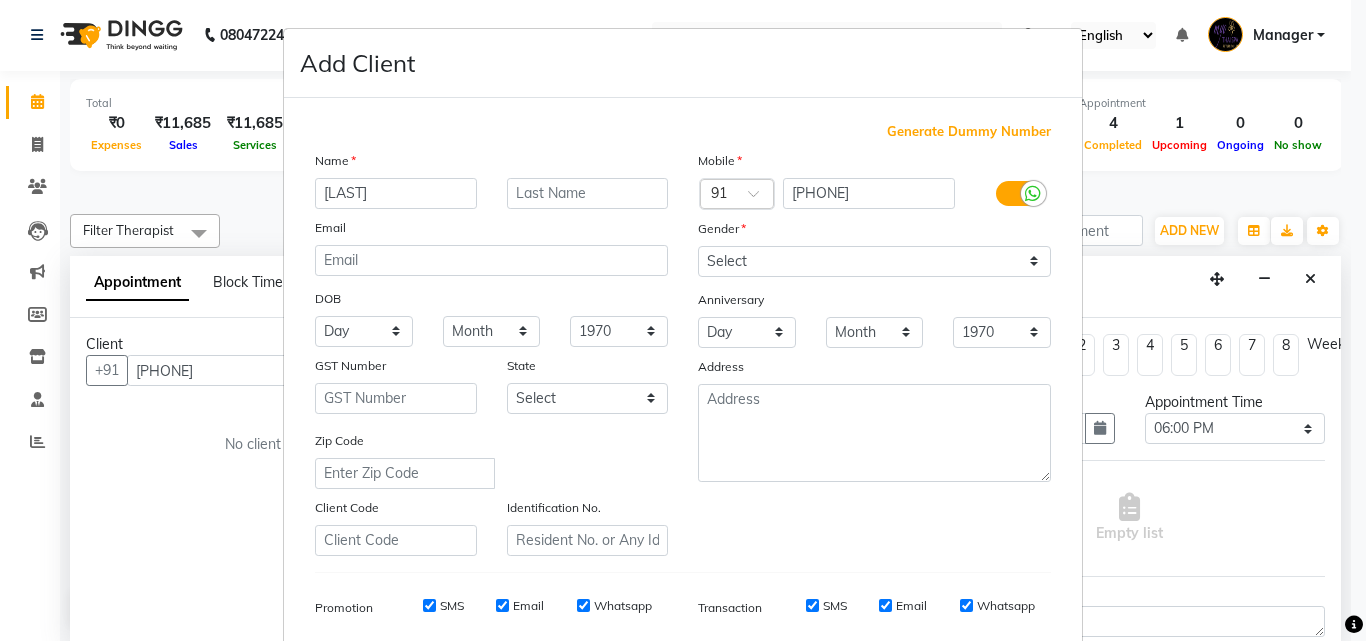 type on "[LAST]" 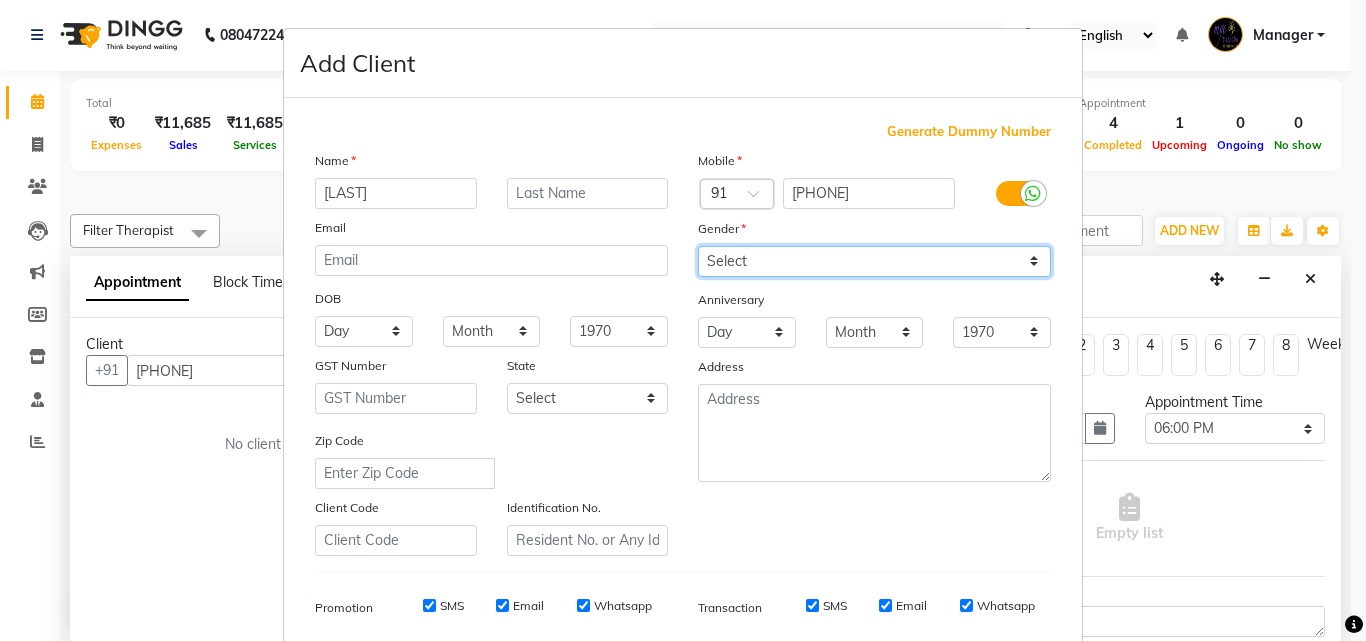 click on "Select Male Female Other Prefer Not To Say" at bounding box center (874, 261) 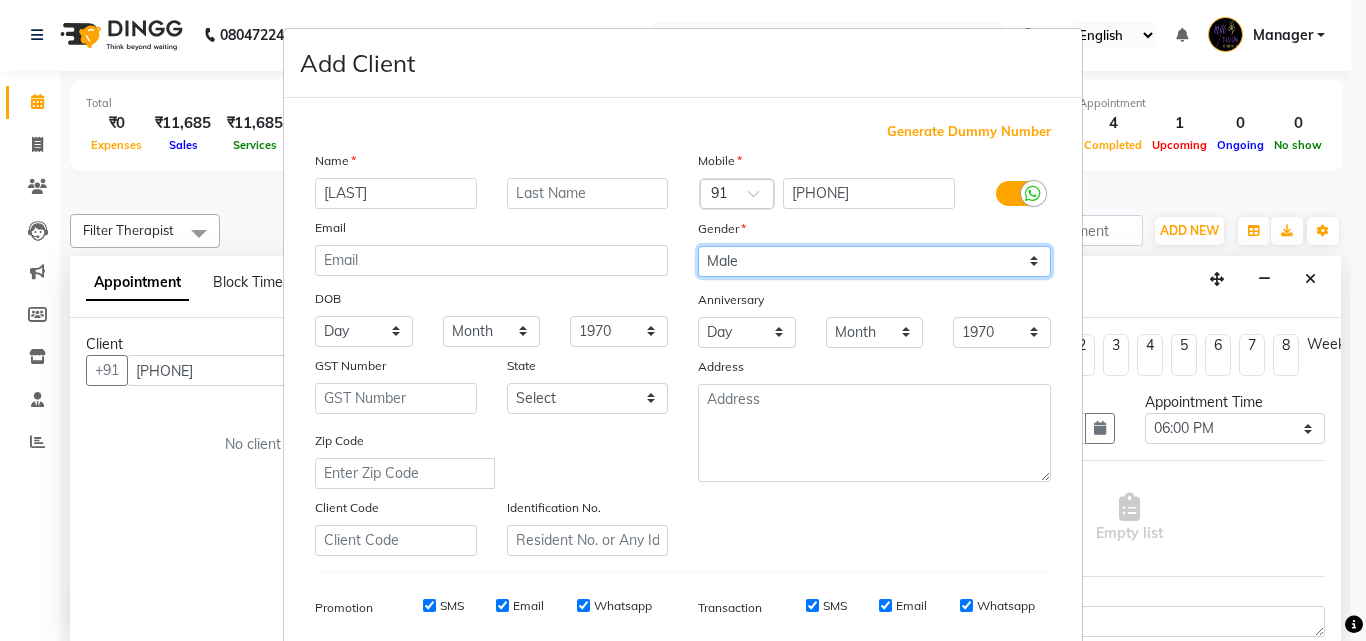 click on "Select Male Female Other Prefer Not To Say" at bounding box center [874, 261] 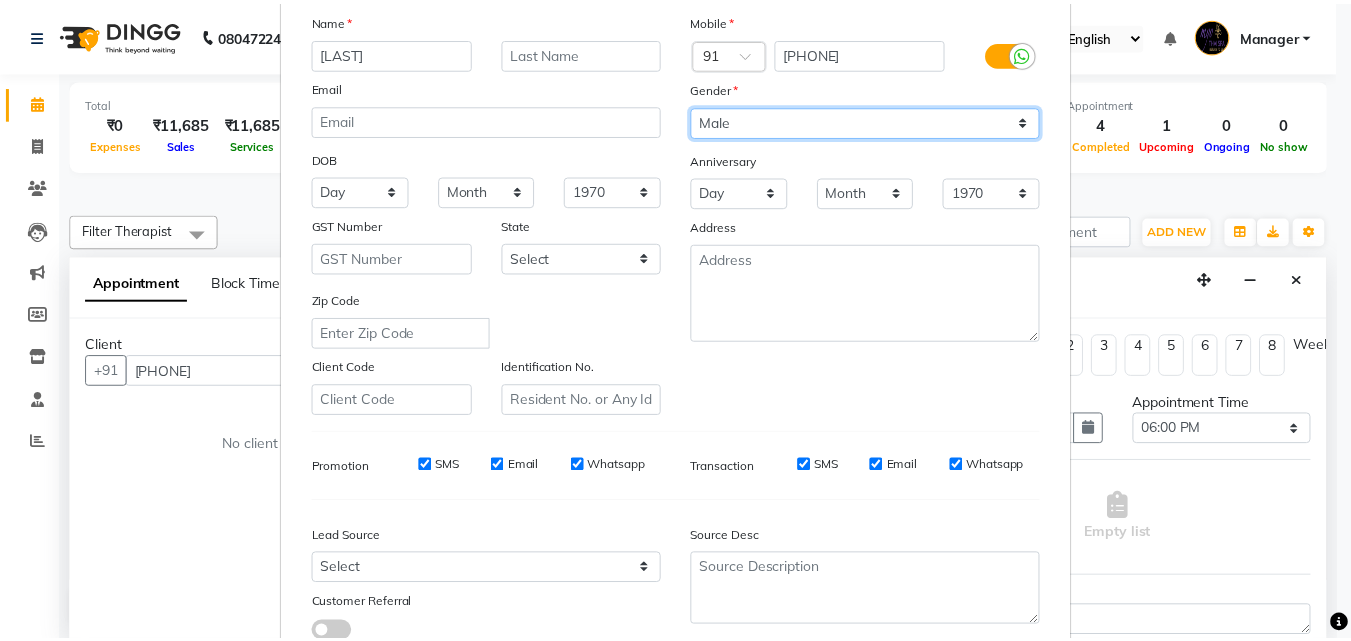 scroll, scrollTop: 282, scrollLeft: 0, axis: vertical 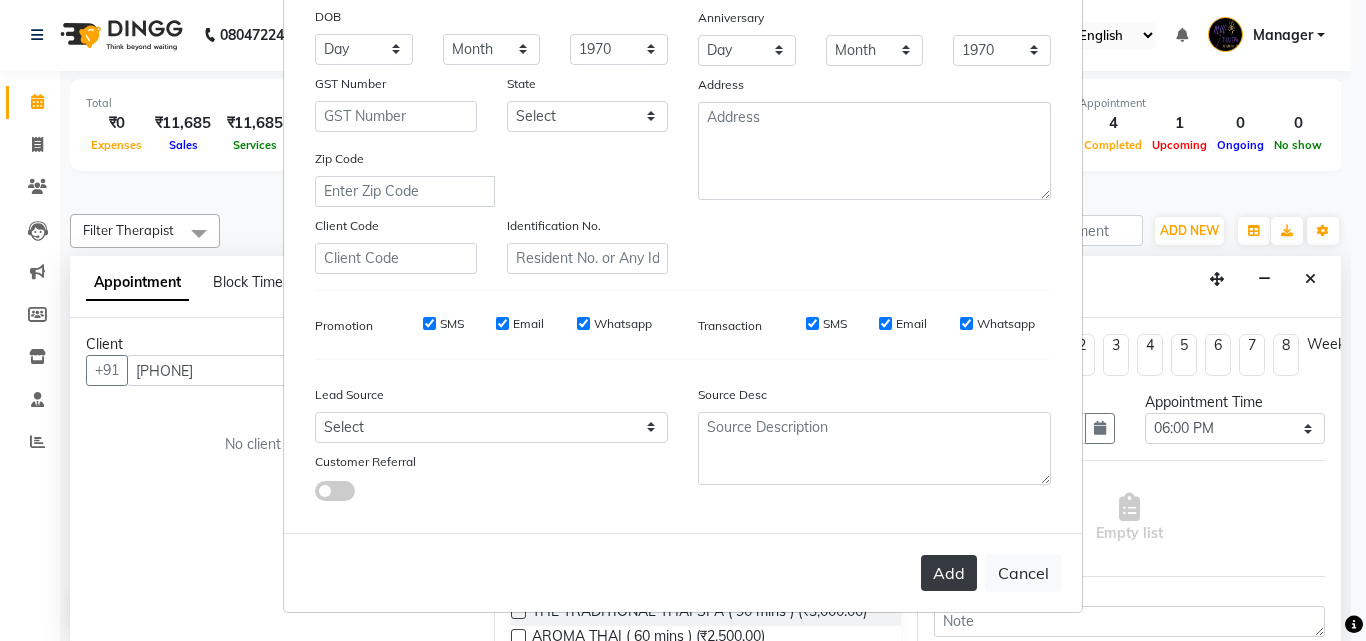 click on "Add" at bounding box center [949, 573] 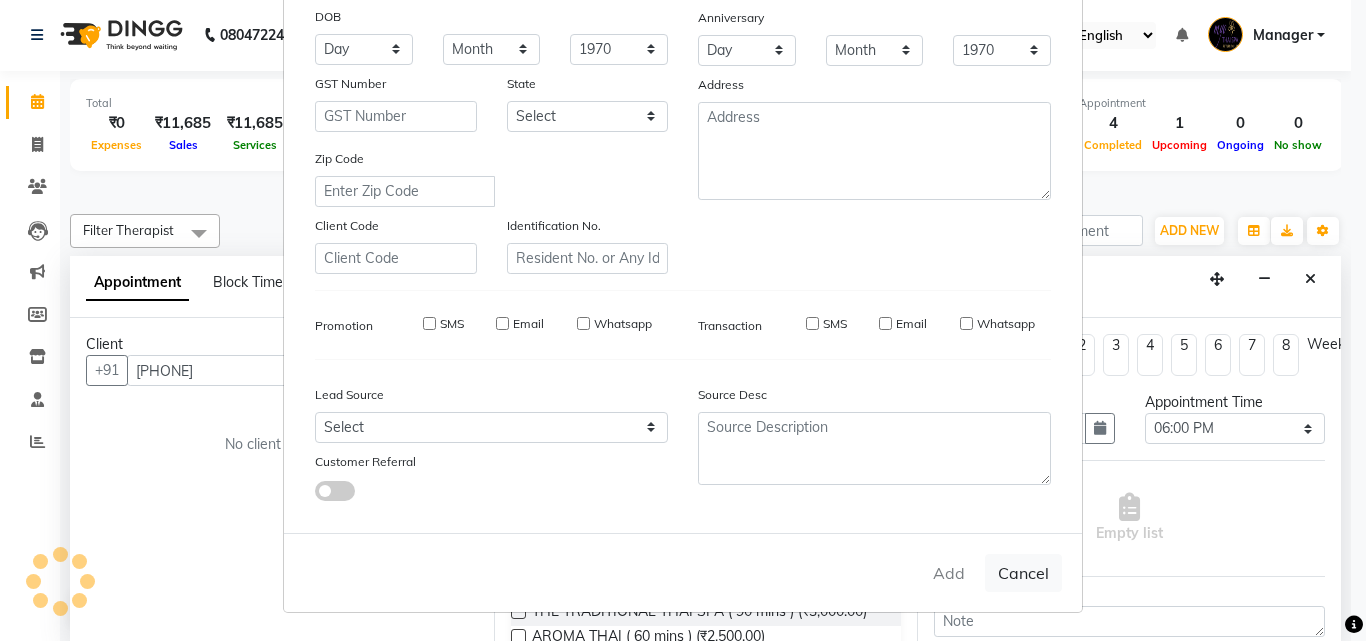 type 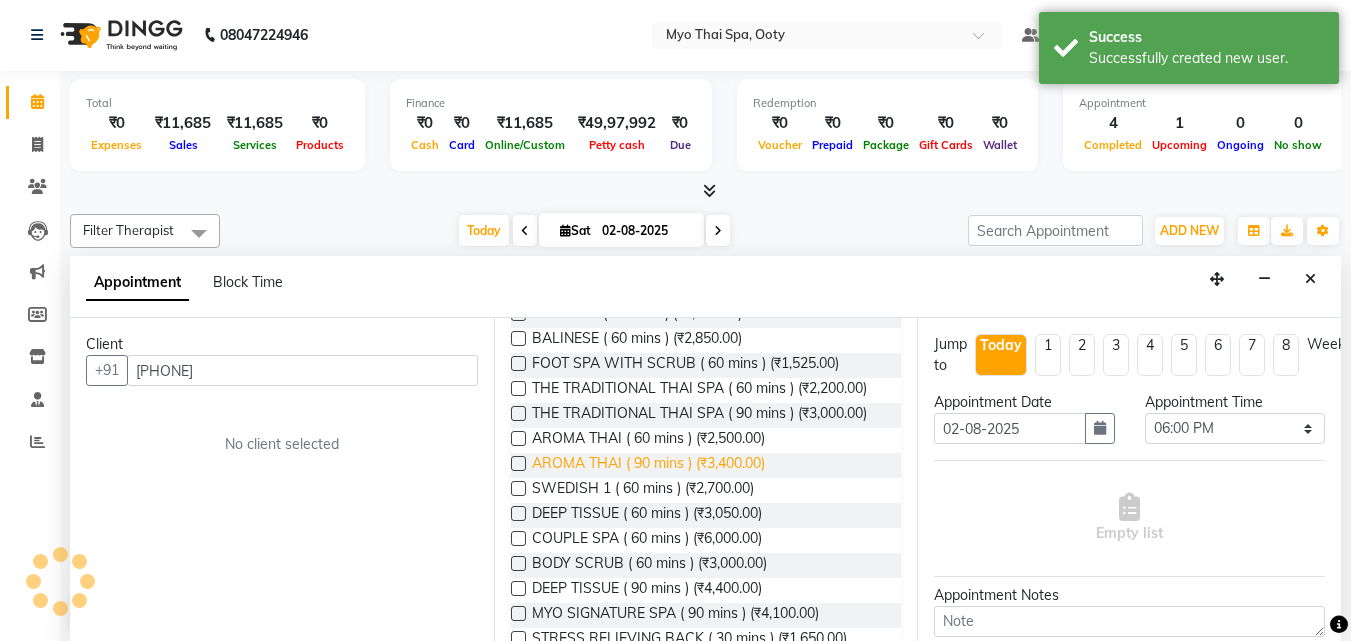 scroll, scrollTop: 200, scrollLeft: 0, axis: vertical 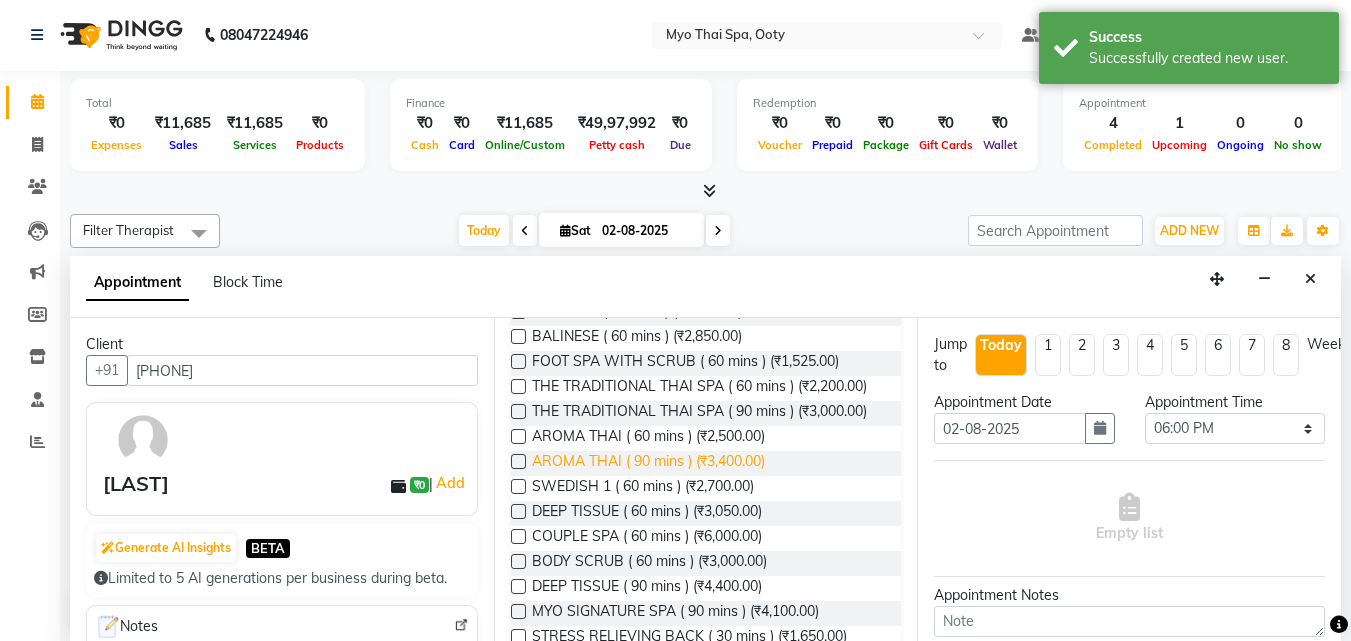 click on "AROMA THAI ( 90 mins ) (₹3,400.00)" at bounding box center (648, 463) 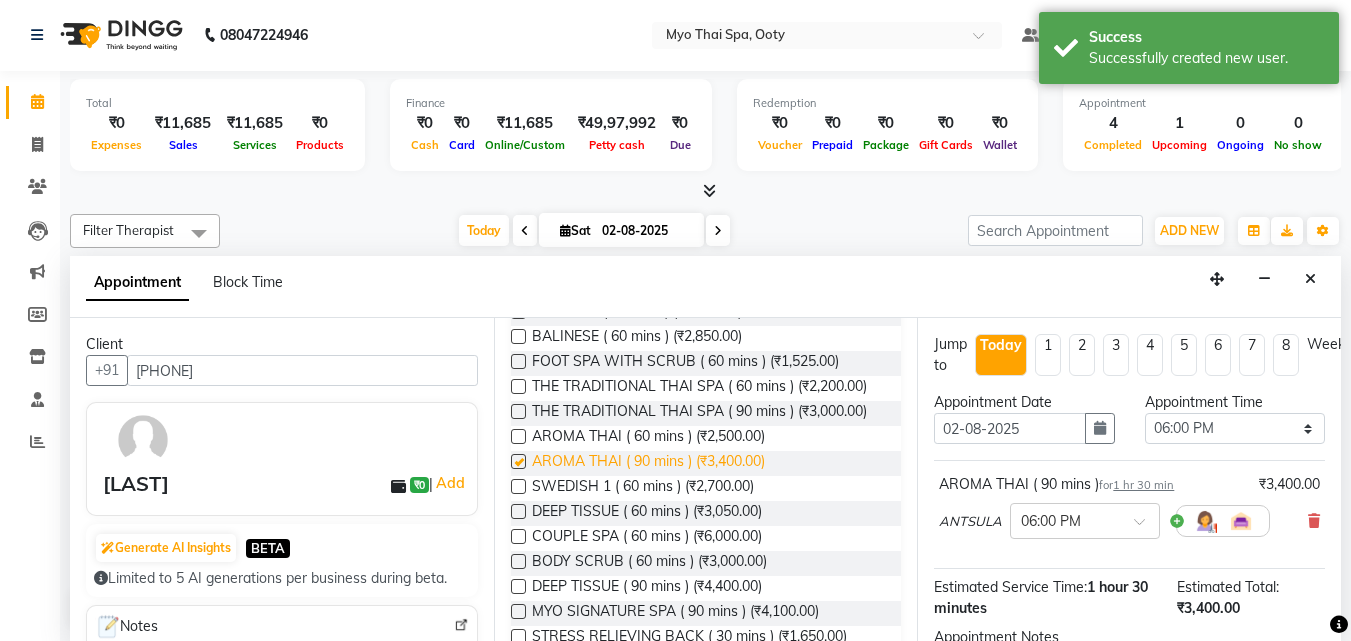 checkbox on "false" 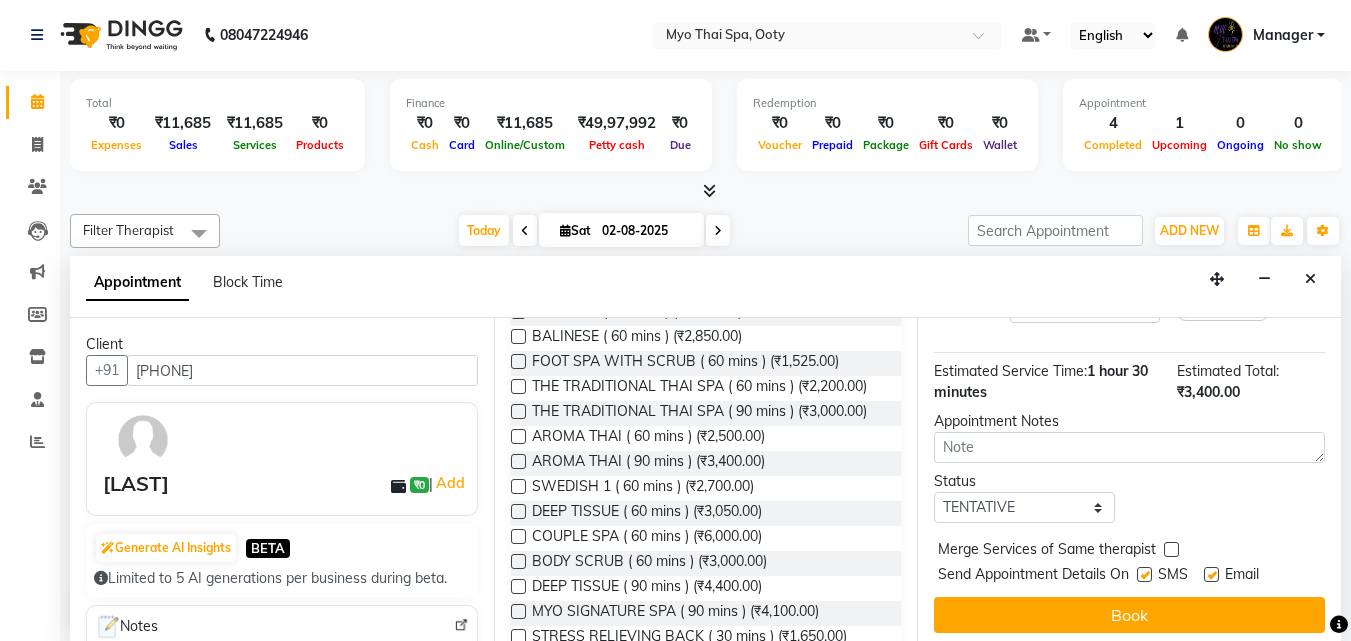 scroll, scrollTop: 239, scrollLeft: 0, axis: vertical 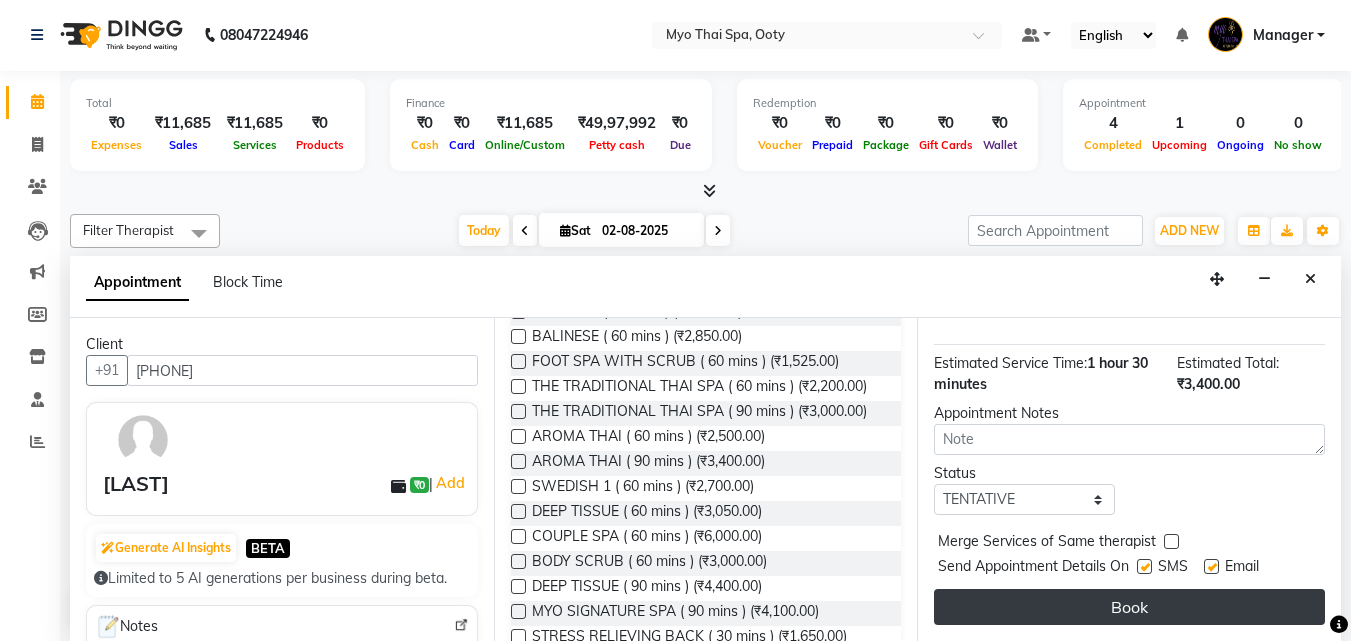 click on "Book" at bounding box center [1129, 607] 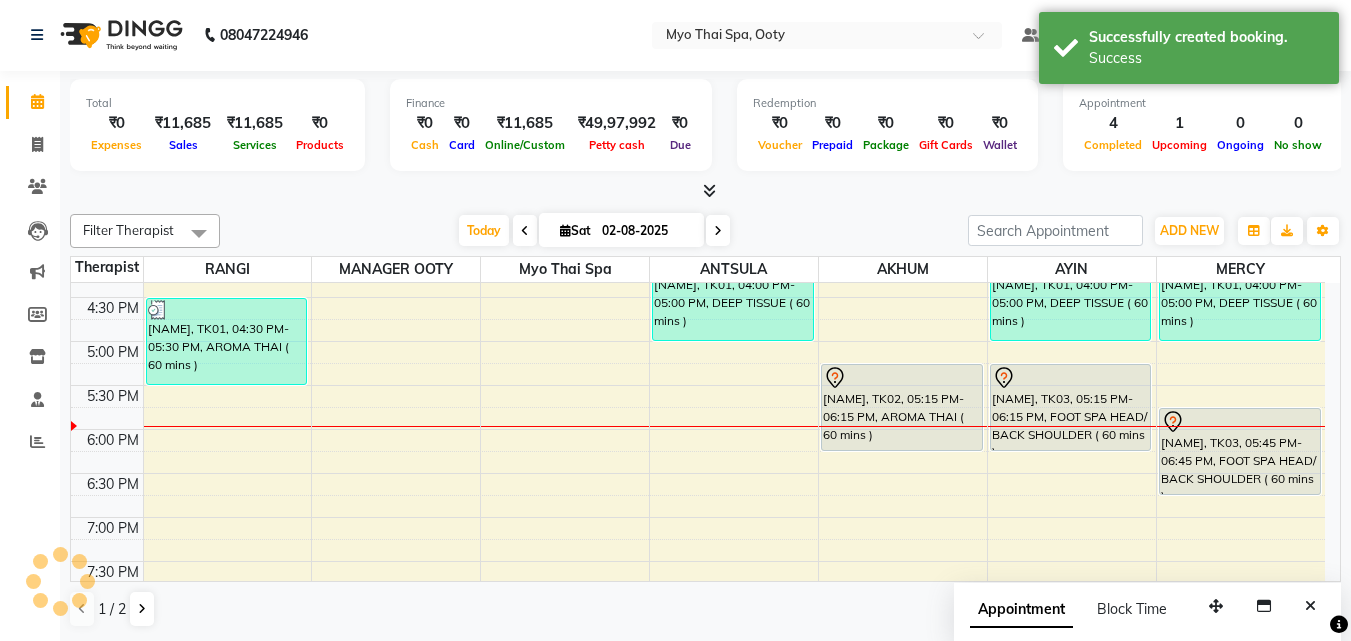 scroll, scrollTop: 0, scrollLeft: 0, axis: both 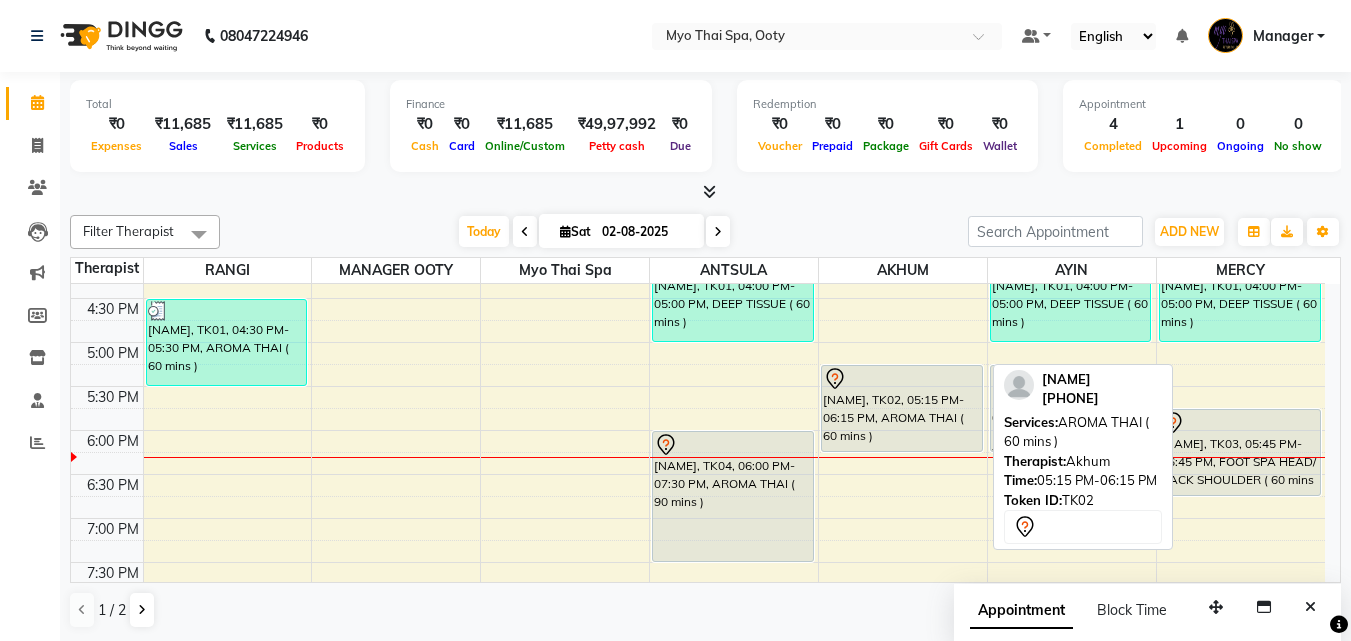 click at bounding box center (902, 379) 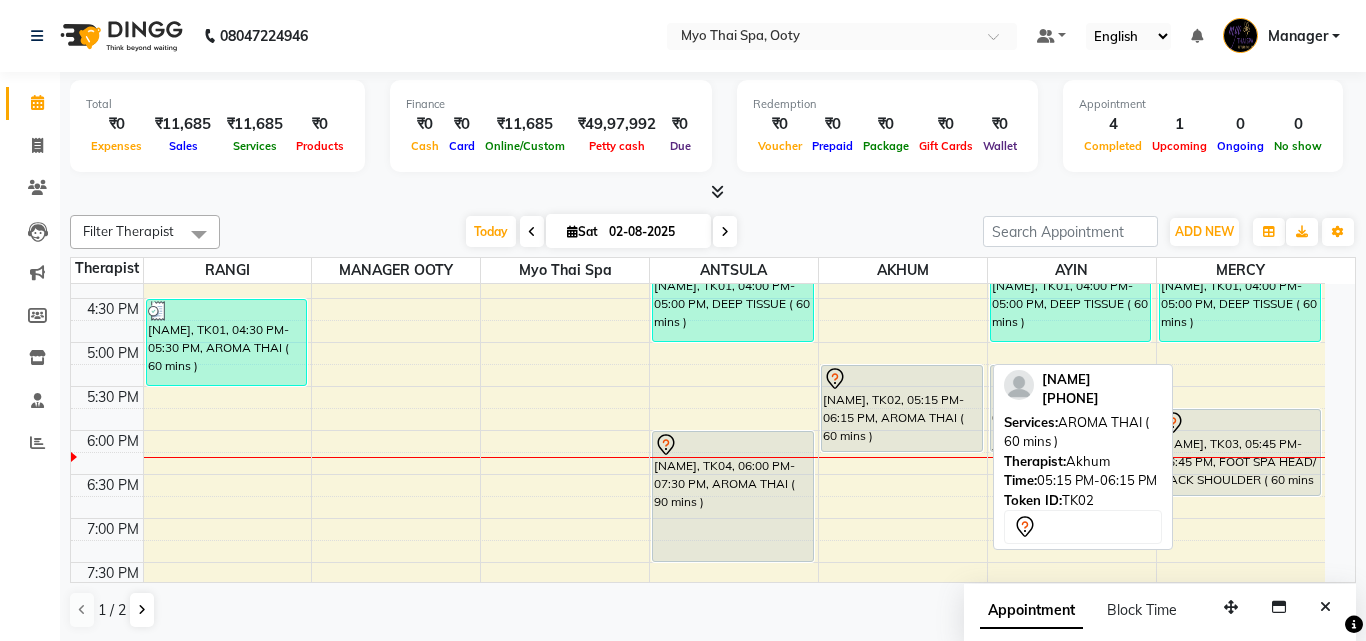 select on "7" 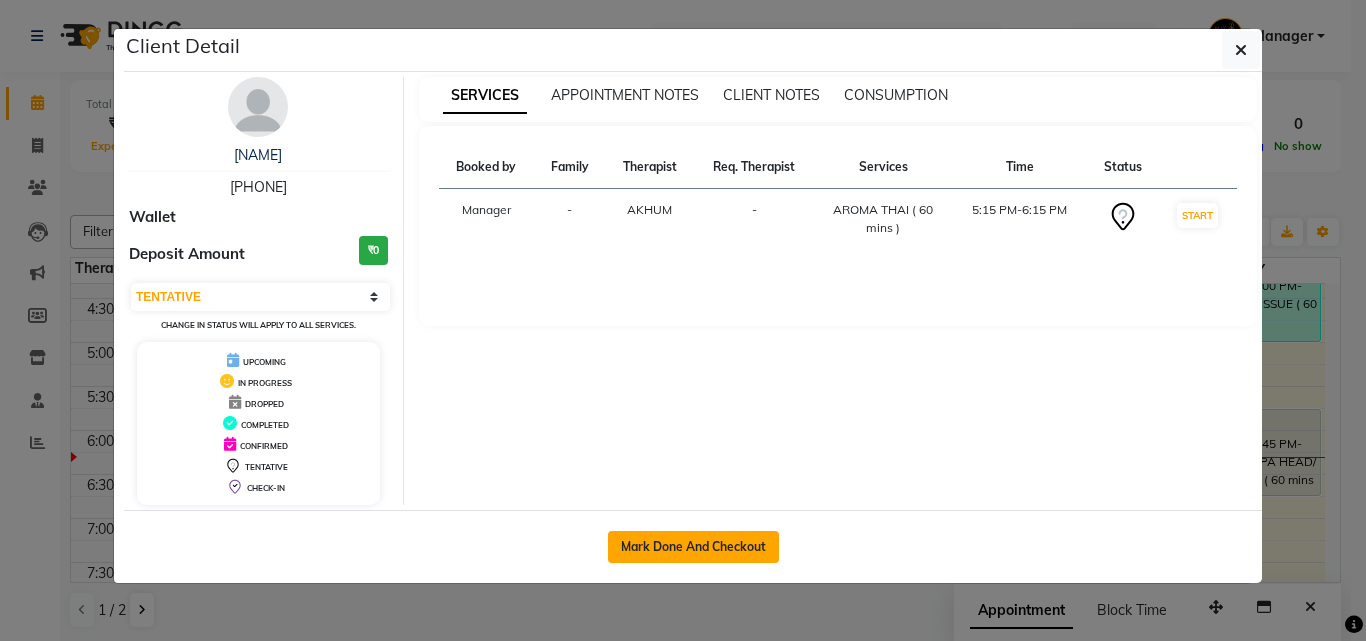 click on "Mark Done And Checkout" 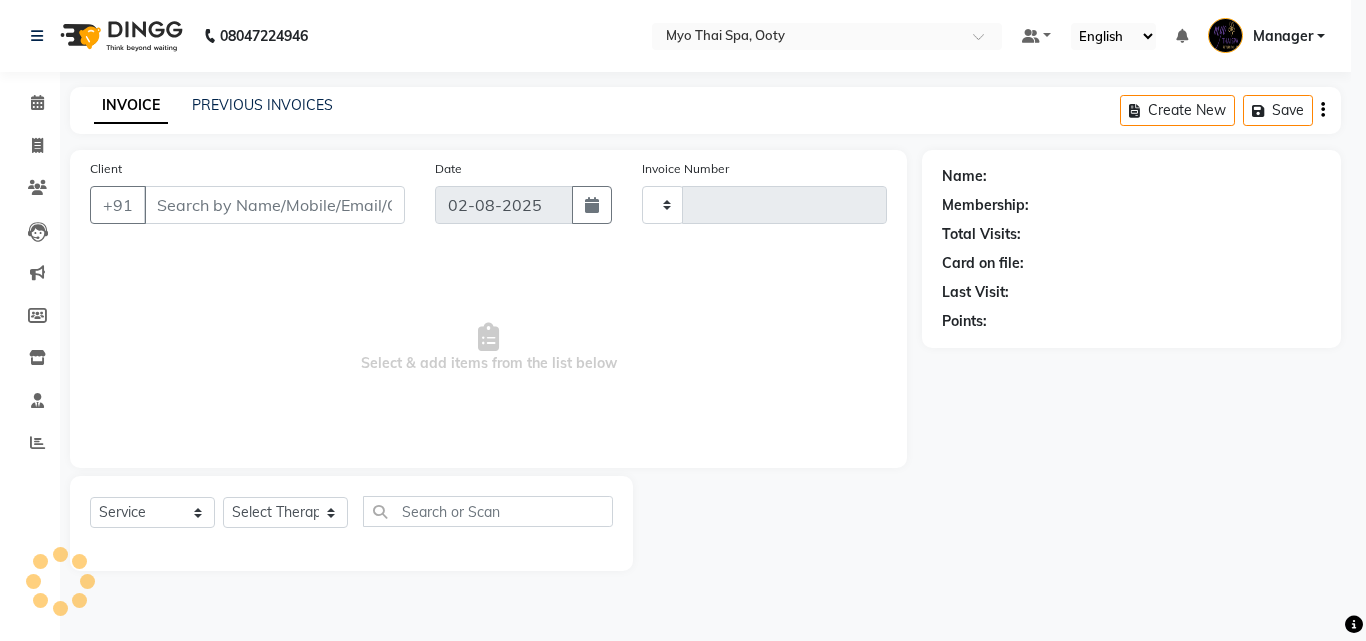 type on "0701" 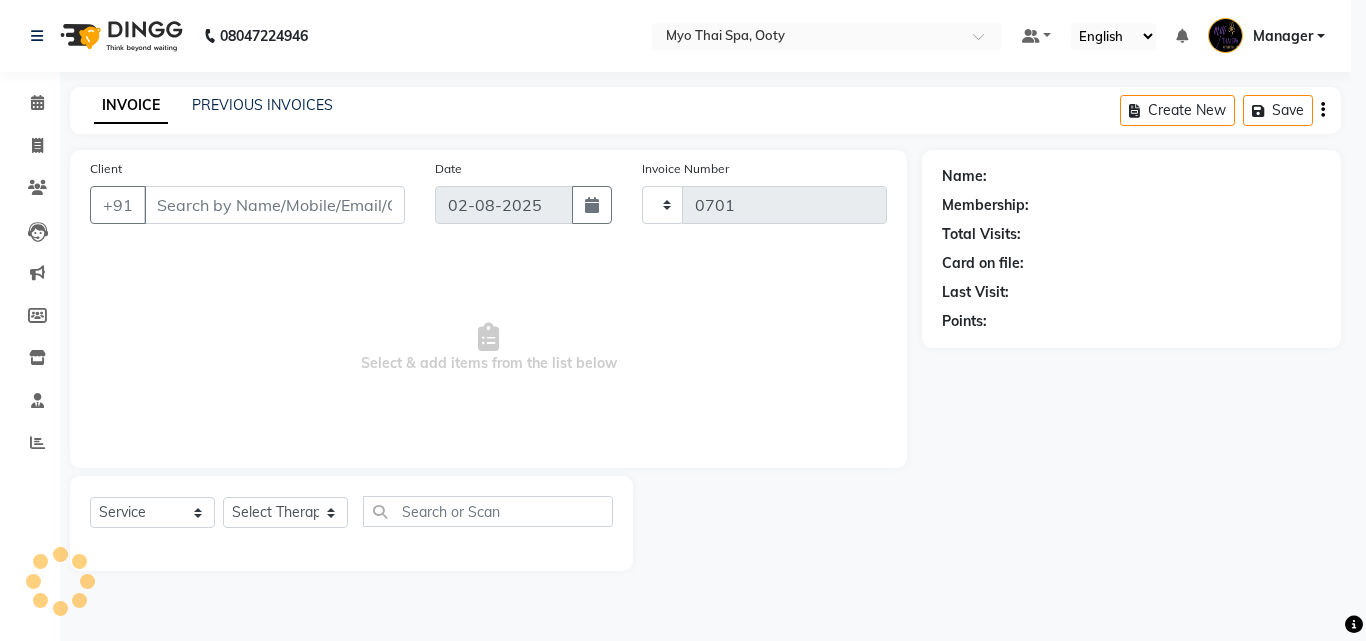 select on "558" 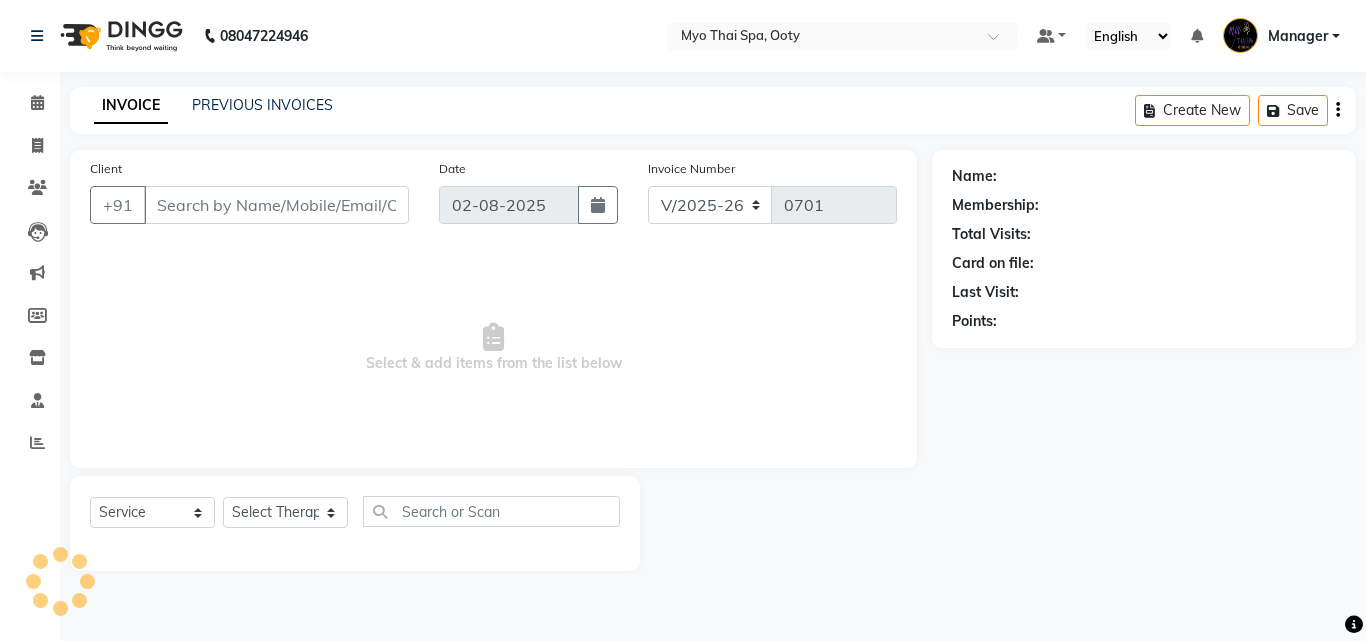 select on "V" 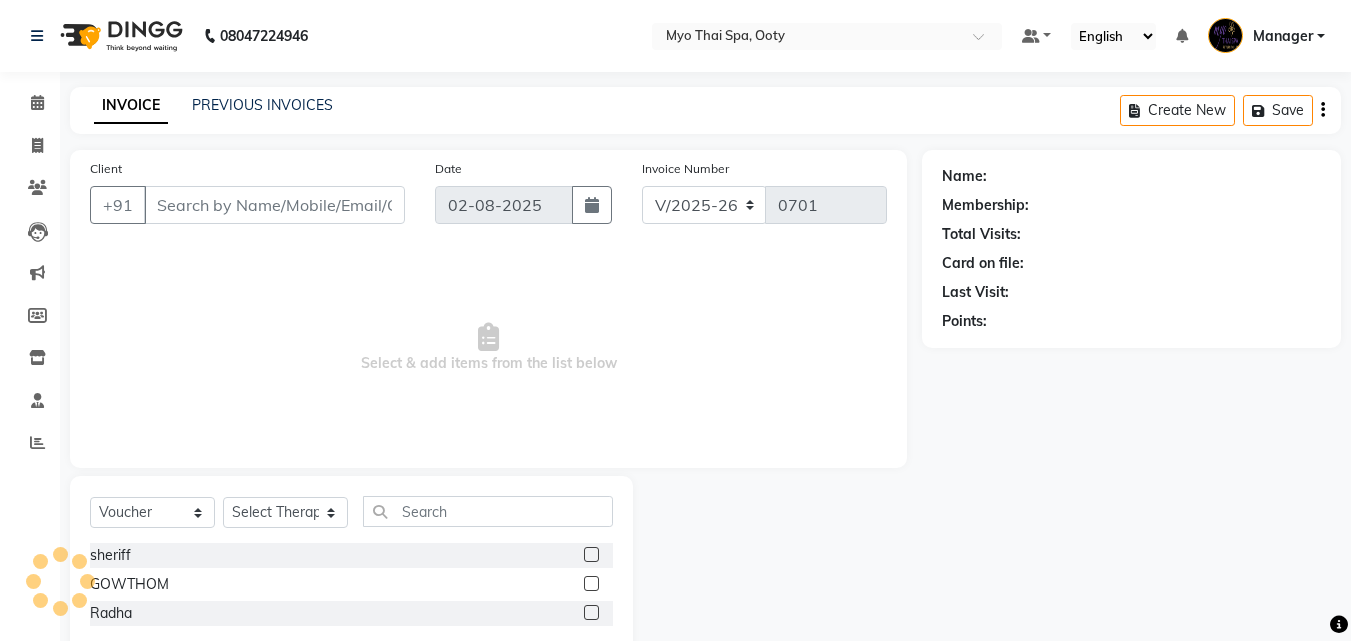 type on "[PHONE]" 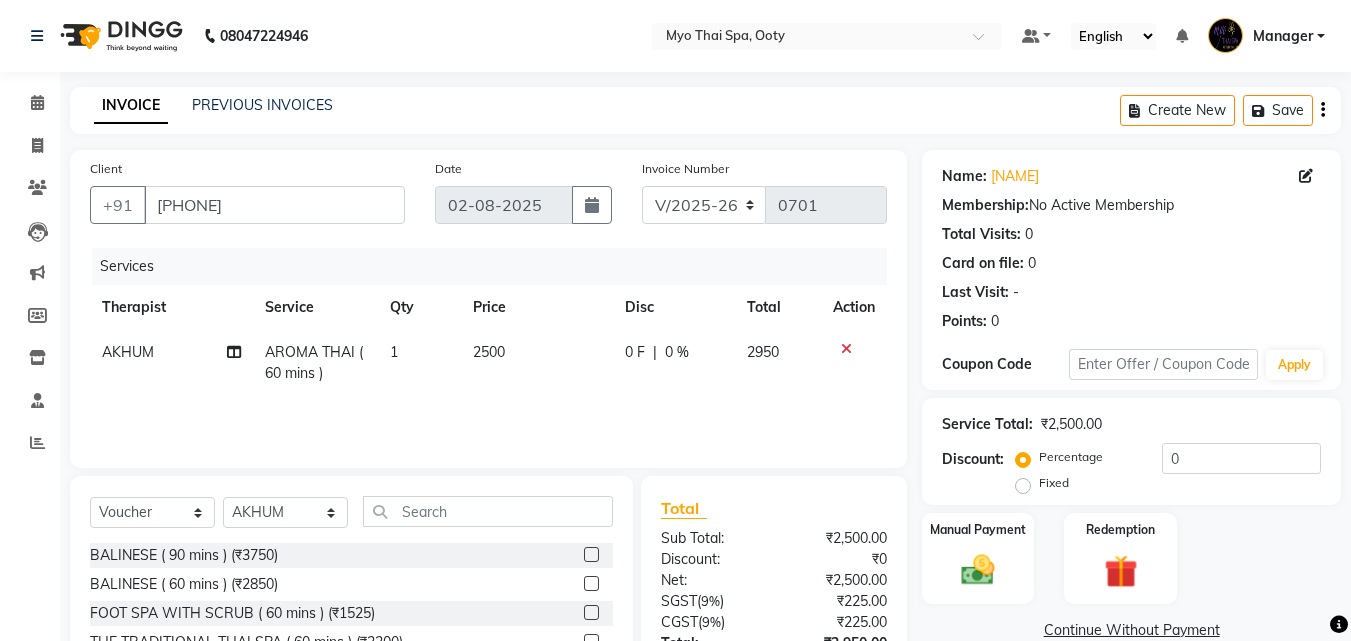 scroll, scrollTop: 160, scrollLeft: 0, axis: vertical 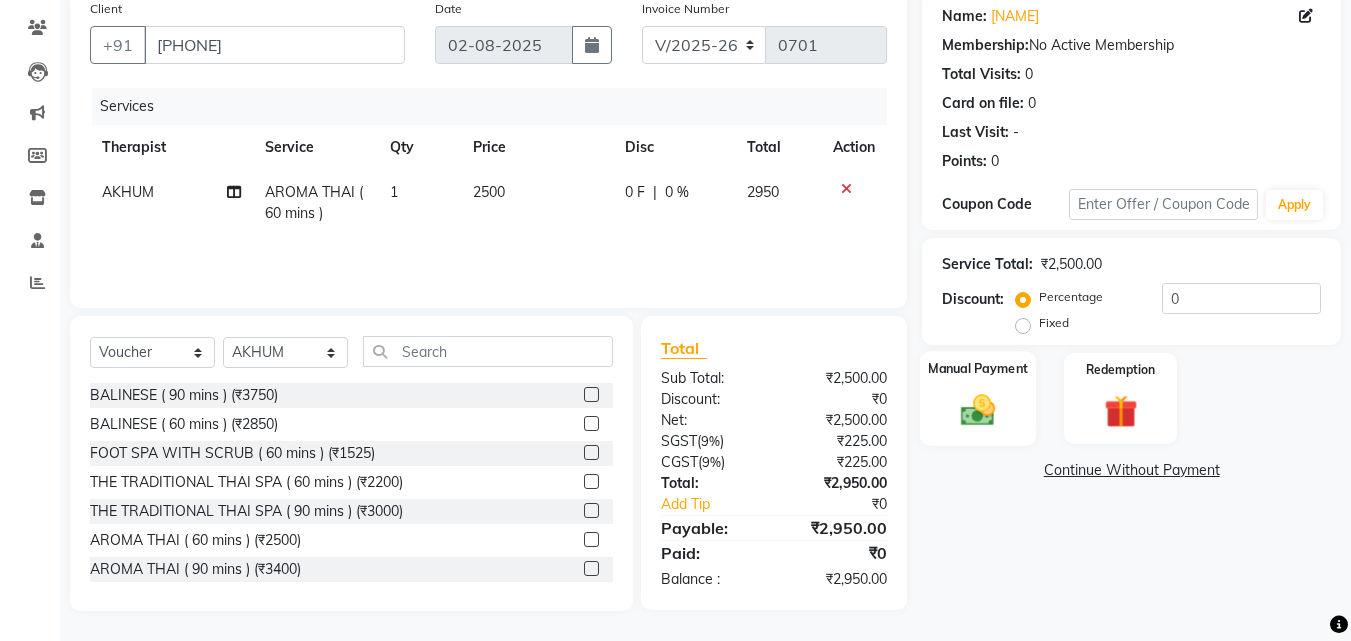 click on "Manual Payment" 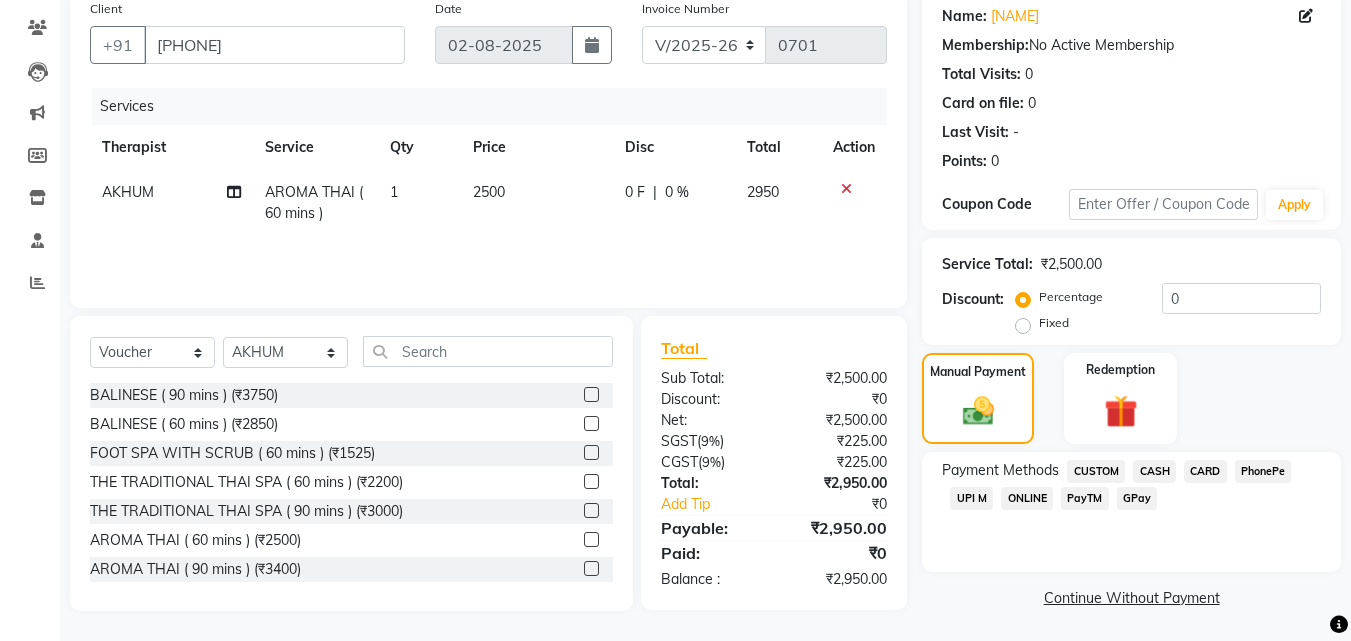 click on "UPI M" 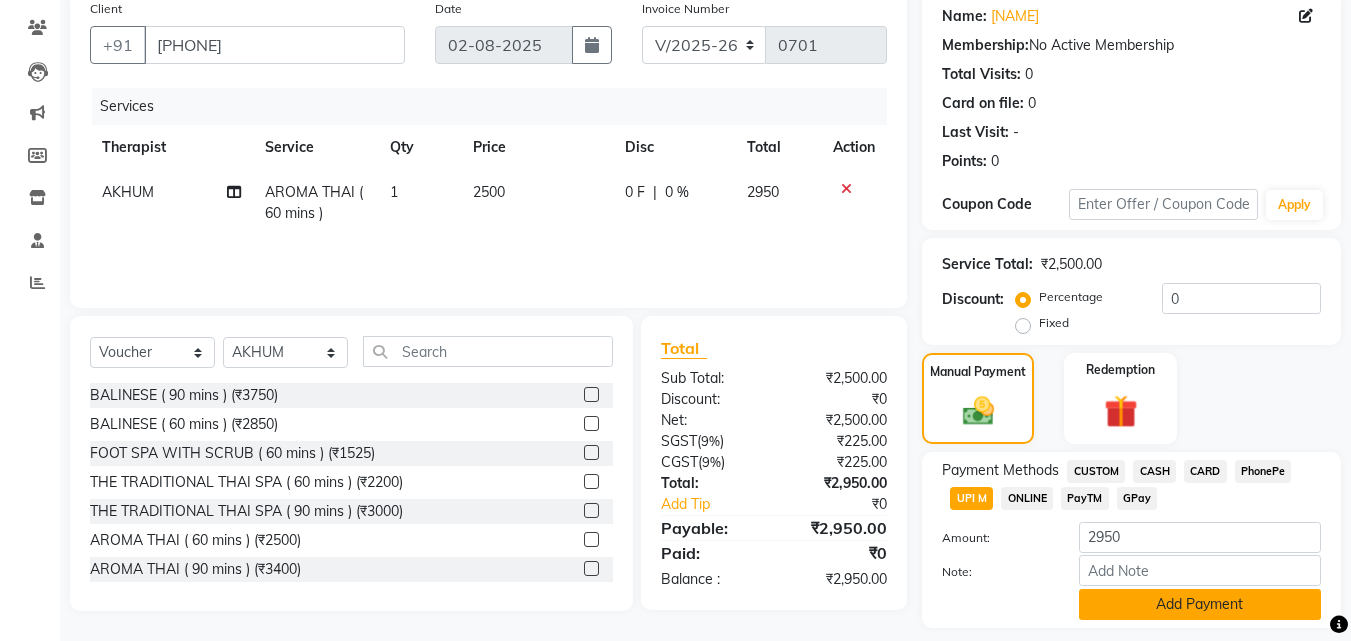 click on "Add Payment" 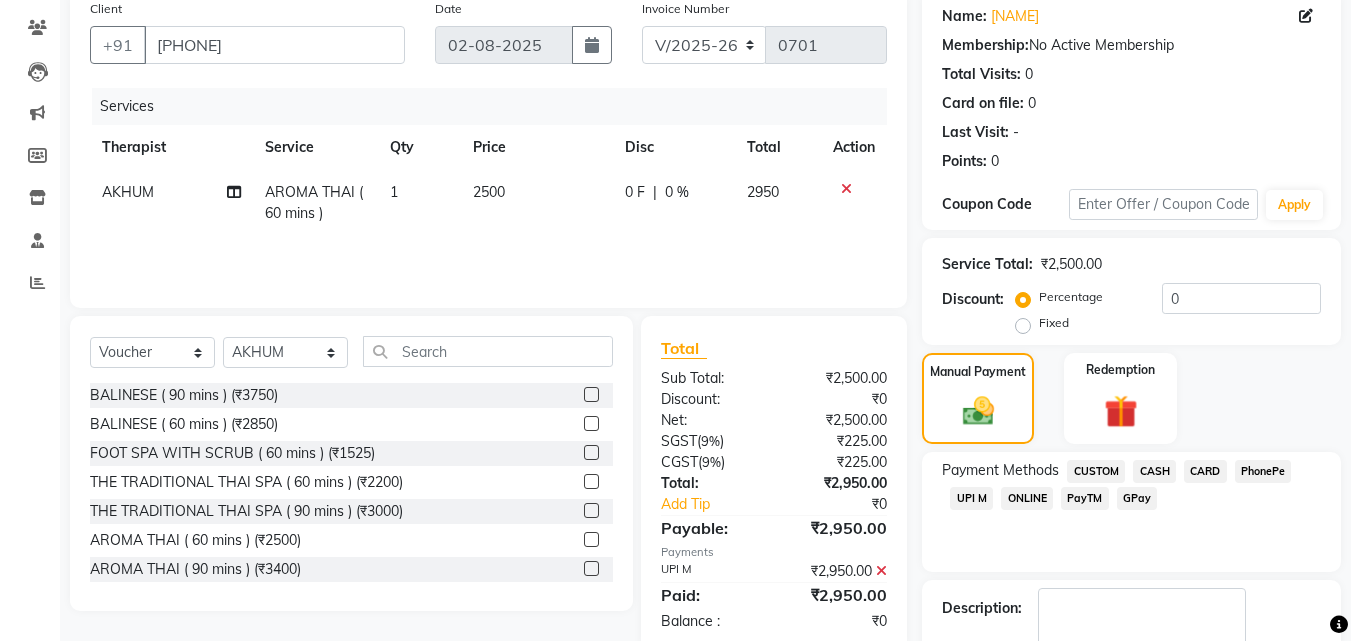 scroll, scrollTop: 314, scrollLeft: 0, axis: vertical 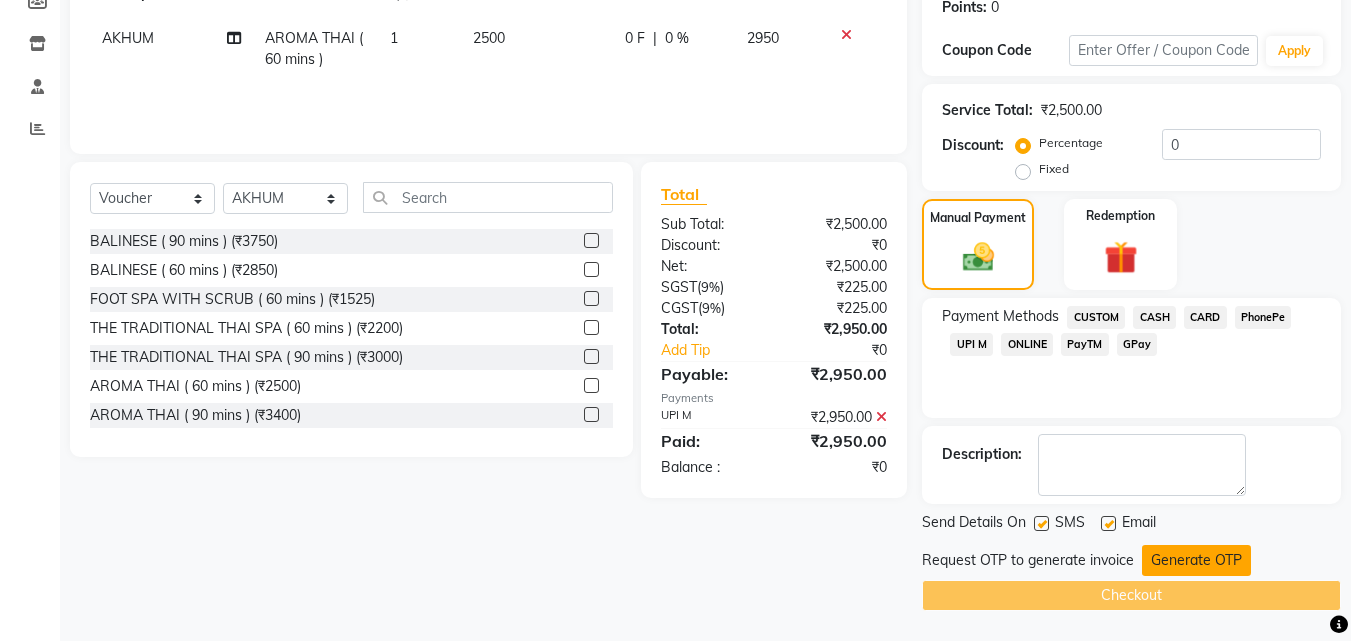 click on "Generate OTP" 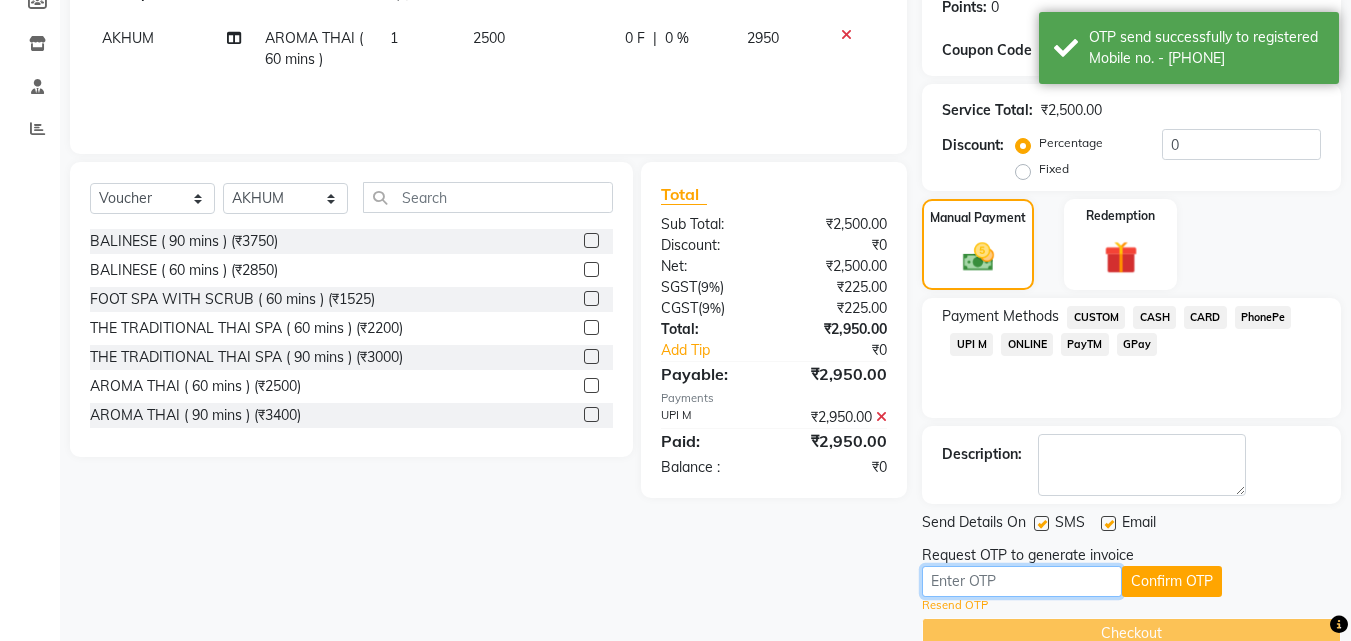 click at bounding box center [1022, 581] 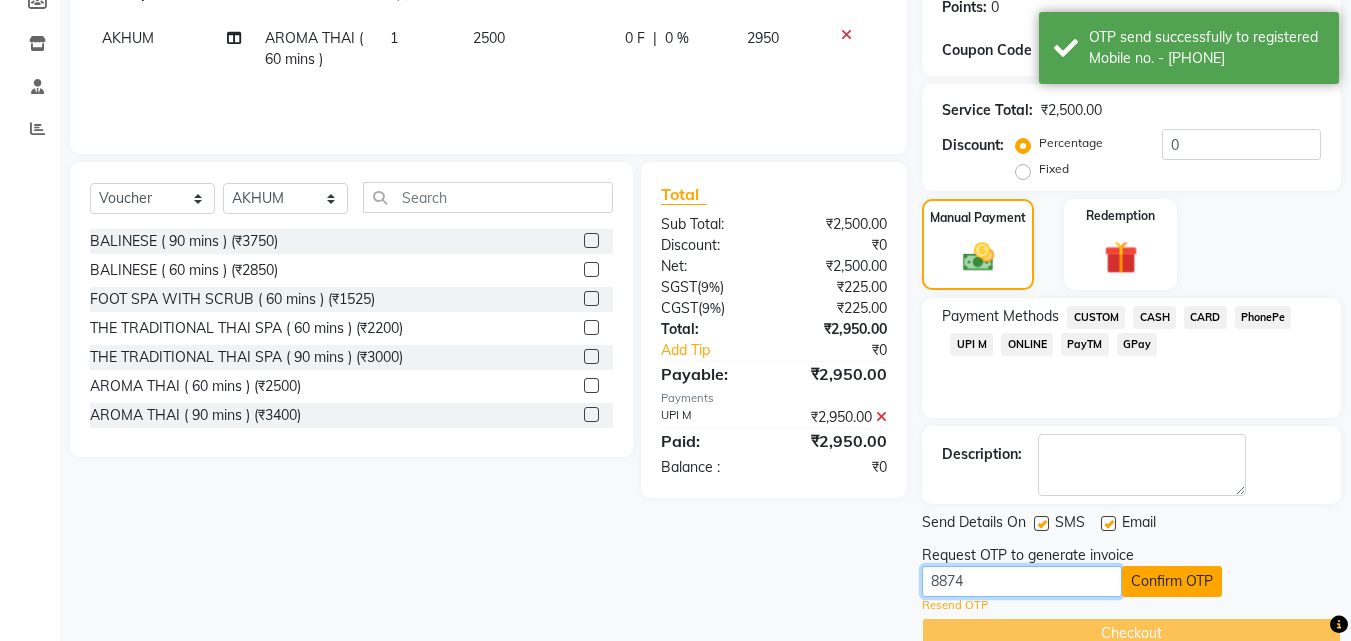 type on "8874" 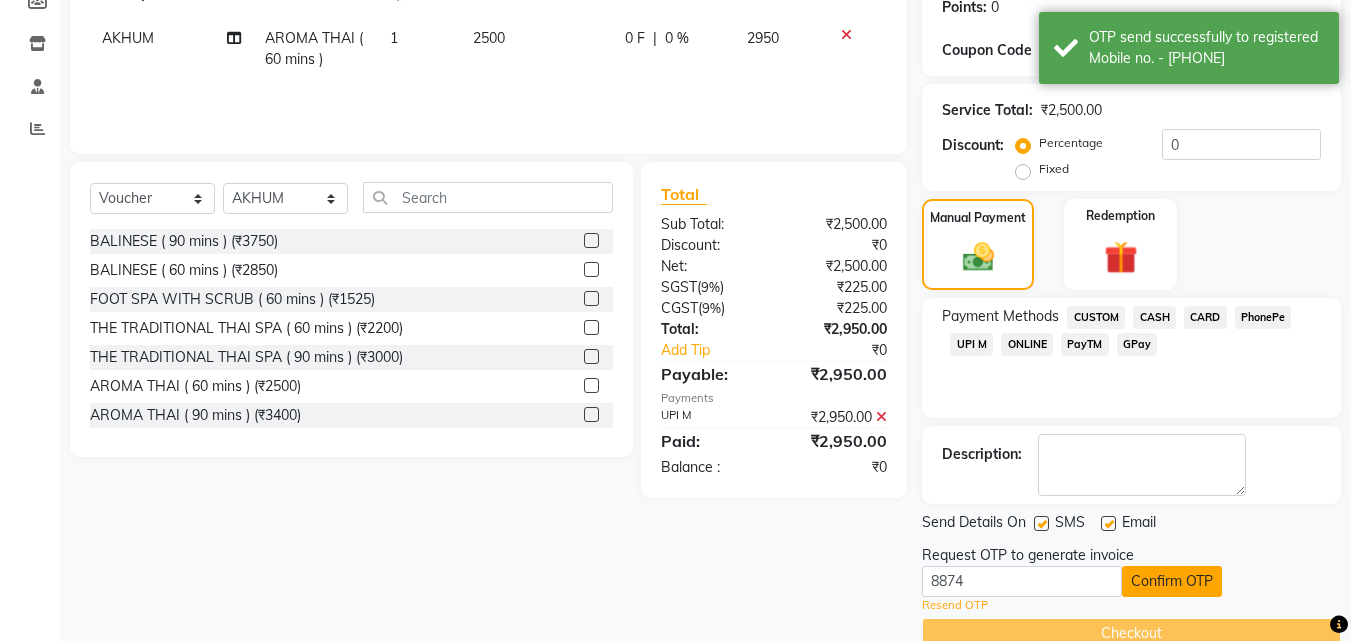 click on "Confirm OTP" 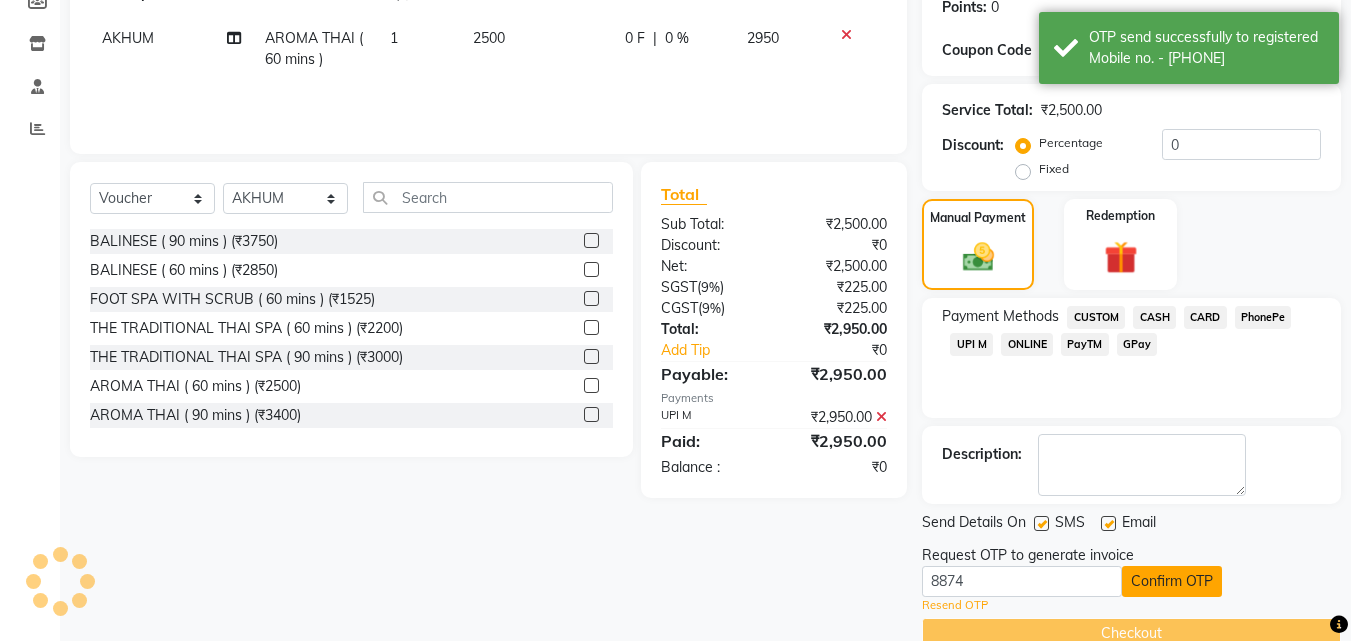 scroll, scrollTop: 275, scrollLeft: 0, axis: vertical 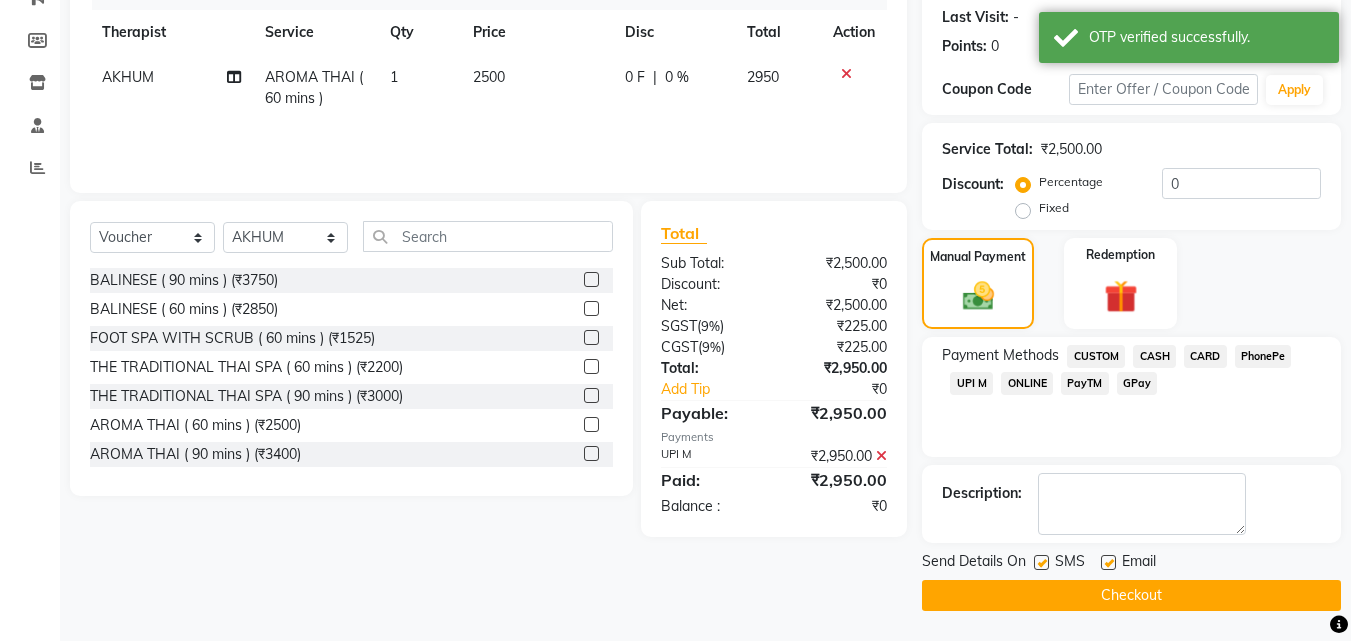 click on "Checkout" 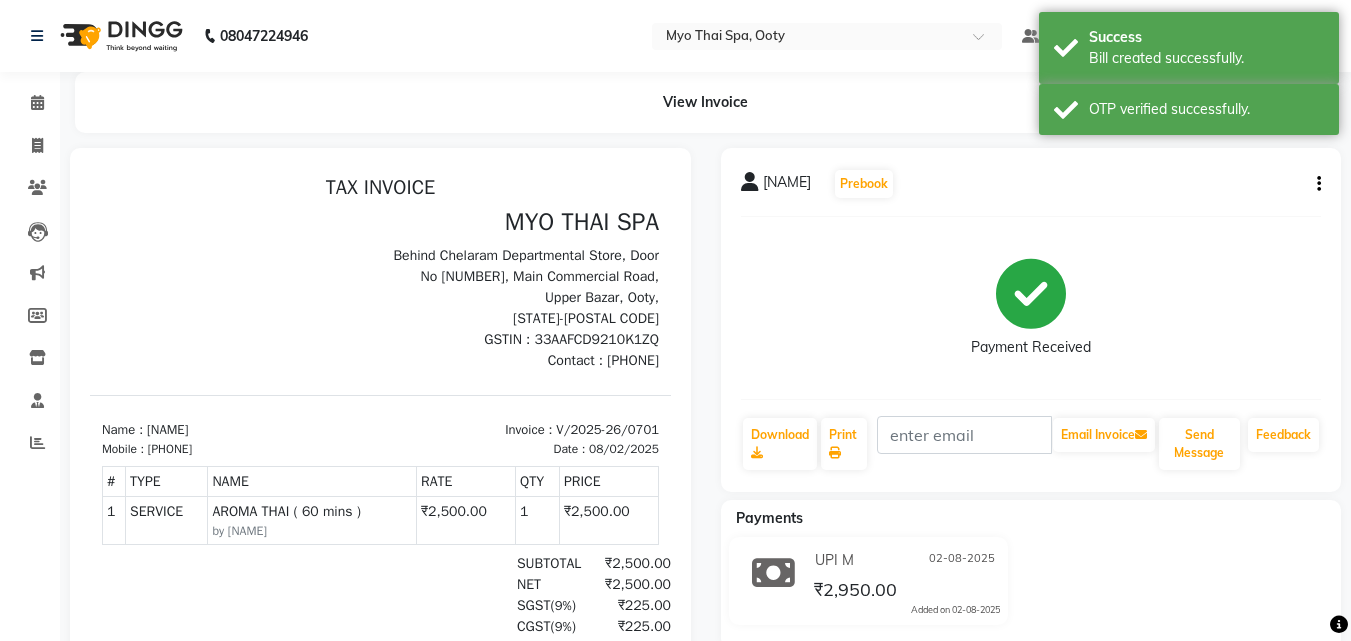 scroll, scrollTop: 0, scrollLeft: 0, axis: both 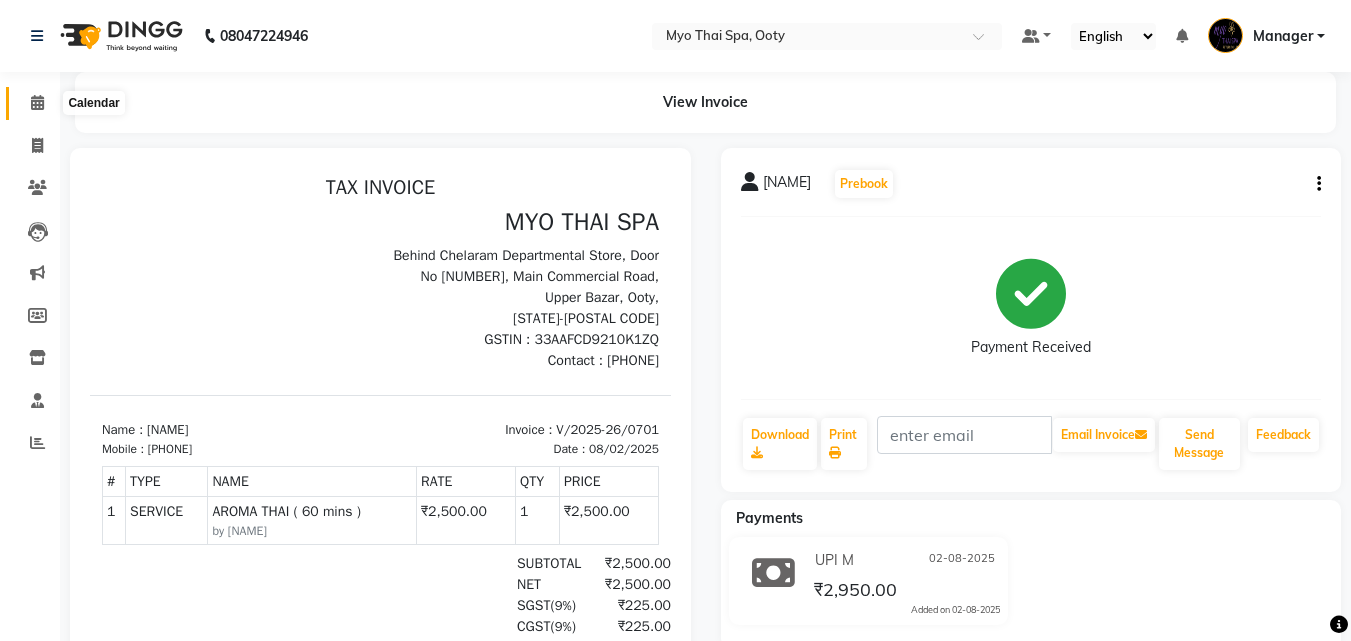 click 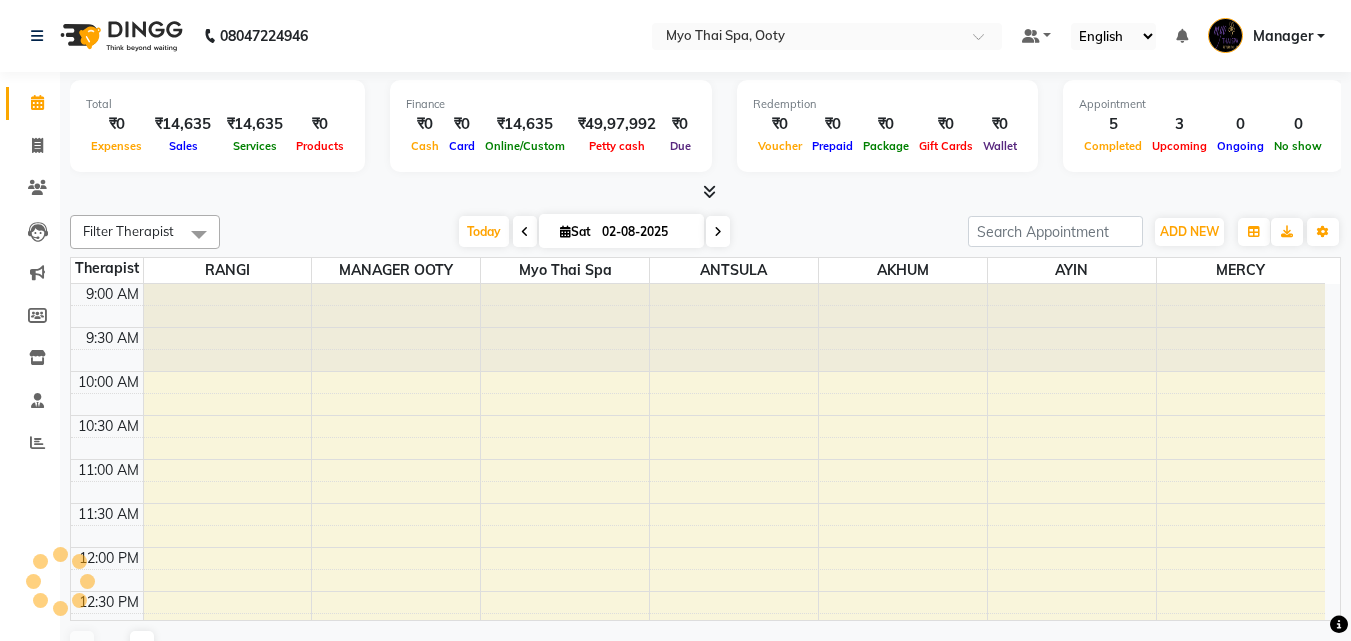 scroll, scrollTop: 0, scrollLeft: 0, axis: both 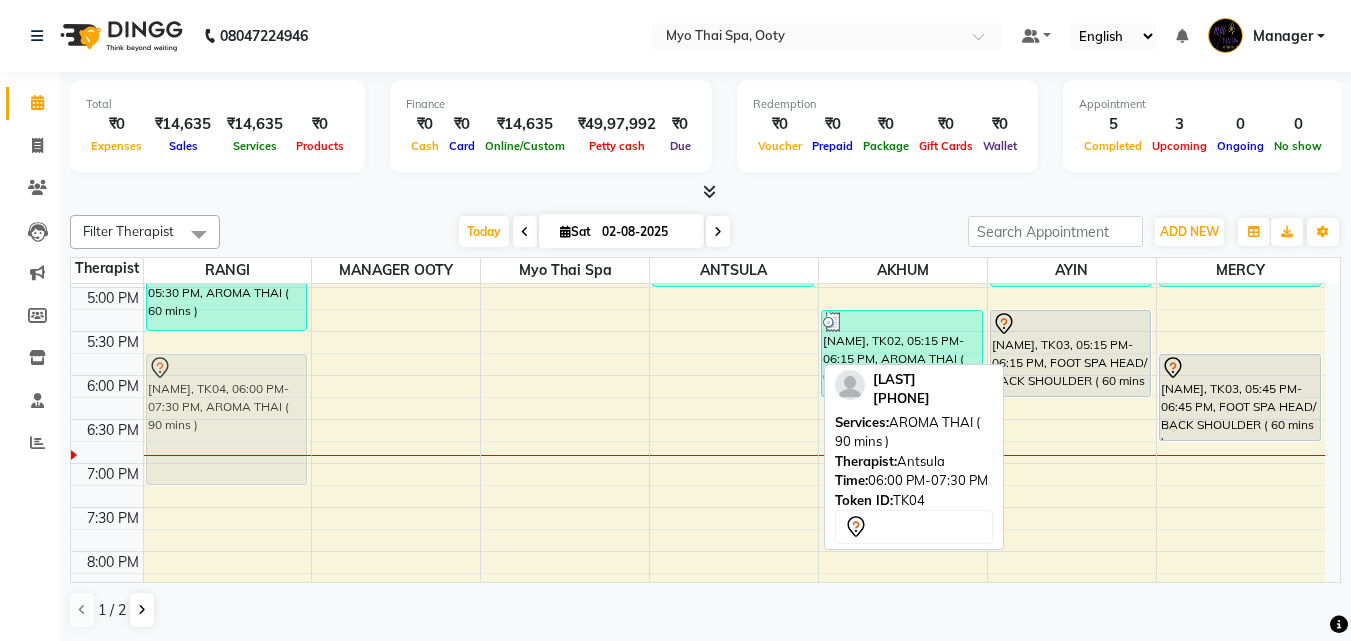 drag, startPoint x: 723, startPoint y: 434, endPoint x: 245, endPoint y: 420, distance: 478.205 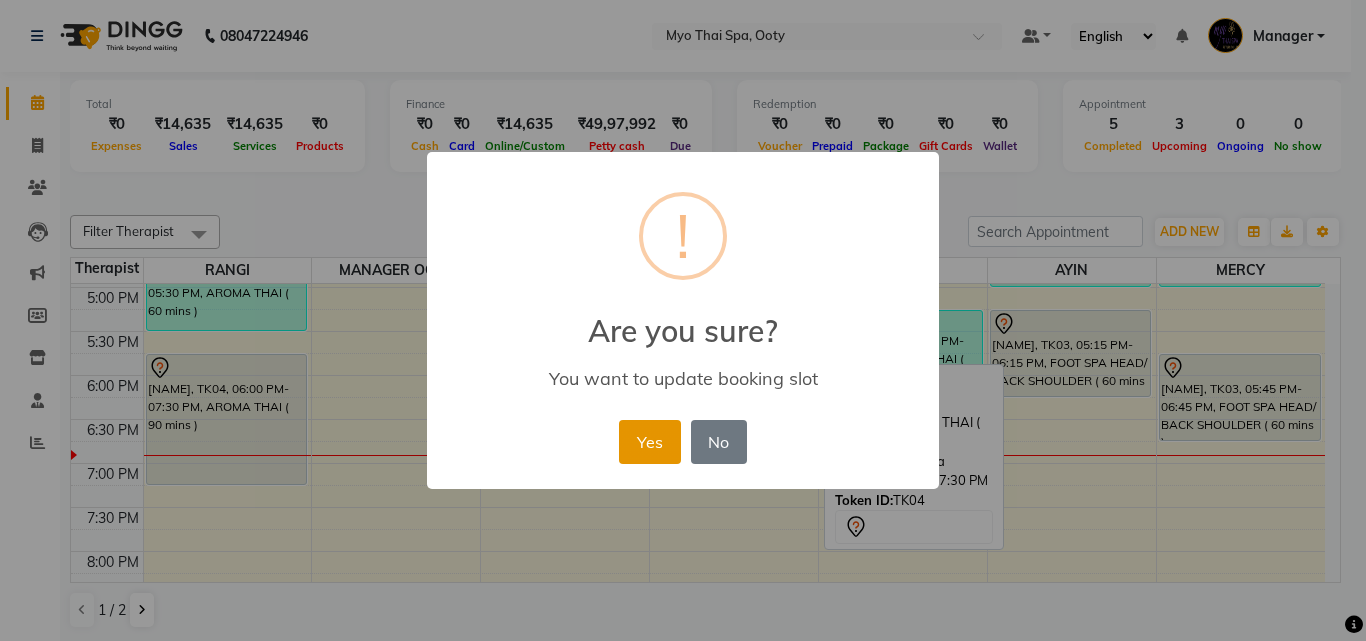 click on "Yes" at bounding box center (649, 442) 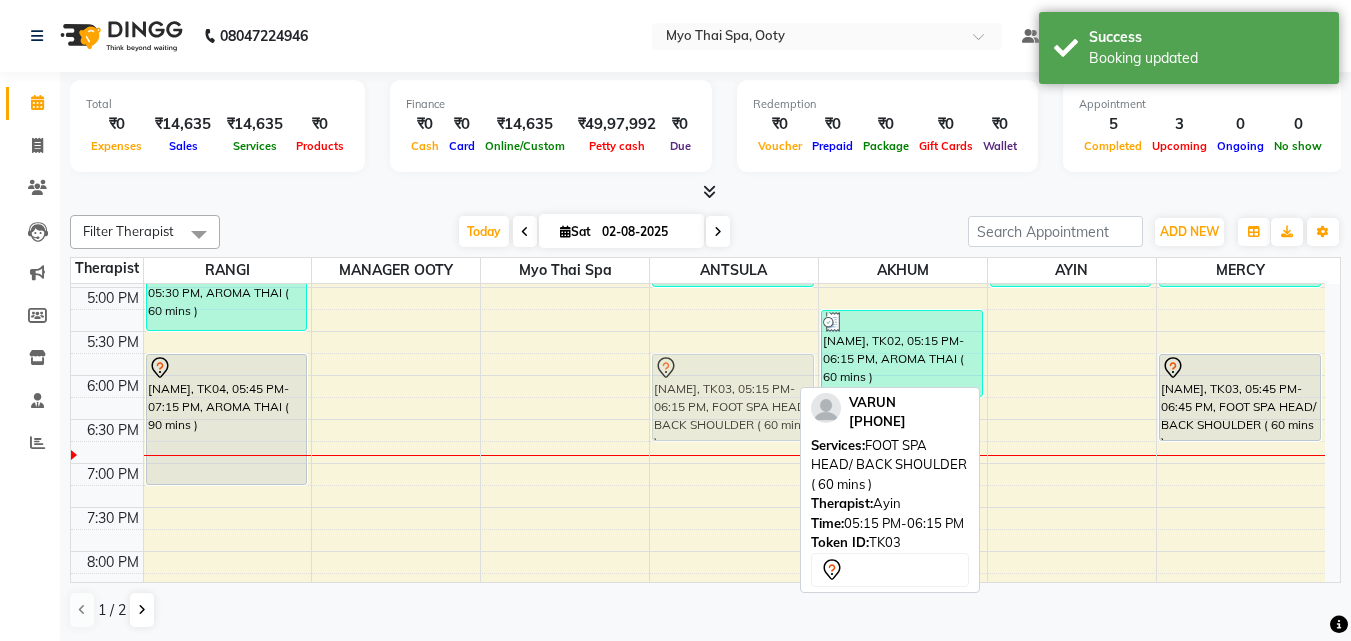 drag, startPoint x: 1095, startPoint y: 359, endPoint x: 721, endPoint y: 411, distance: 377.59766 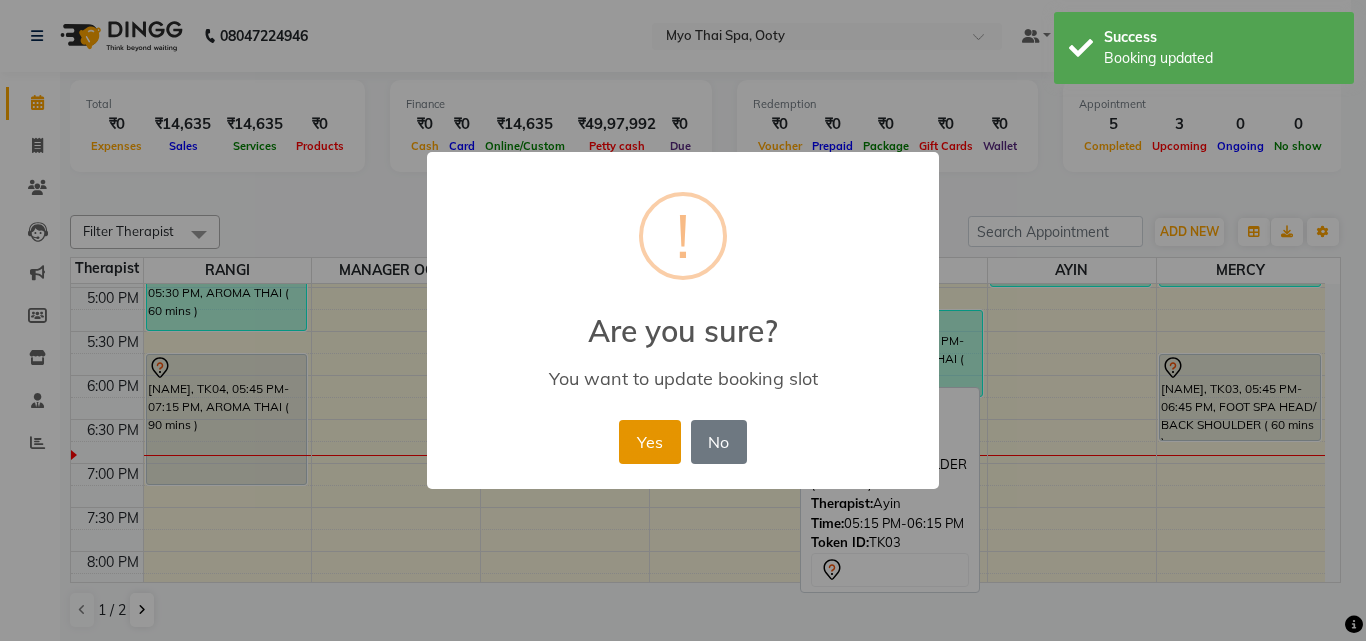 click on "Yes" at bounding box center (649, 442) 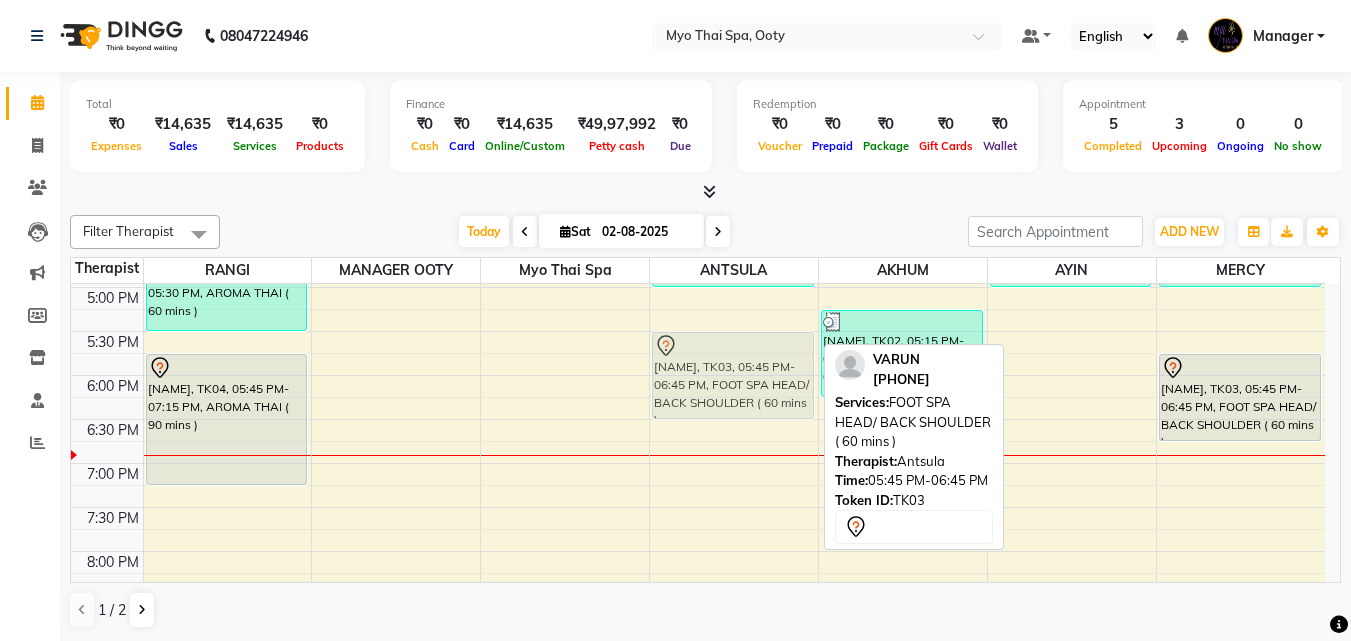 drag, startPoint x: 738, startPoint y: 390, endPoint x: 743, endPoint y: 365, distance: 25.495098 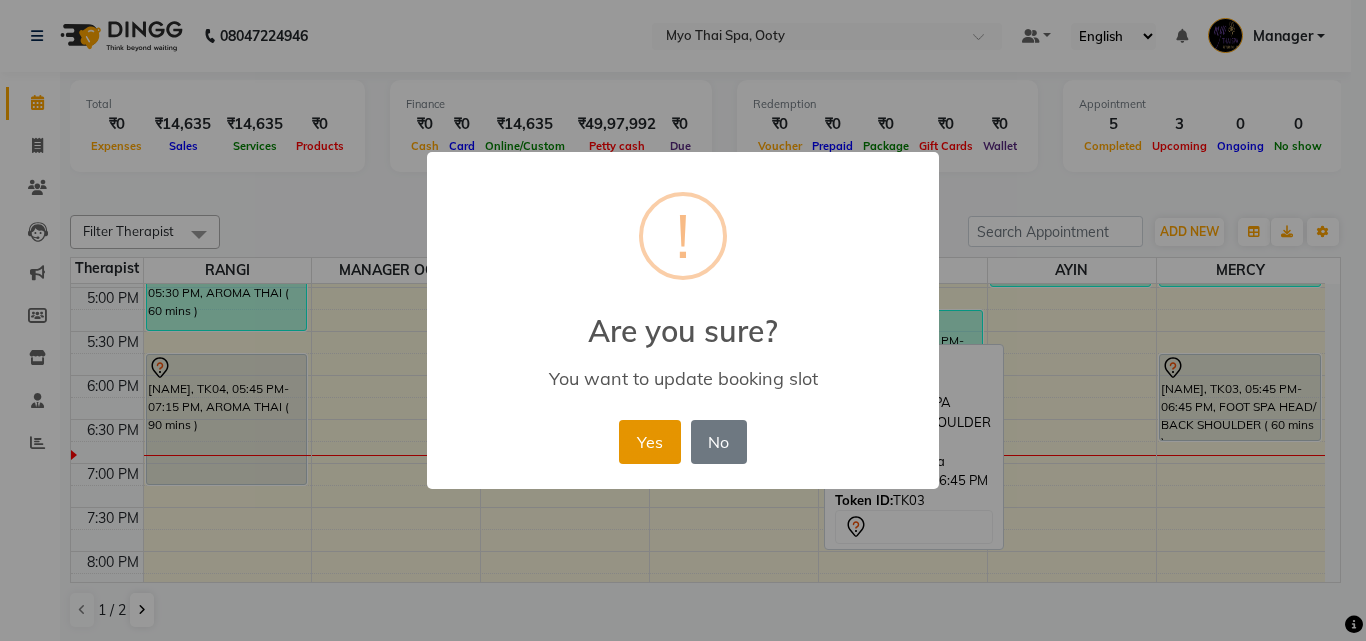 click on "Yes" at bounding box center [649, 442] 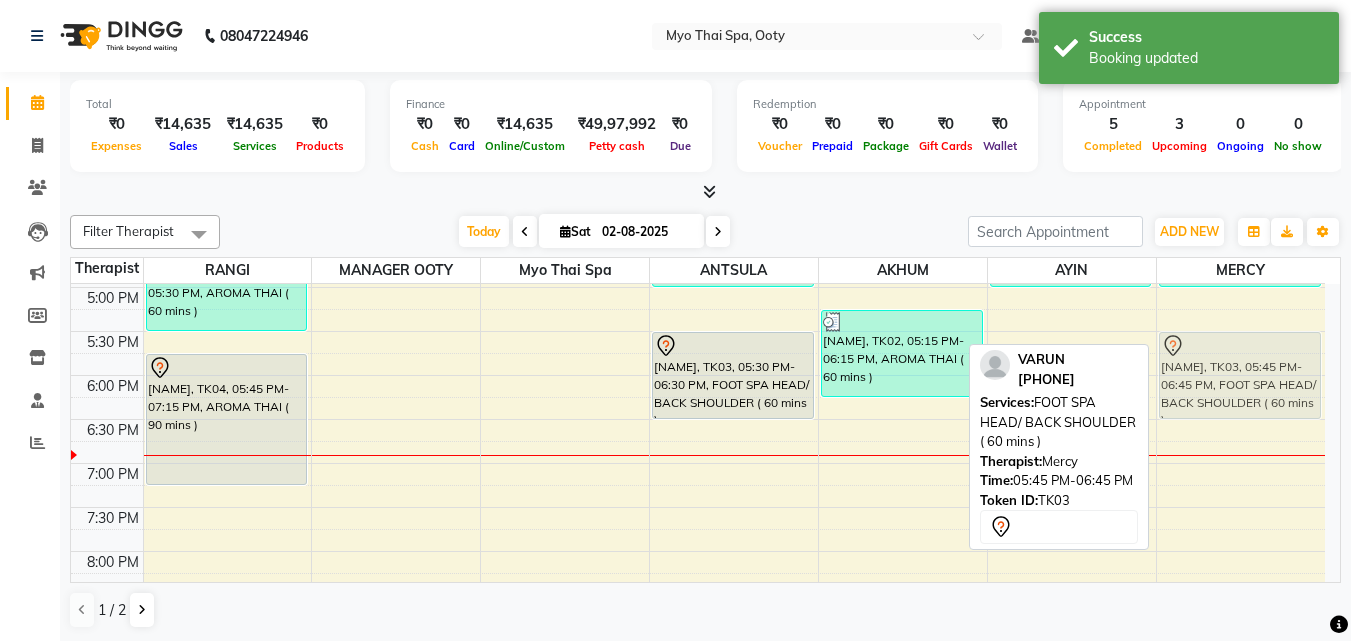 drag, startPoint x: 1207, startPoint y: 396, endPoint x: 1207, endPoint y: 380, distance: 16 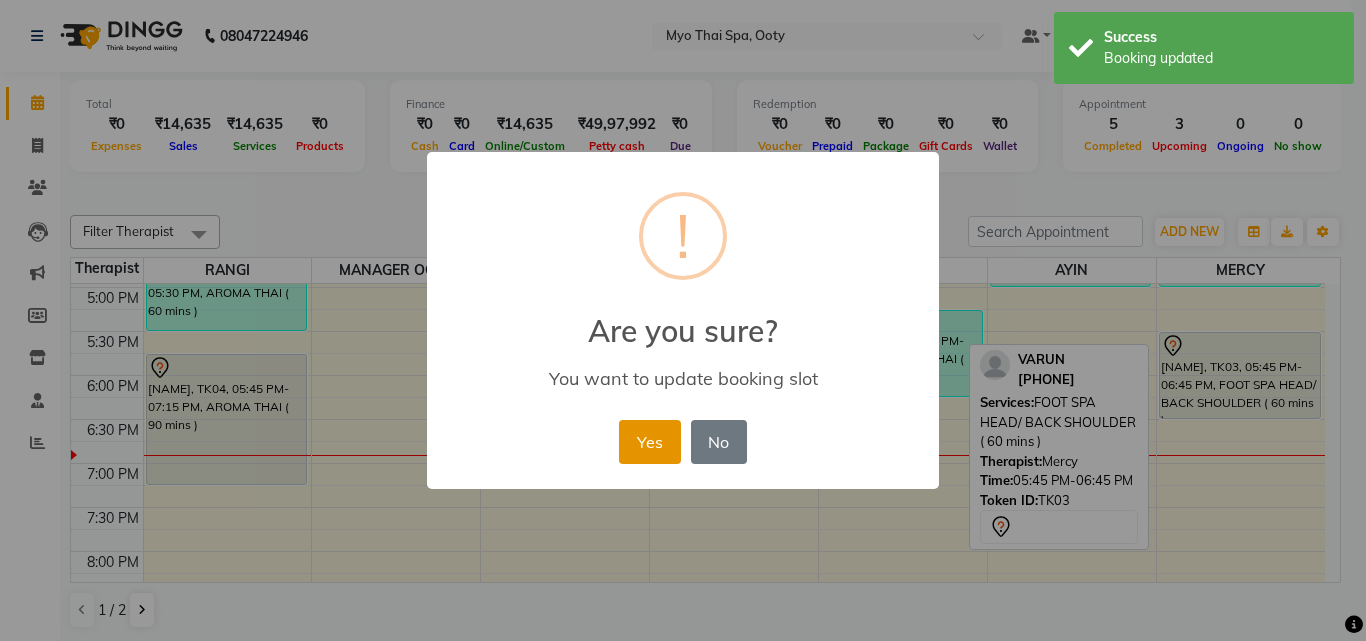 click on "Yes" at bounding box center [649, 442] 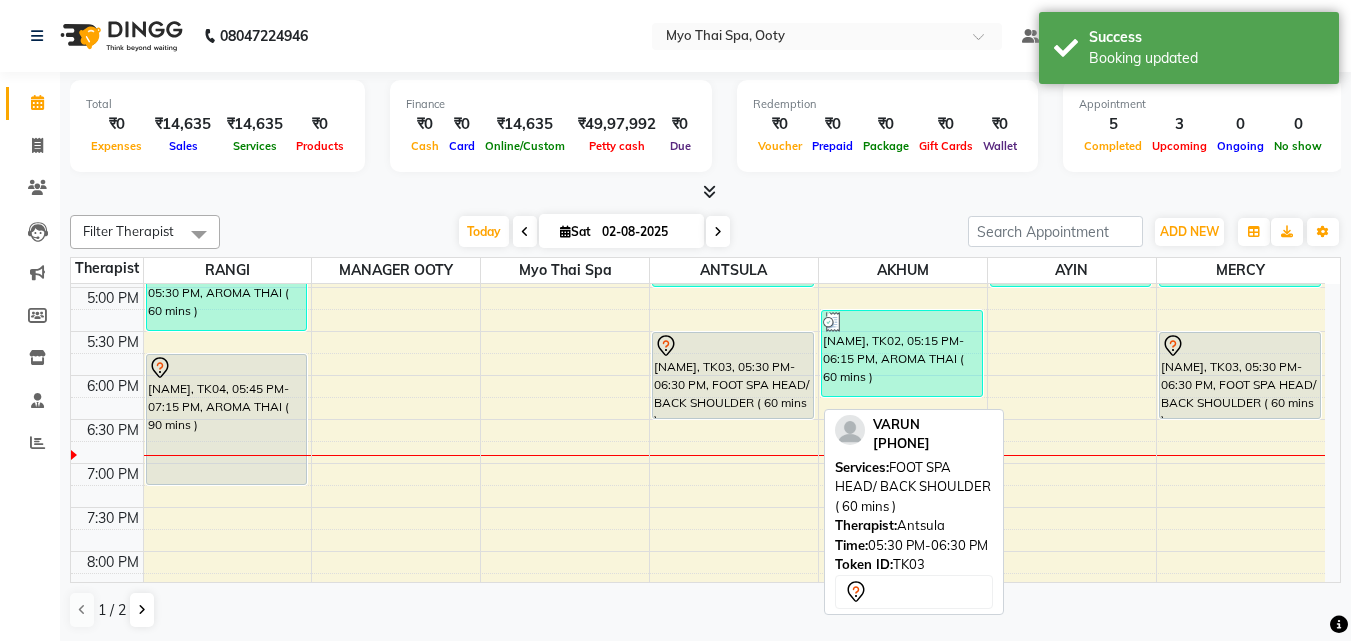 click on "[NAME], TK03, 05:30 PM-06:30 PM, FOOT SPA HEAD/ BACK SHOULDER ( 60 mins )" at bounding box center (733, 375) 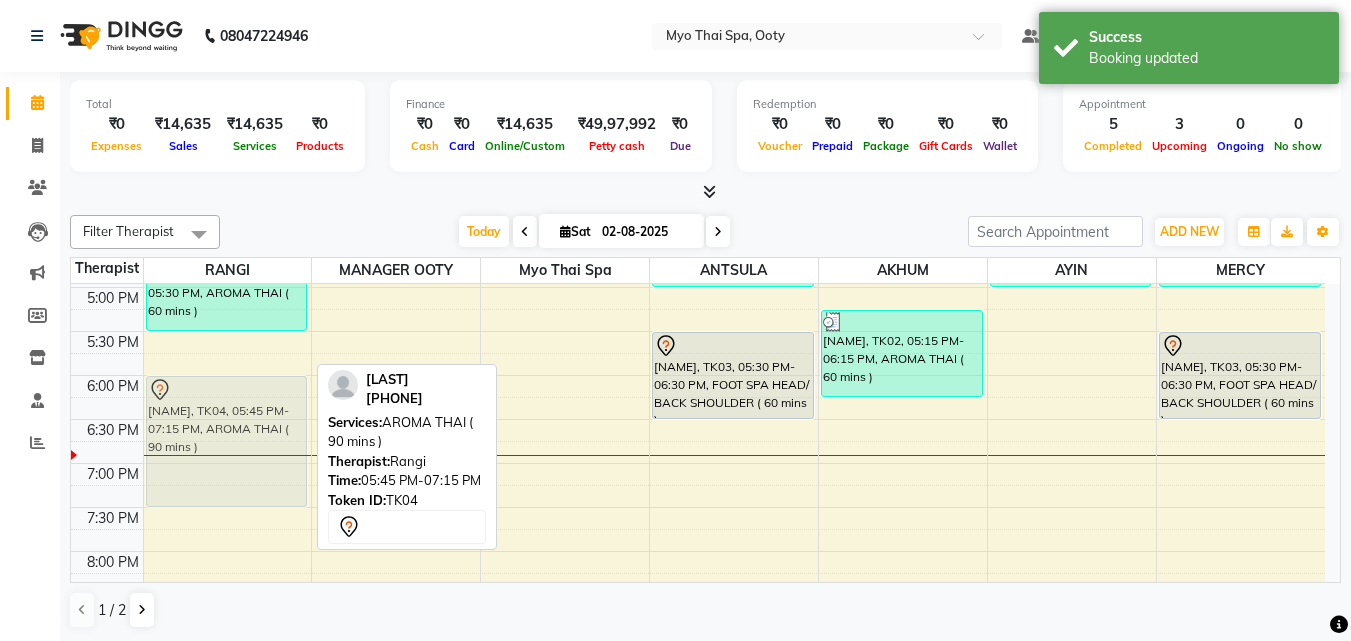 click on "[NAME], TK01, 04:30 PM-05:30 PM, AROMA THAI ( 60 mins )             [NAME], TK04, 05:45 PM-07:15 PM, AROMA THAI ( 90 mins )             [NAME], TK04, 05:45 PM-07:15 PM, AROMA THAI ( 90 mins )" at bounding box center [228, 155] 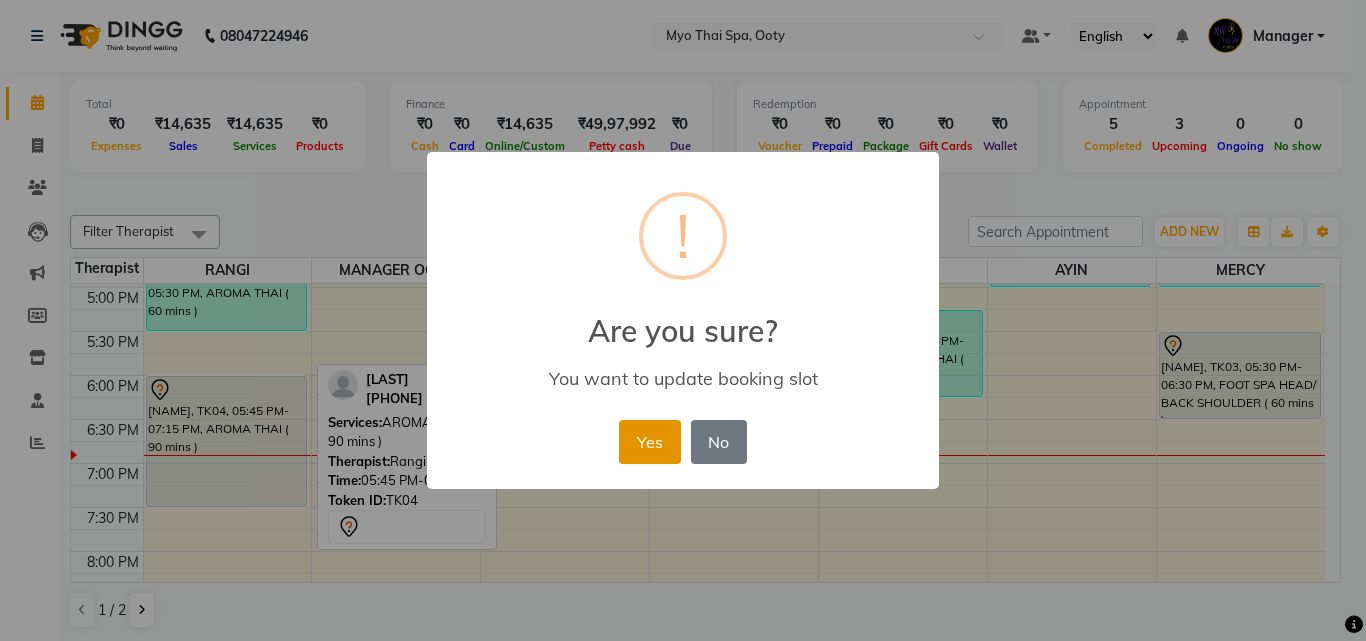 click on "Yes" at bounding box center (649, 442) 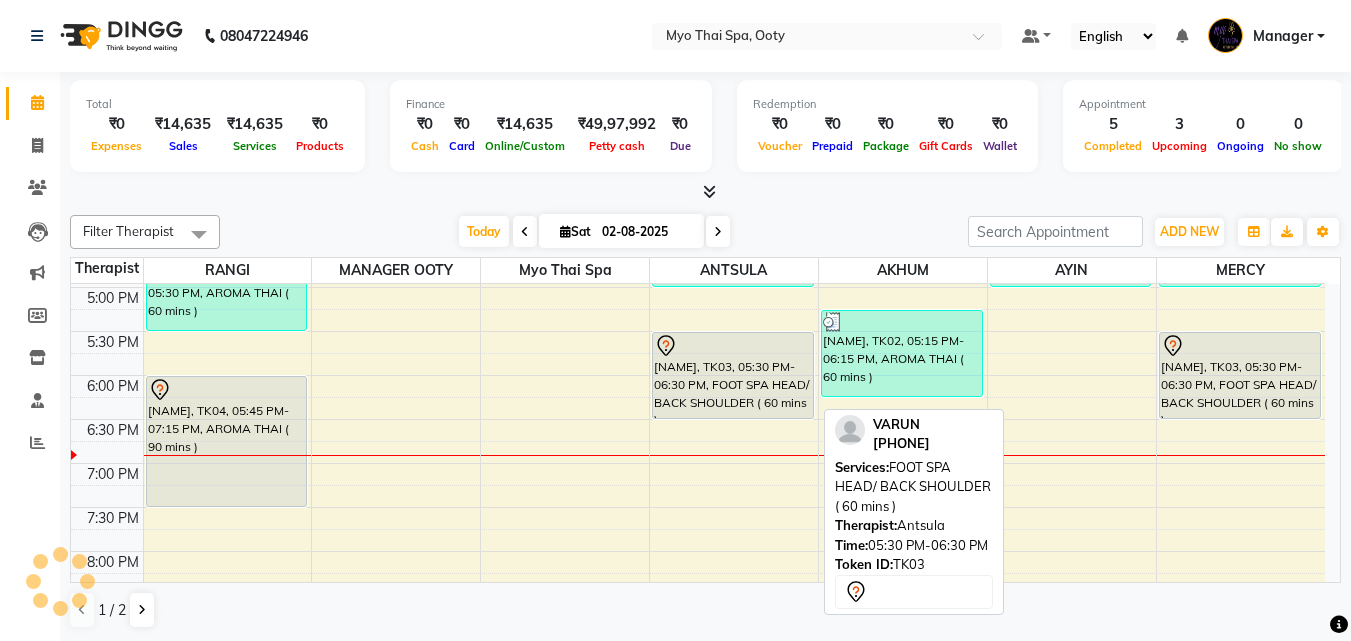 click on "[NAME], TK03, 05:30 PM-06:30 PM, FOOT SPA HEAD/ BACK SHOULDER ( 60 mins )" at bounding box center [733, 375] 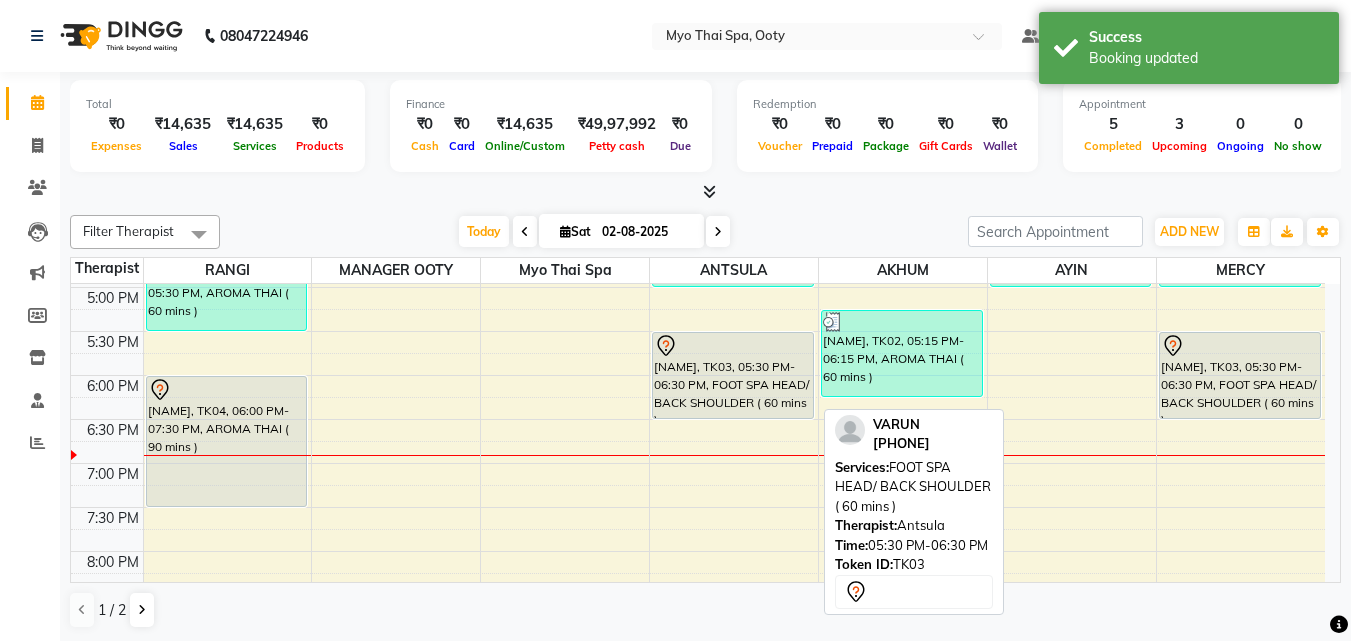 click on "[NAME], TK03, 05:30 PM-06:30 PM, FOOT SPA HEAD/ BACK SHOULDER ( 60 mins )" at bounding box center [733, 375] 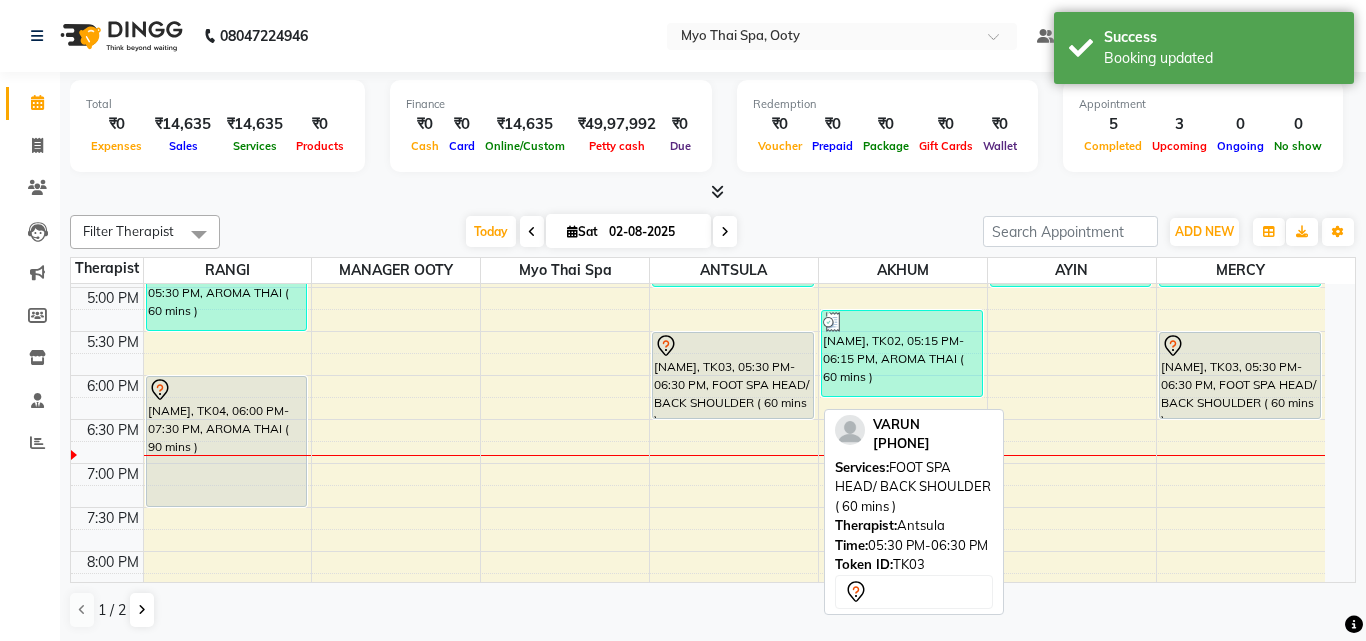 select on "7" 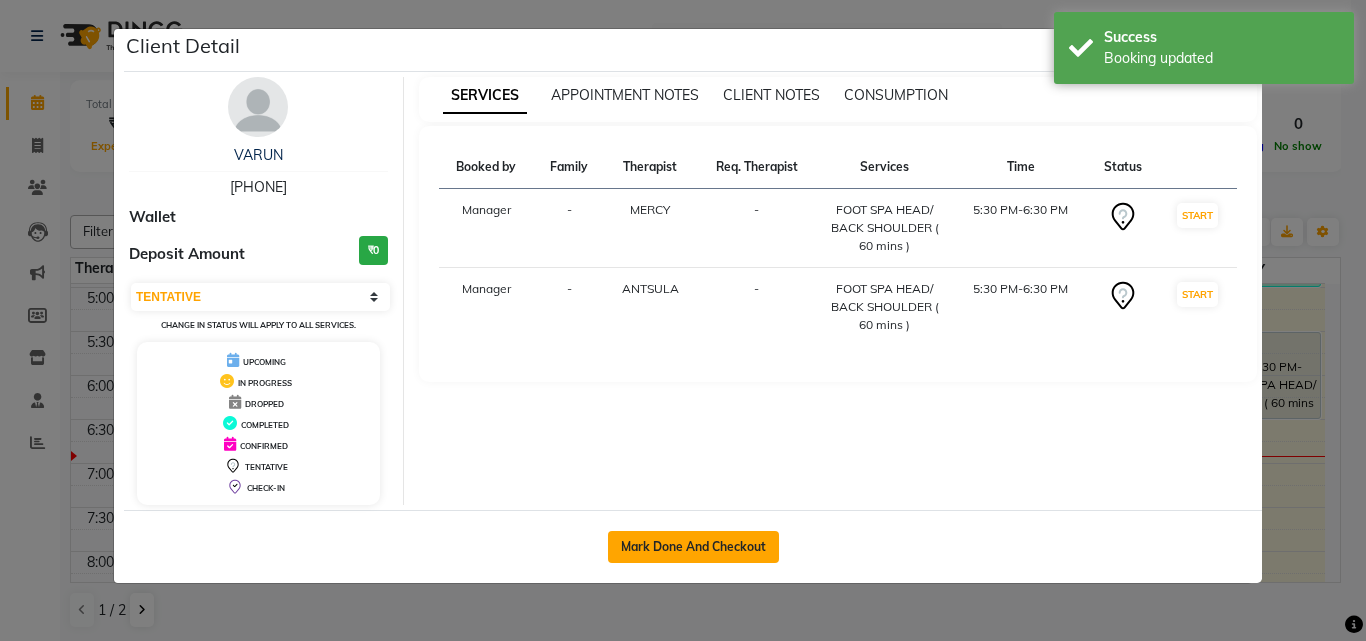click on "Mark Done And Checkout" 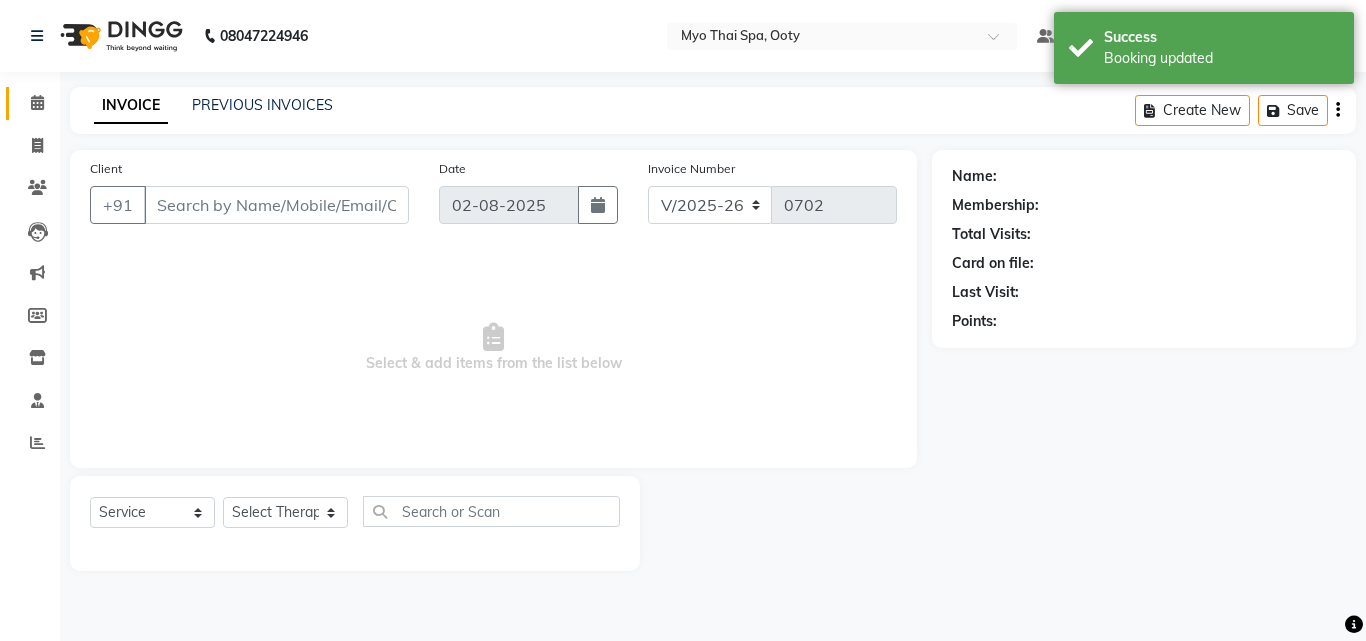 select on "V" 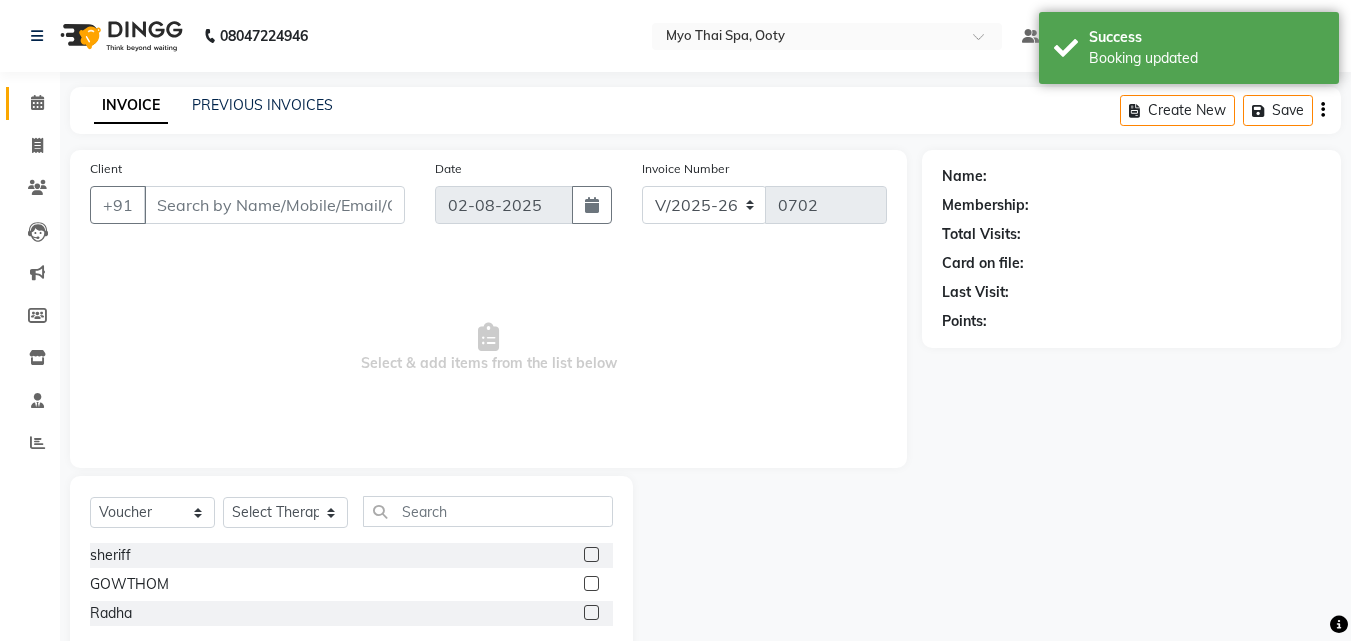type on "[PHONE]" 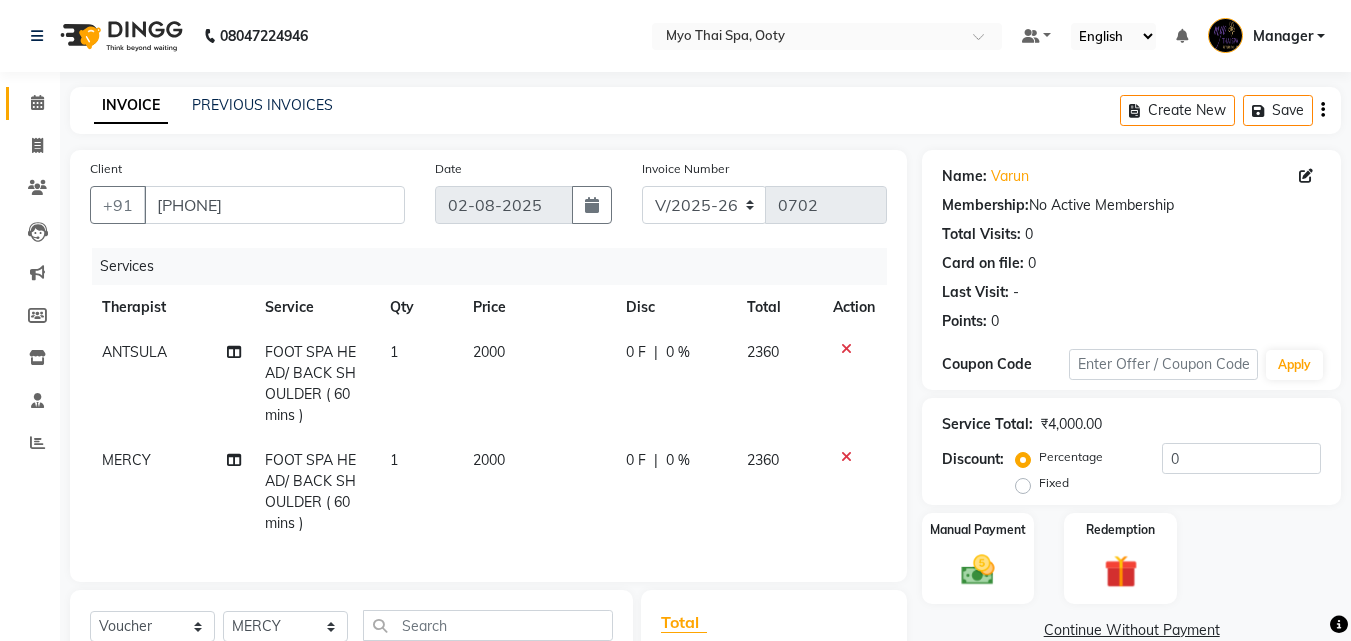 scroll, scrollTop: 289, scrollLeft: 0, axis: vertical 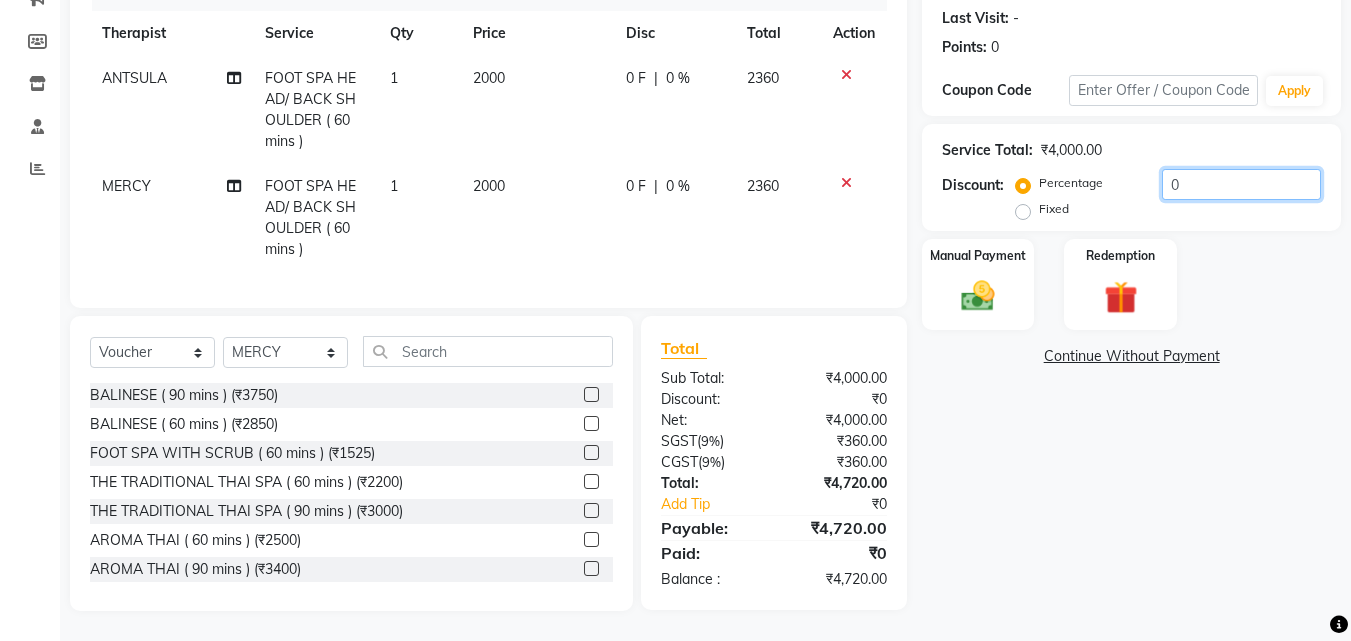click on "0" 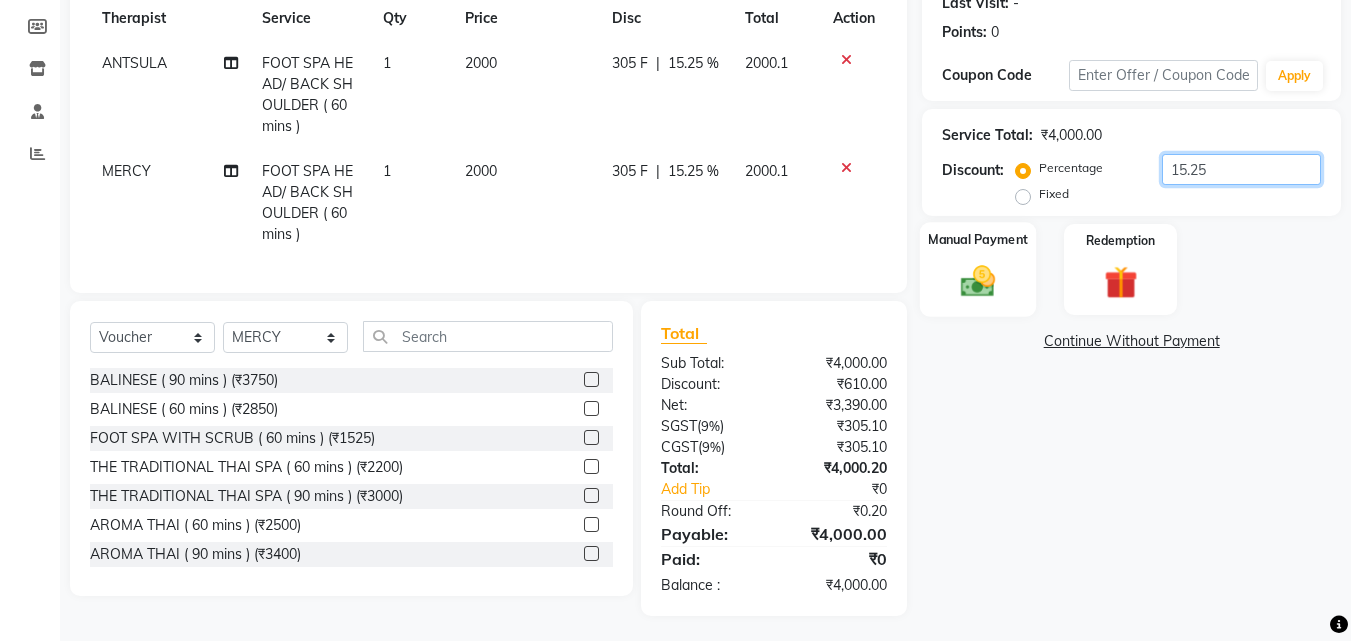 type on "15.25" 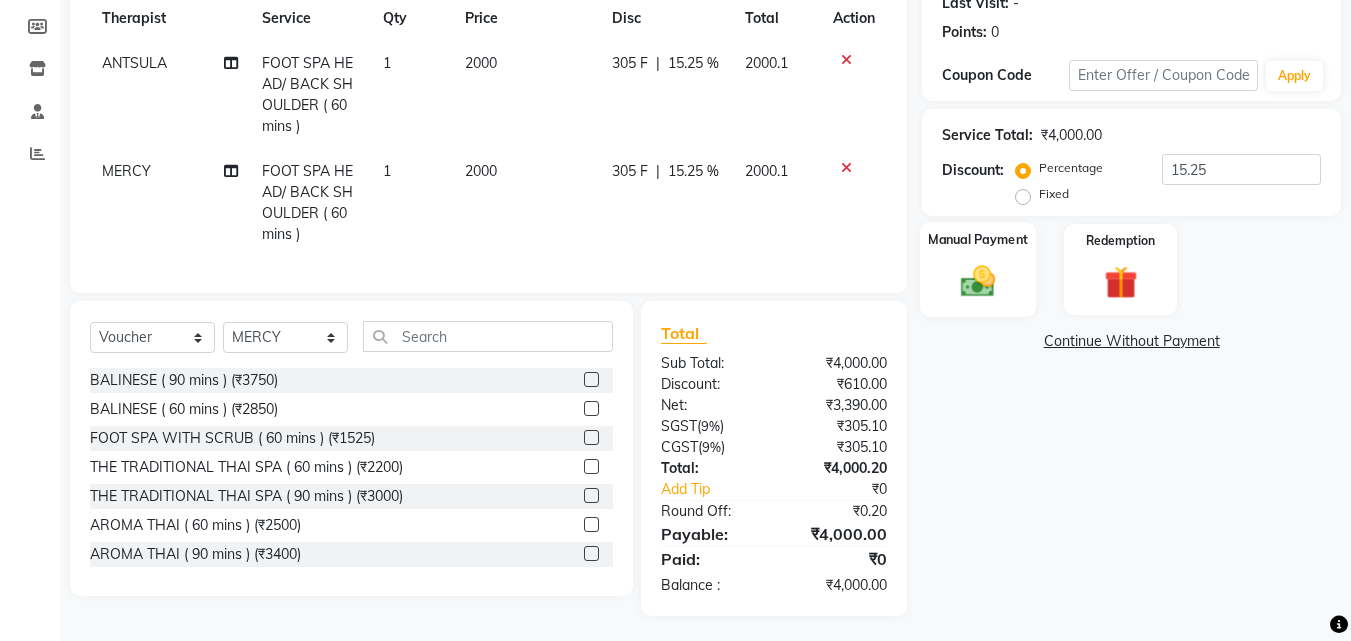 click 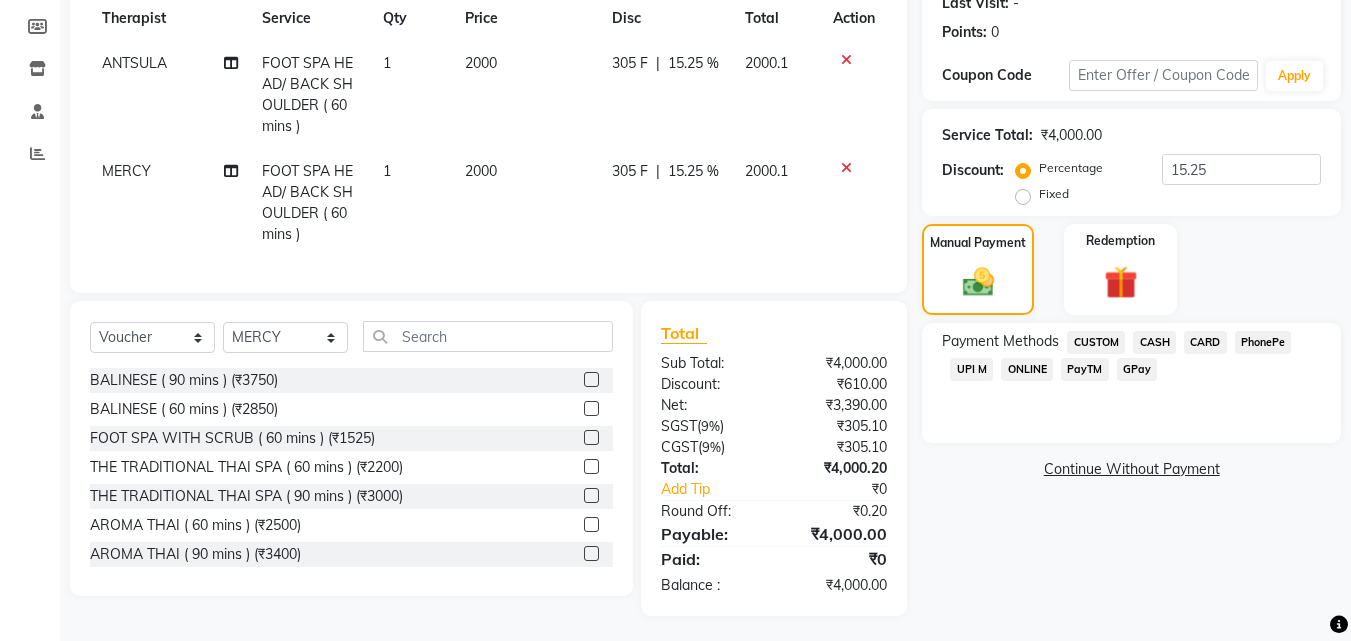 click on "CASH" 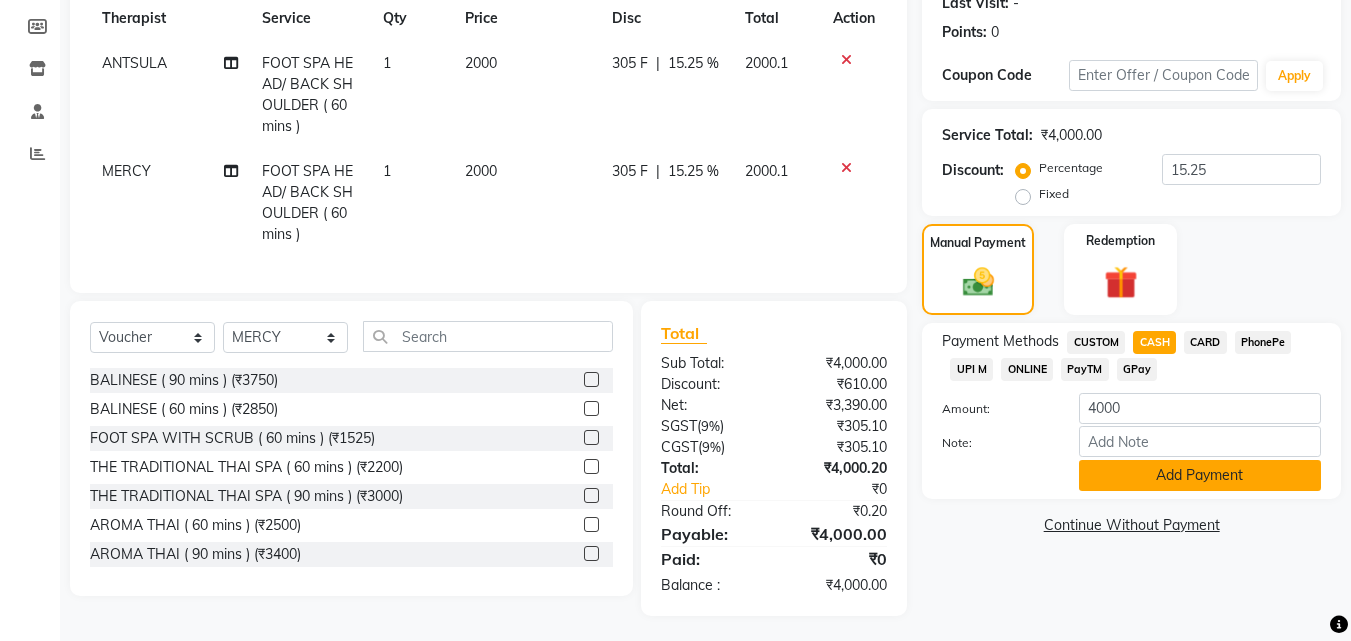 click on "Add Payment" 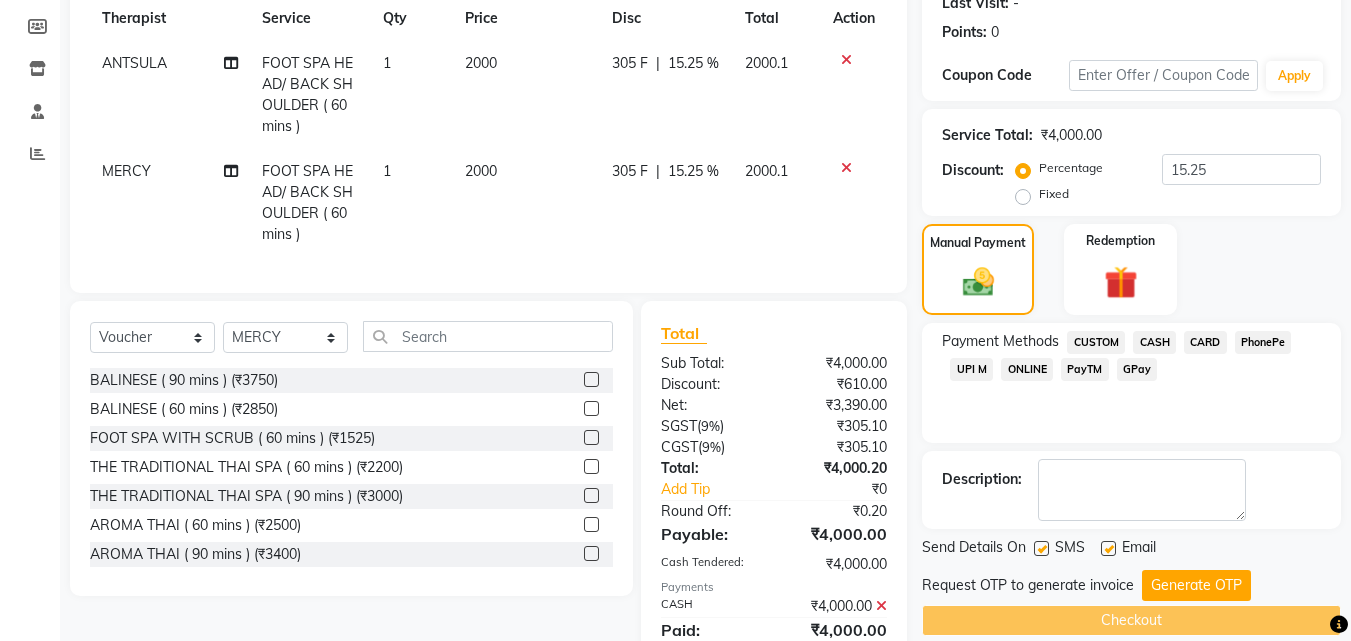 scroll, scrollTop: 380, scrollLeft: 0, axis: vertical 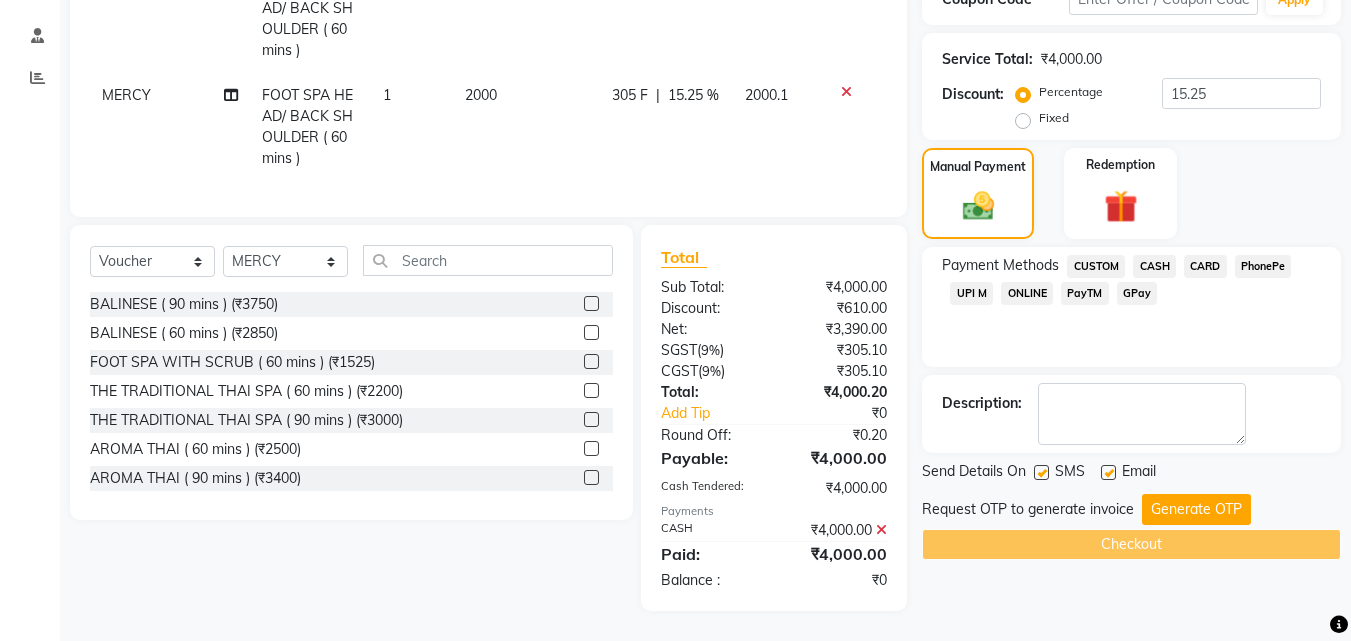 click on "Generate OTP" 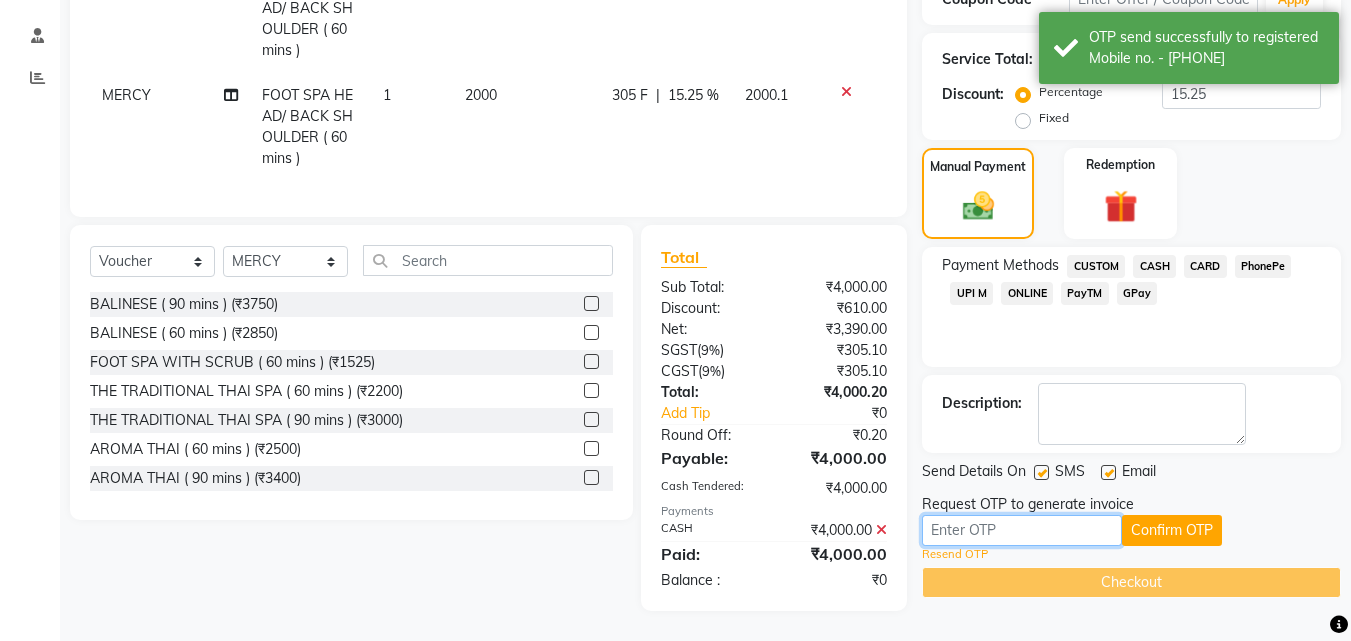click at bounding box center [1022, 530] 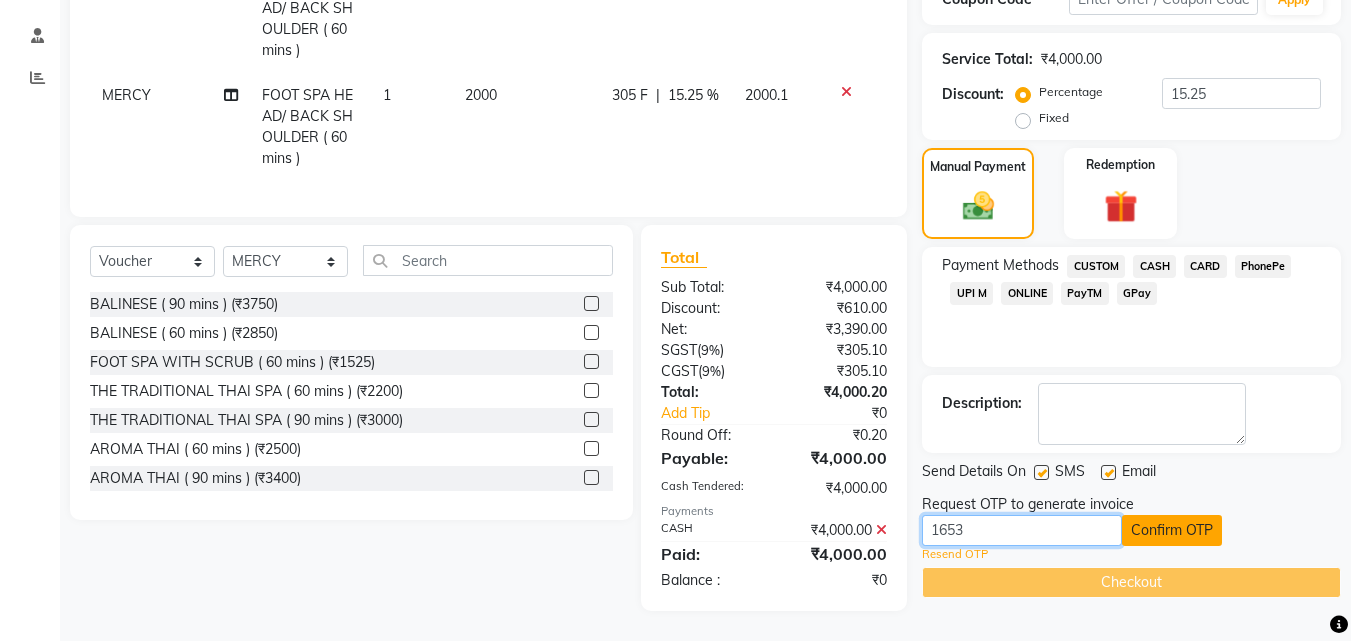 type on "1653" 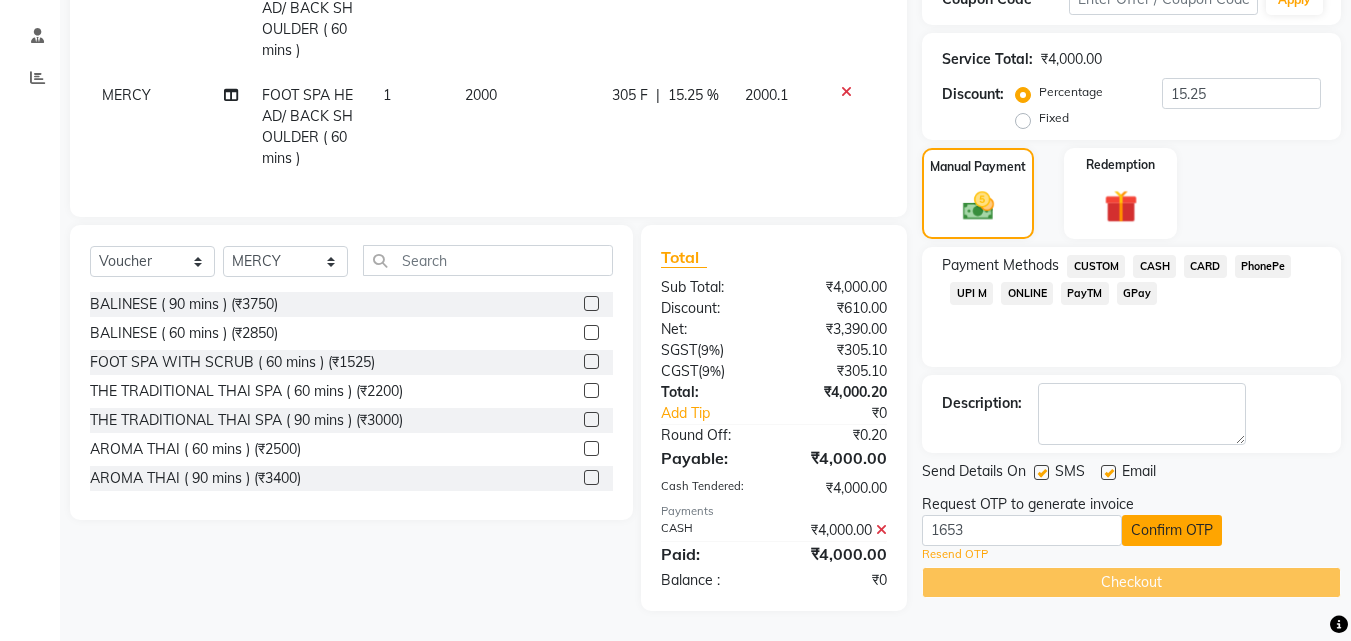 click on "Confirm OTP" 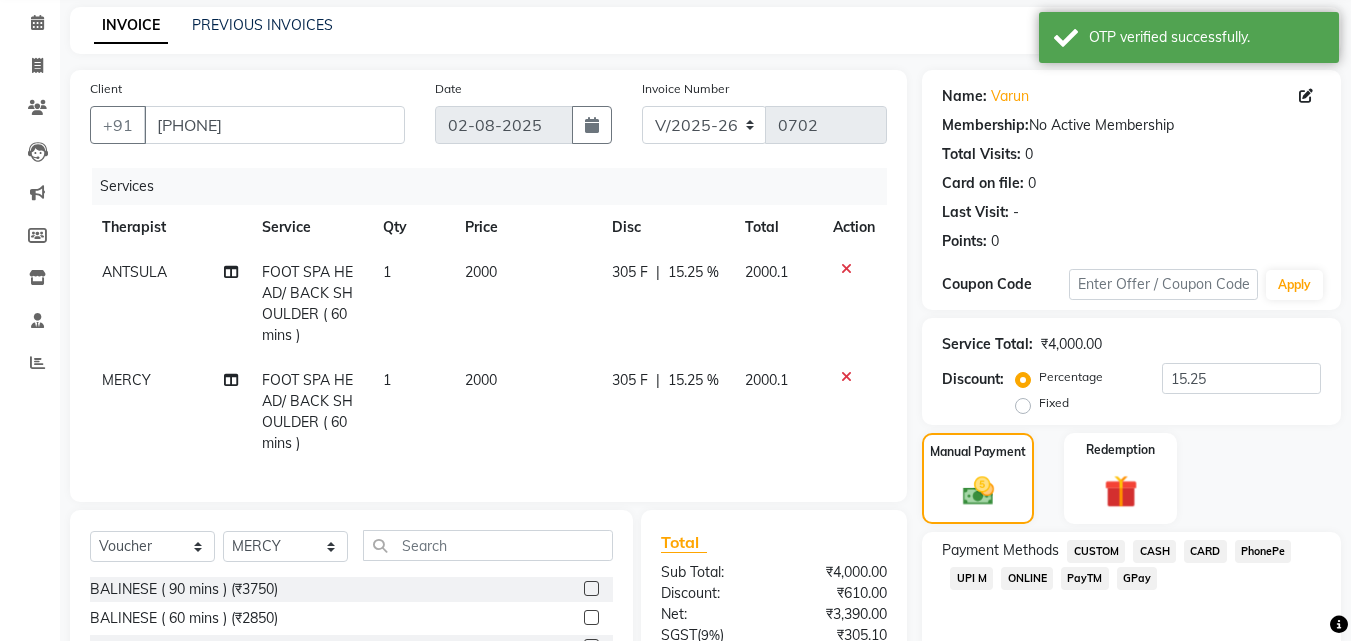 scroll, scrollTop: 280, scrollLeft: 0, axis: vertical 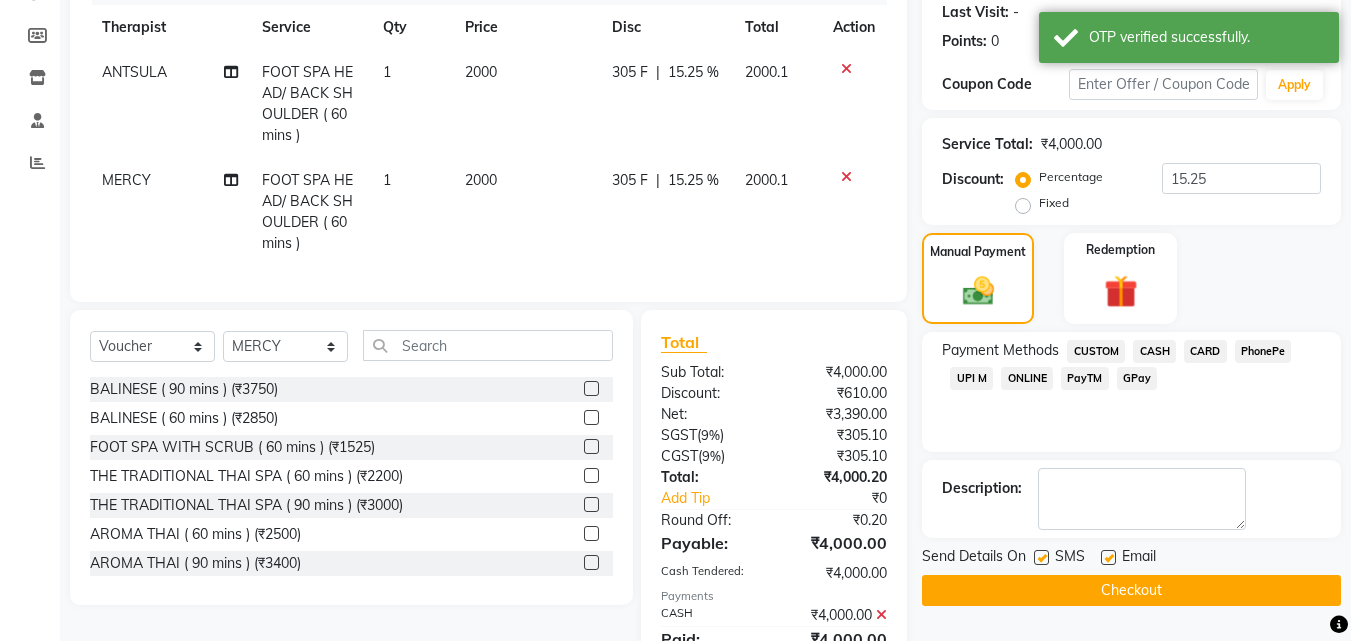 click on "Checkout" 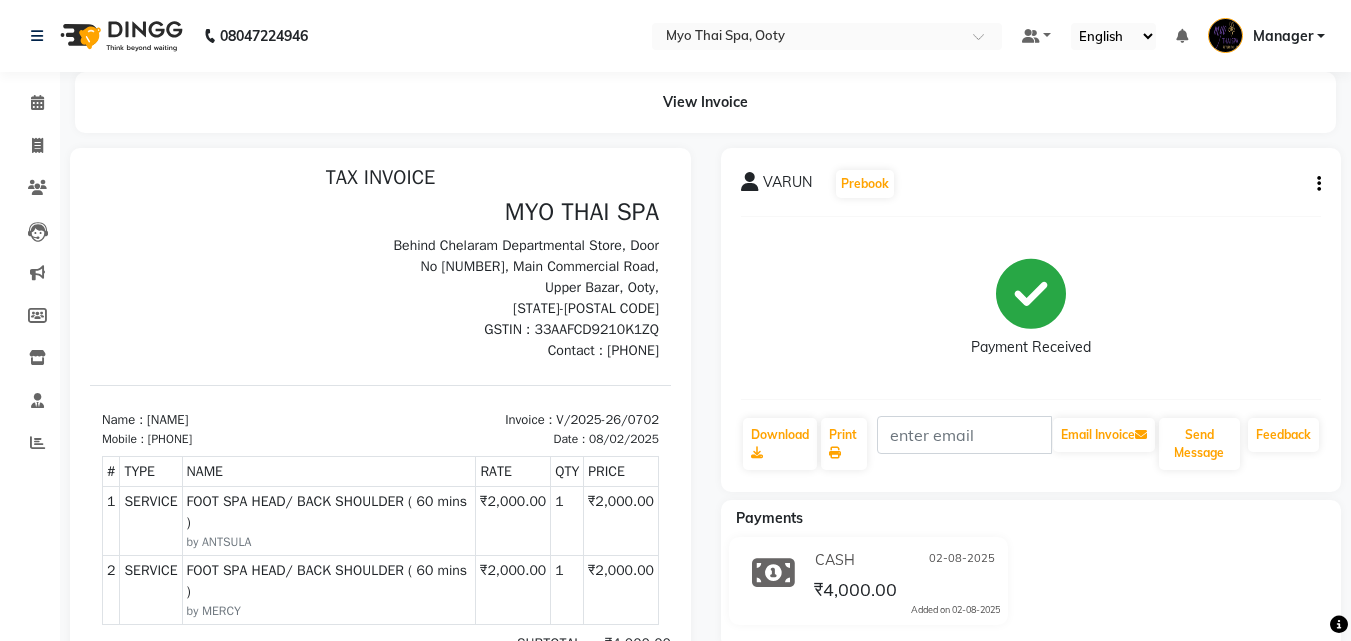 scroll, scrollTop: 16, scrollLeft: 0, axis: vertical 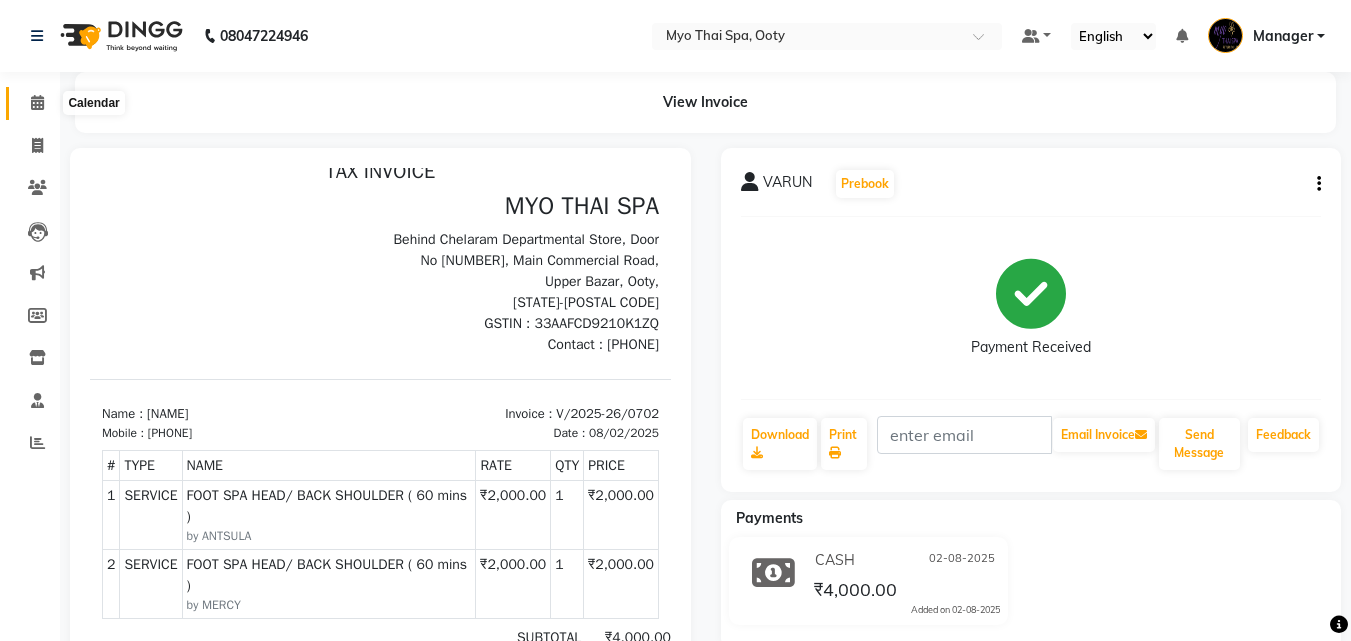 click 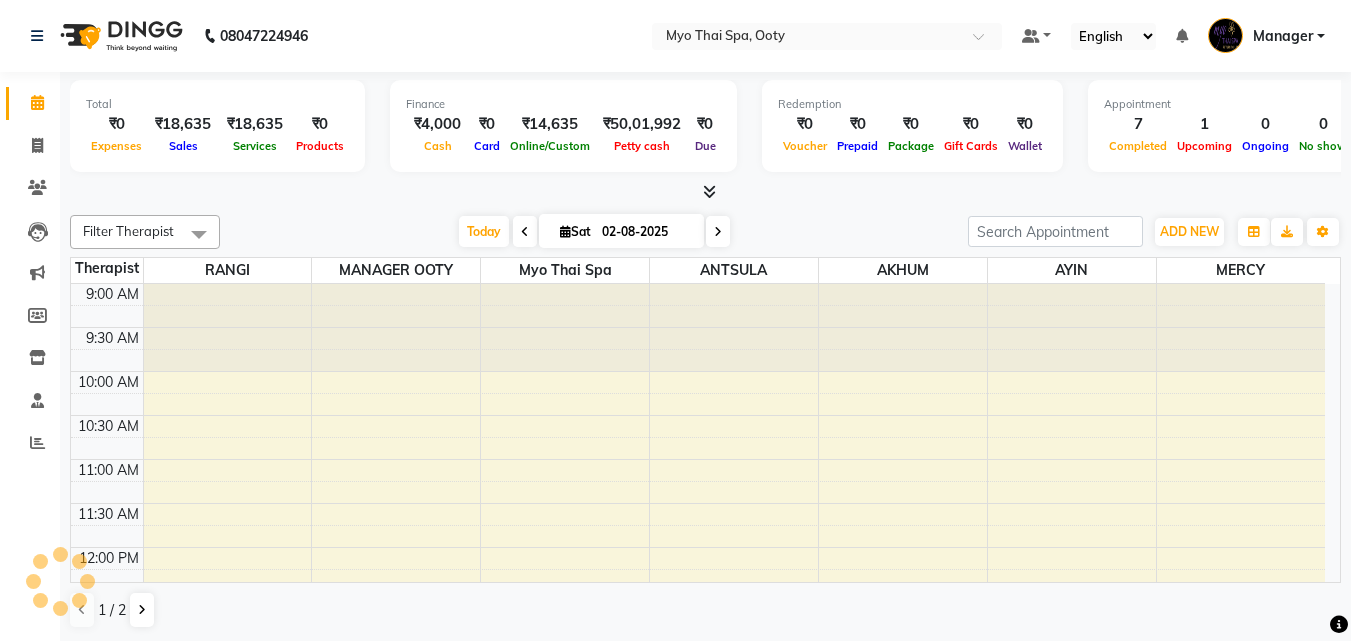 scroll, scrollTop: 793, scrollLeft: 0, axis: vertical 